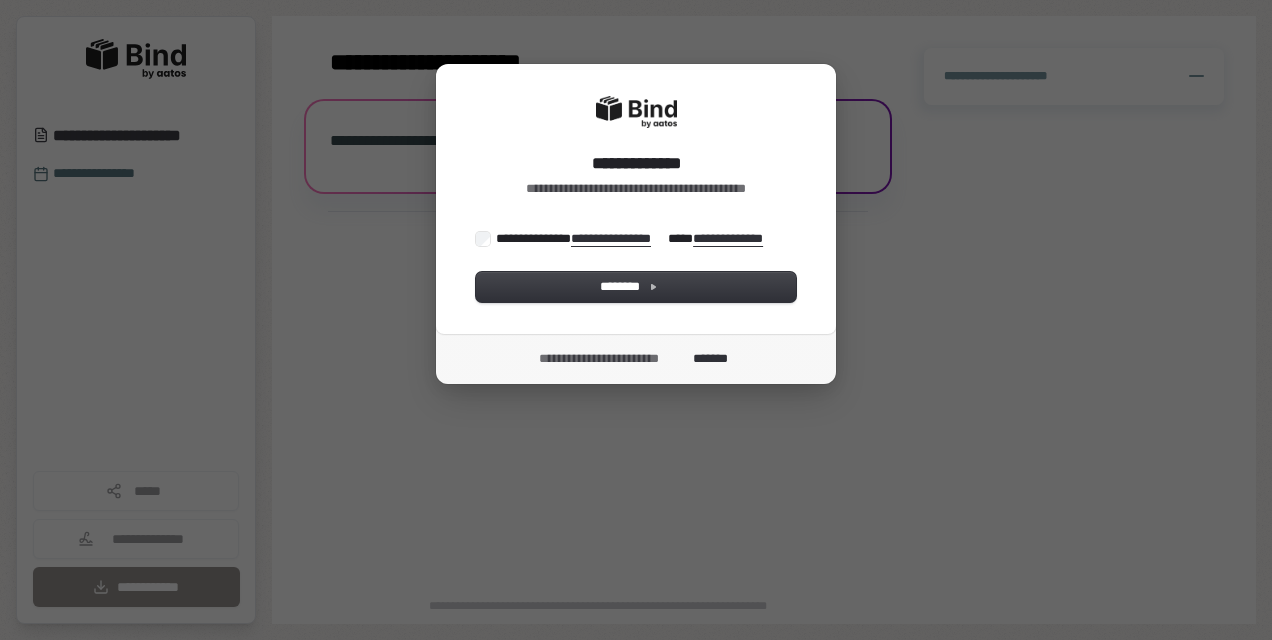 scroll, scrollTop: 0, scrollLeft: 0, axis: both 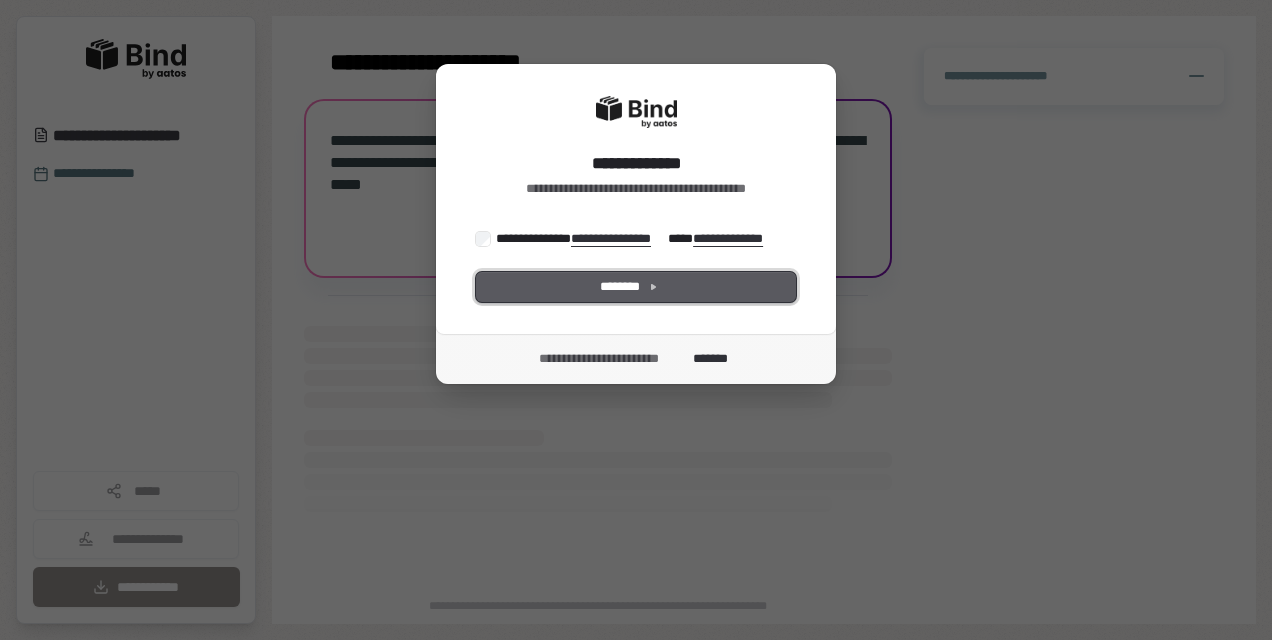 click on "********" at bounding box center [636, 287] 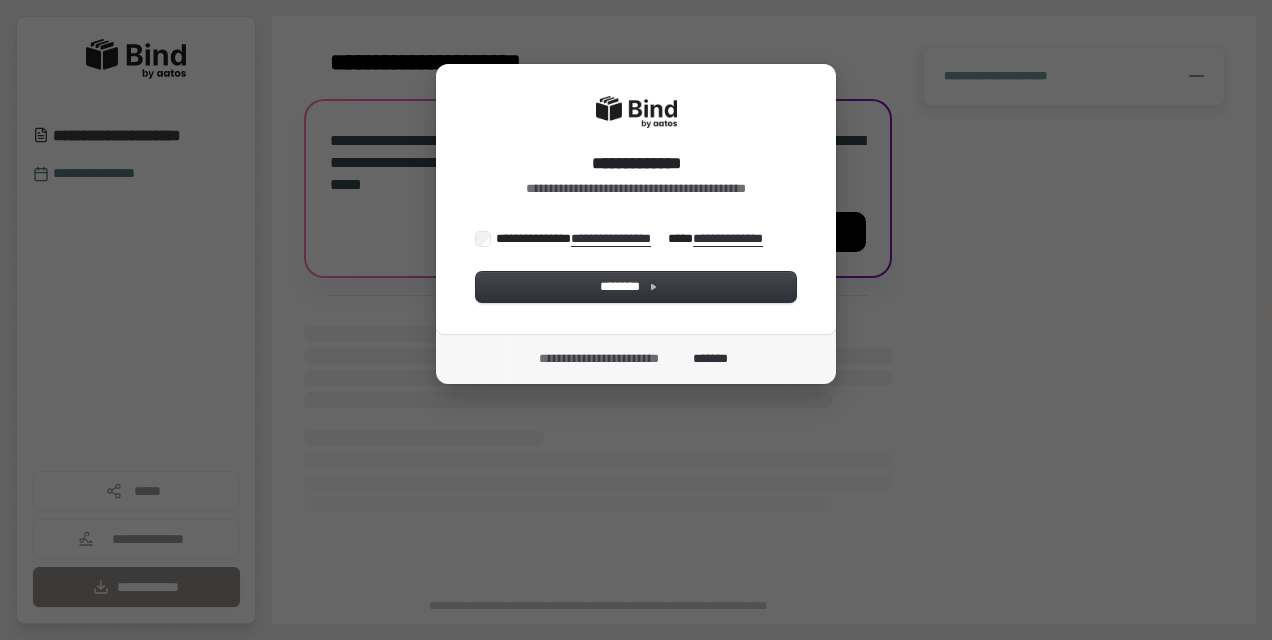 click on "**********" at bounding box center [636, 320] 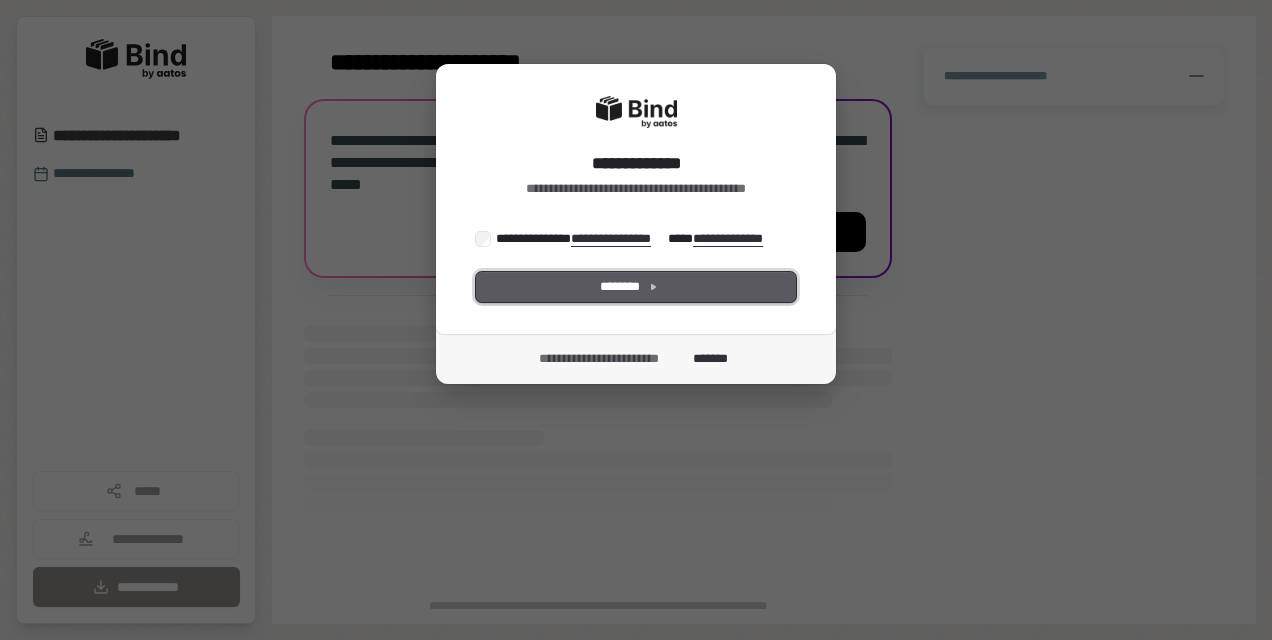 click on "********" at bounding box center (636, 287) 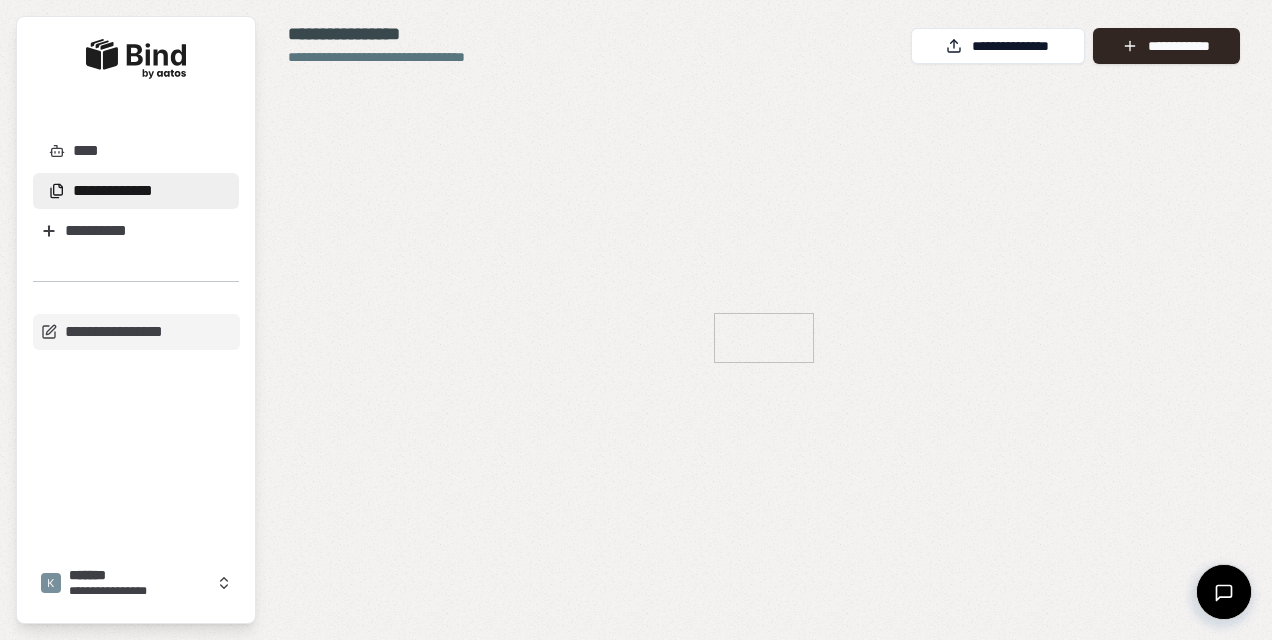 scroll, scrollTop: 0, scrollLeft: 0, axis: both 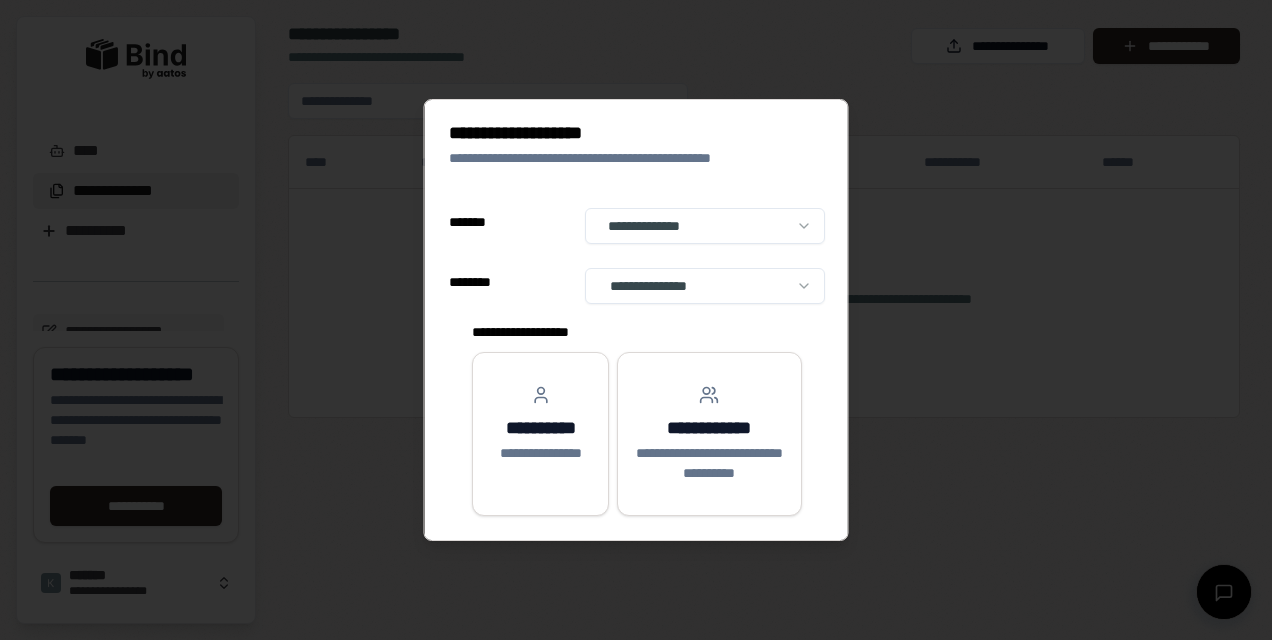 select on "******" 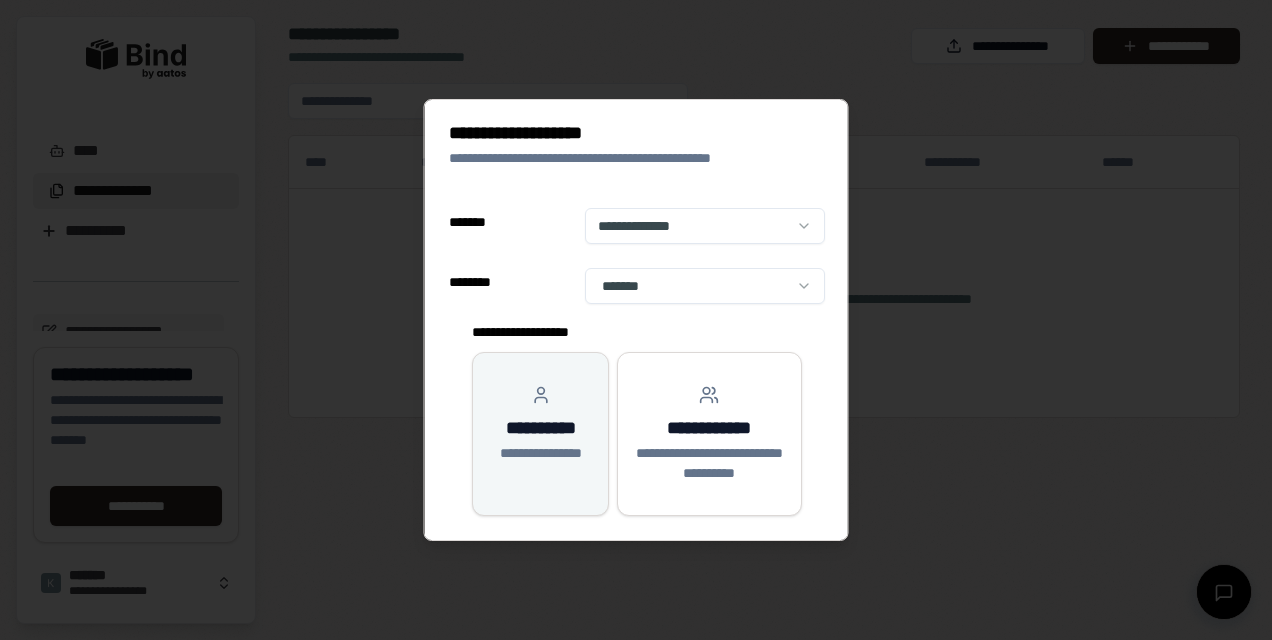 click on "**********" at bounding box center (539, 424) 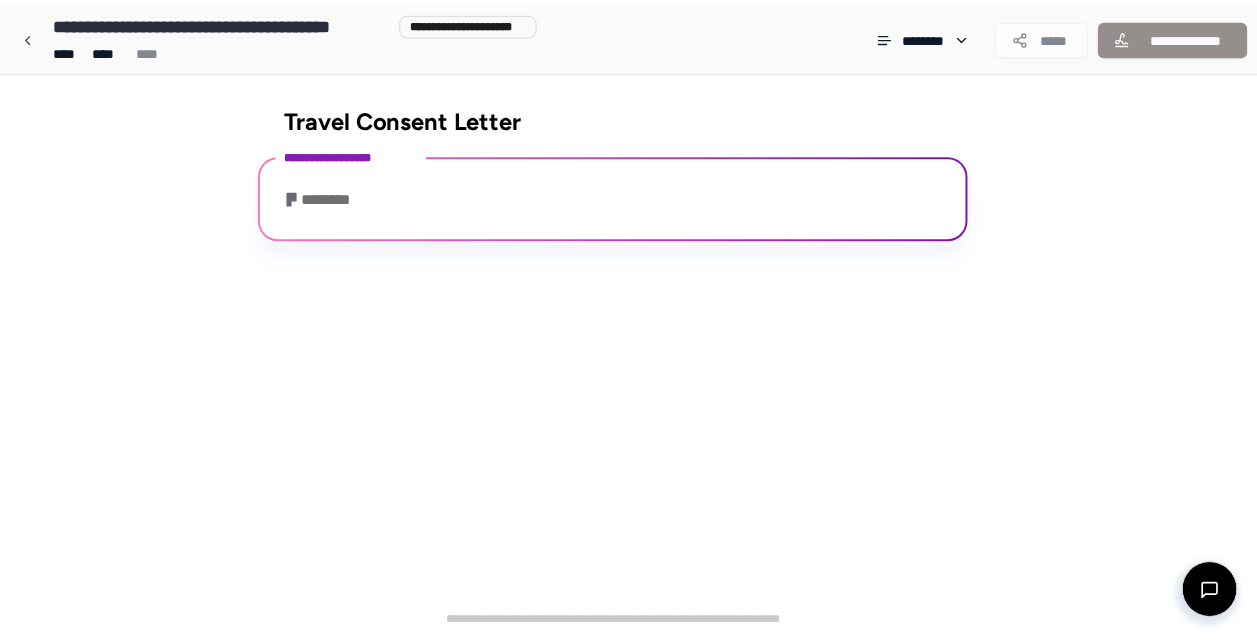 scroll, scrollTop: 133, scrollLeft: 0, axis: vertical 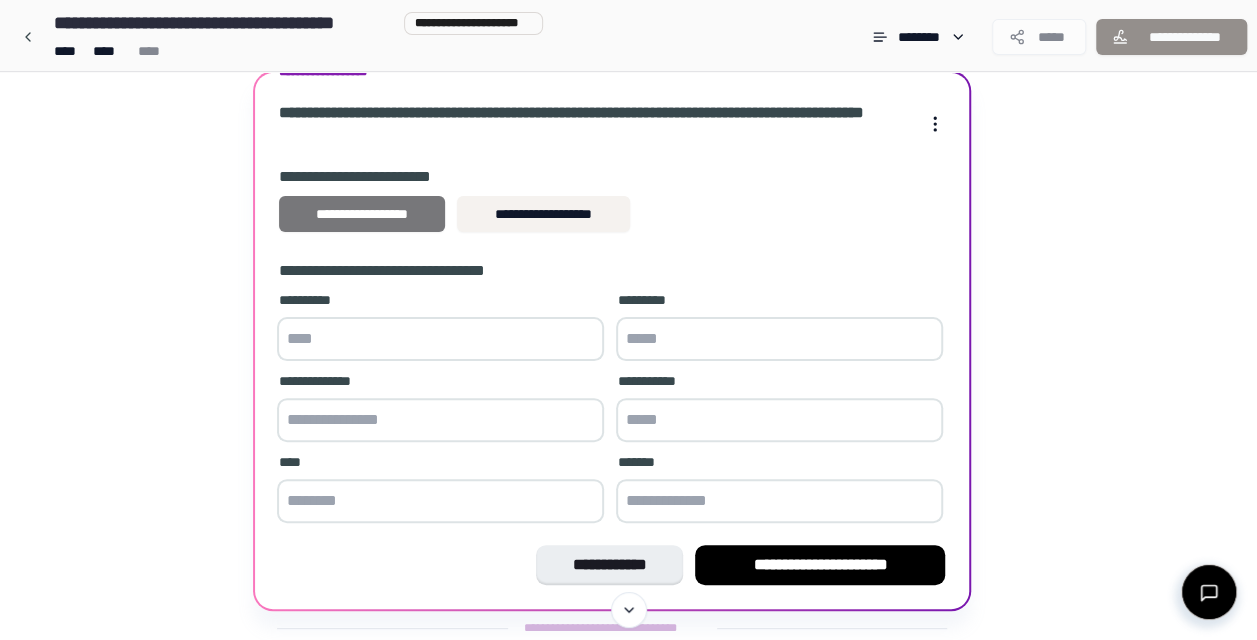 click on "**********" at bounding box center (362, 214) 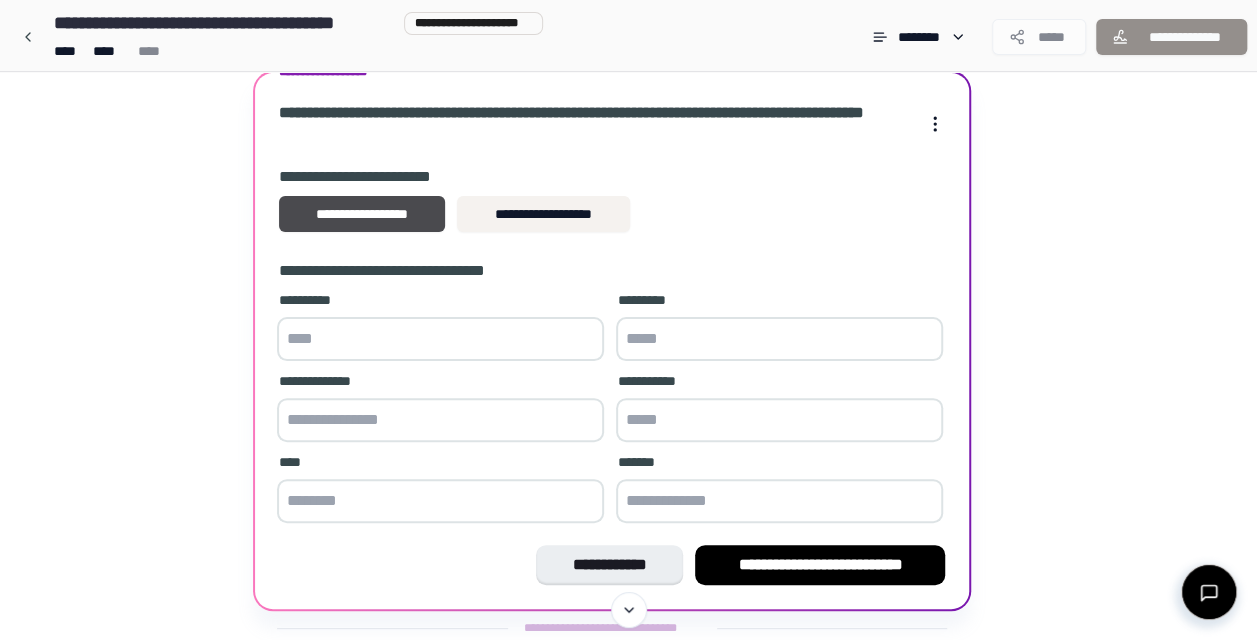 click at bounding box center [440, 339] 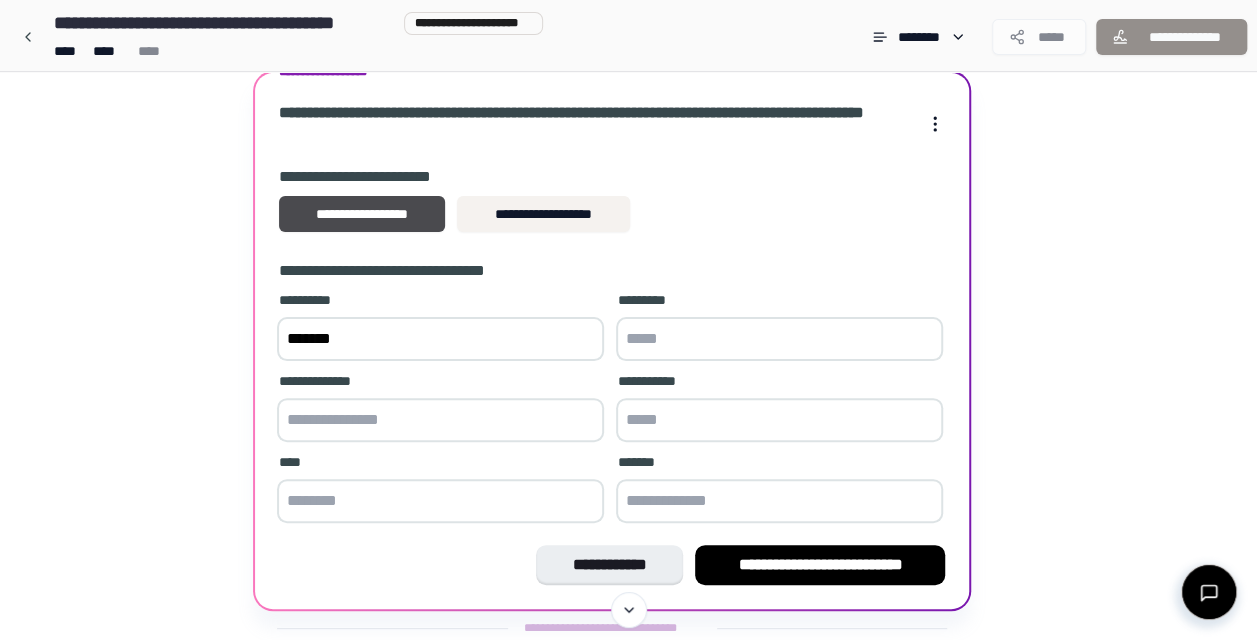 type on "*******" 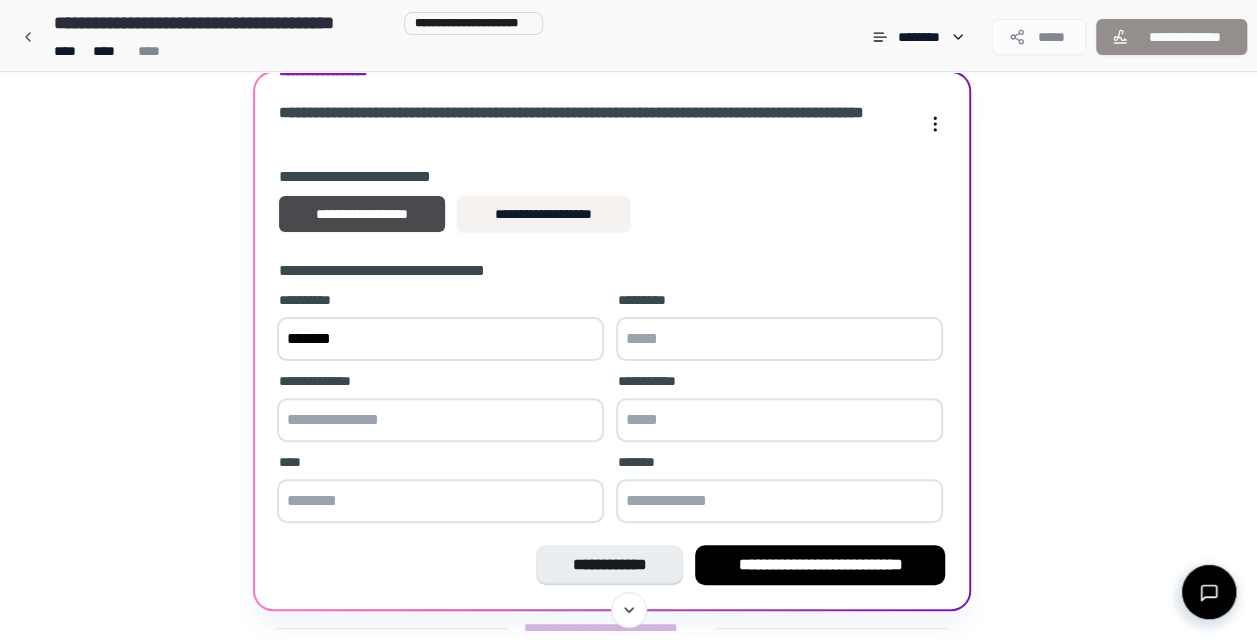 click at bounding box center (779, 339) 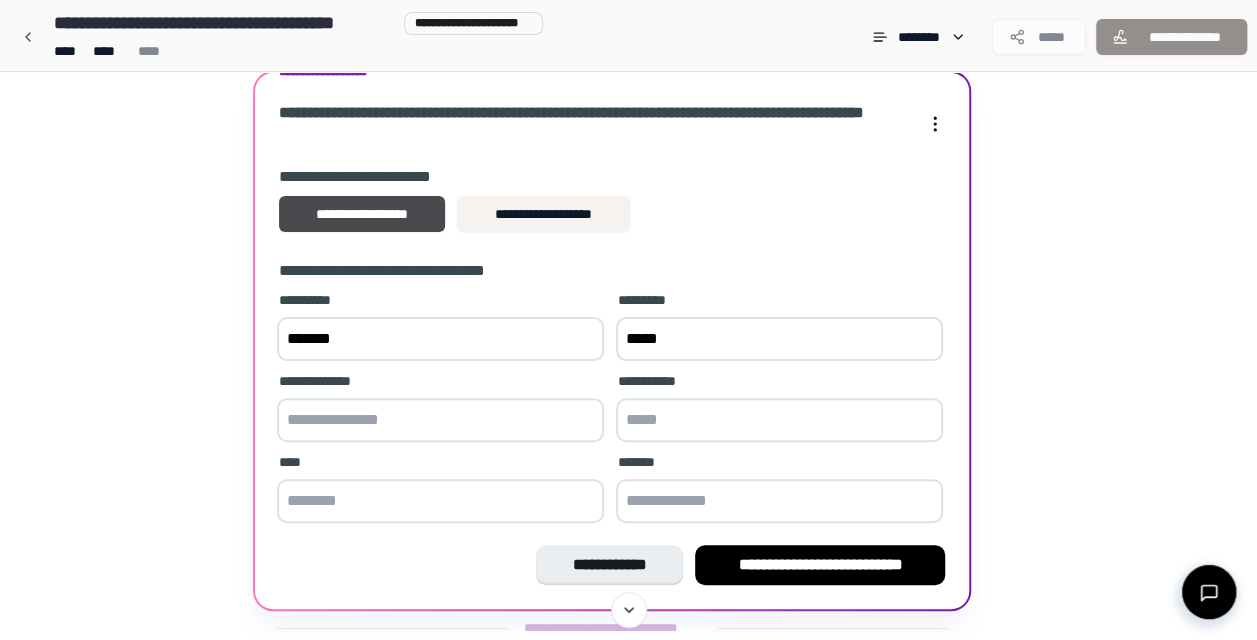 type on "*****" 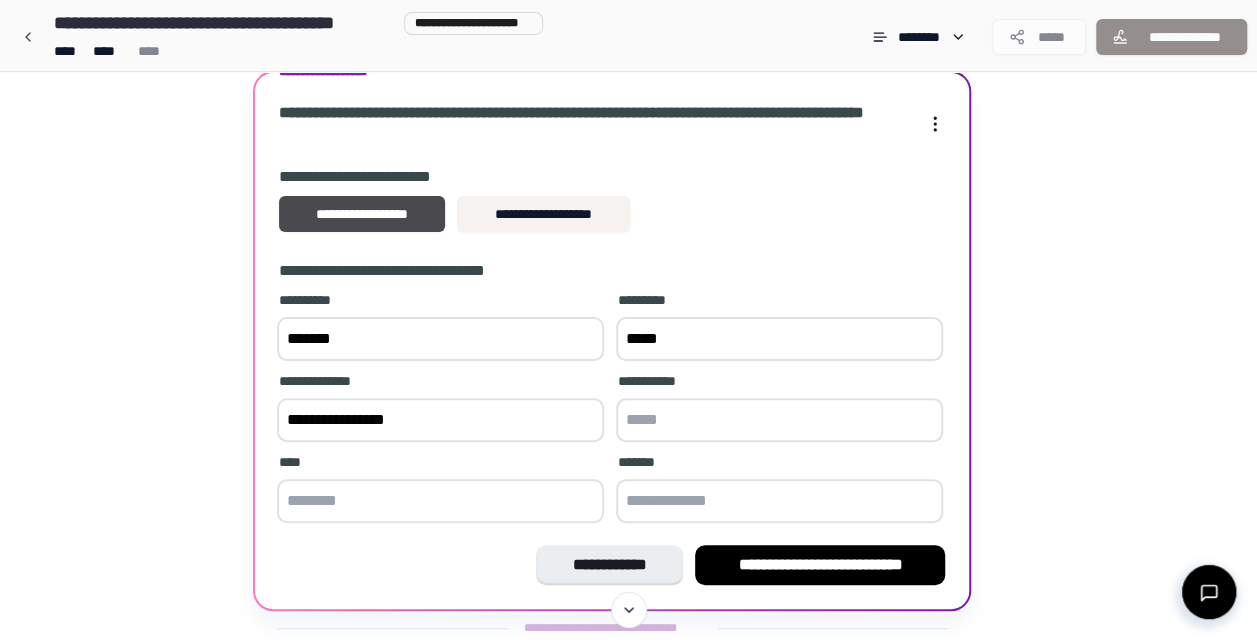 type on "**********" 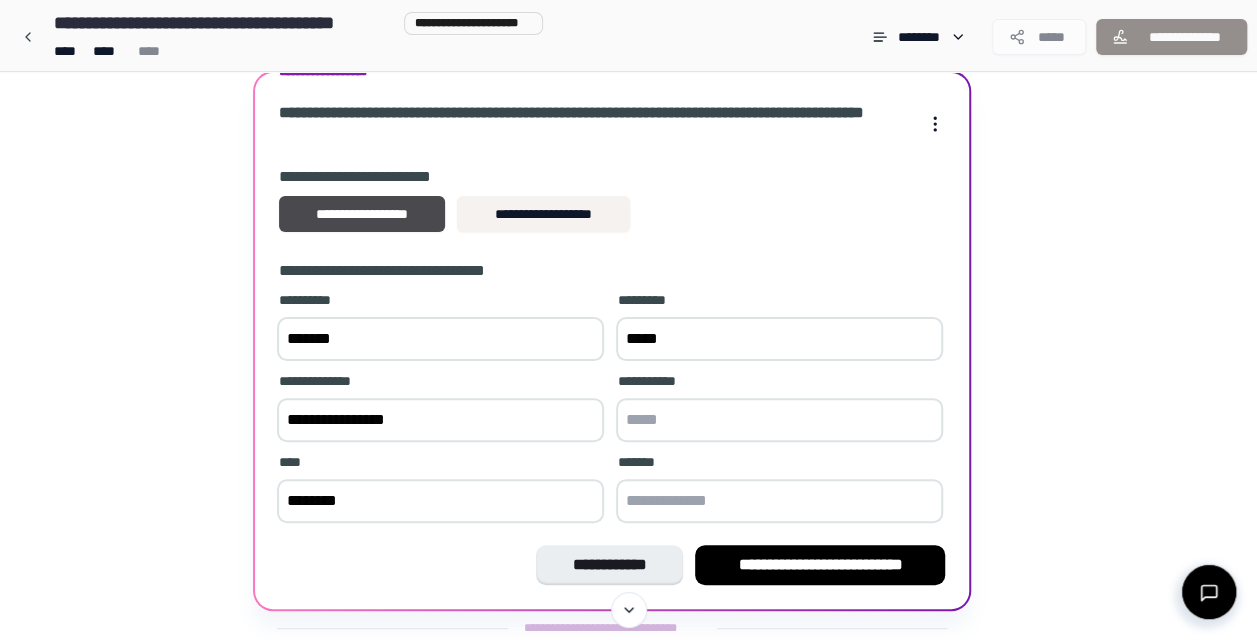type on "********" 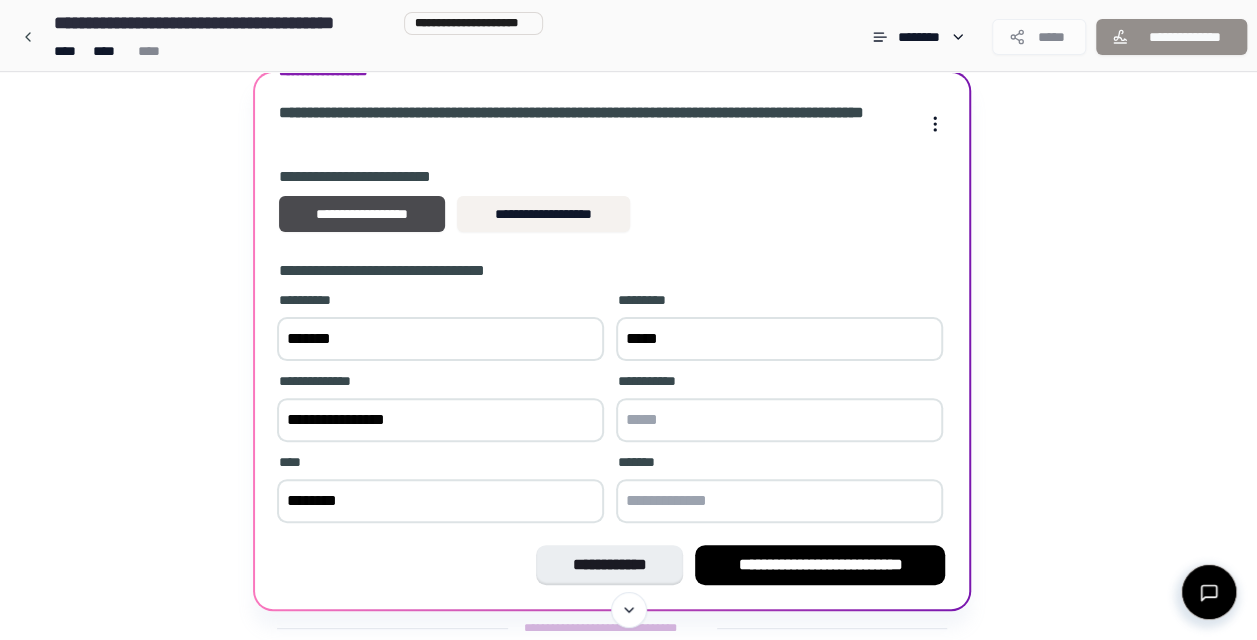 click at bounding box center (779, 501) 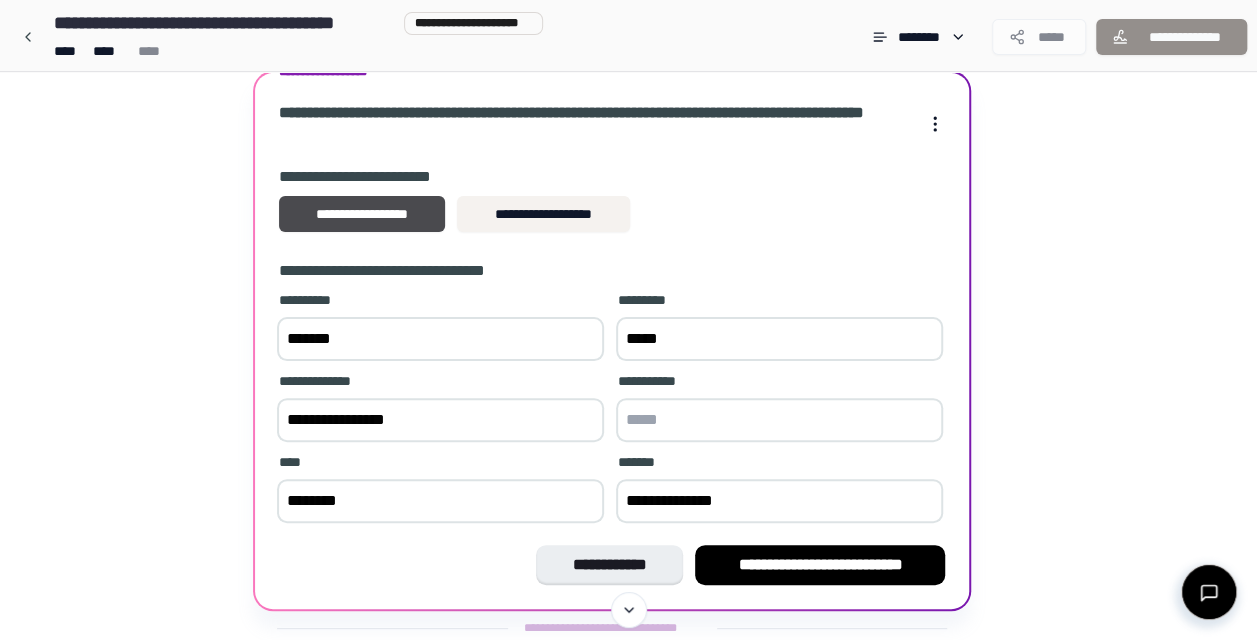 type on "**********" 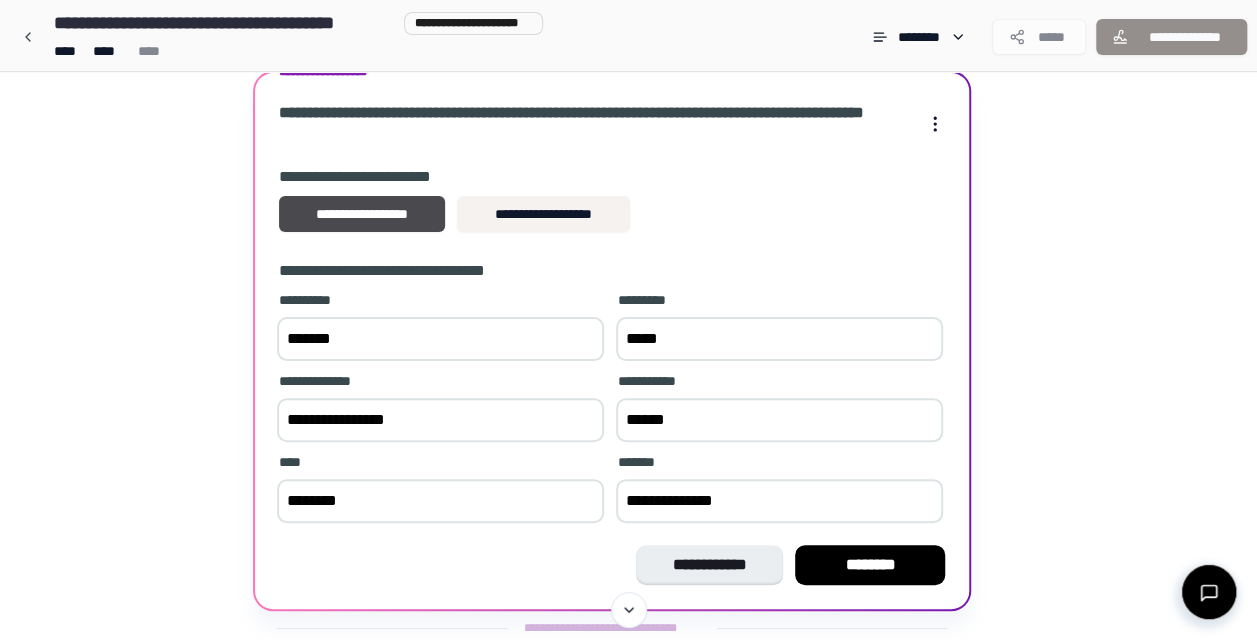 type on "******" 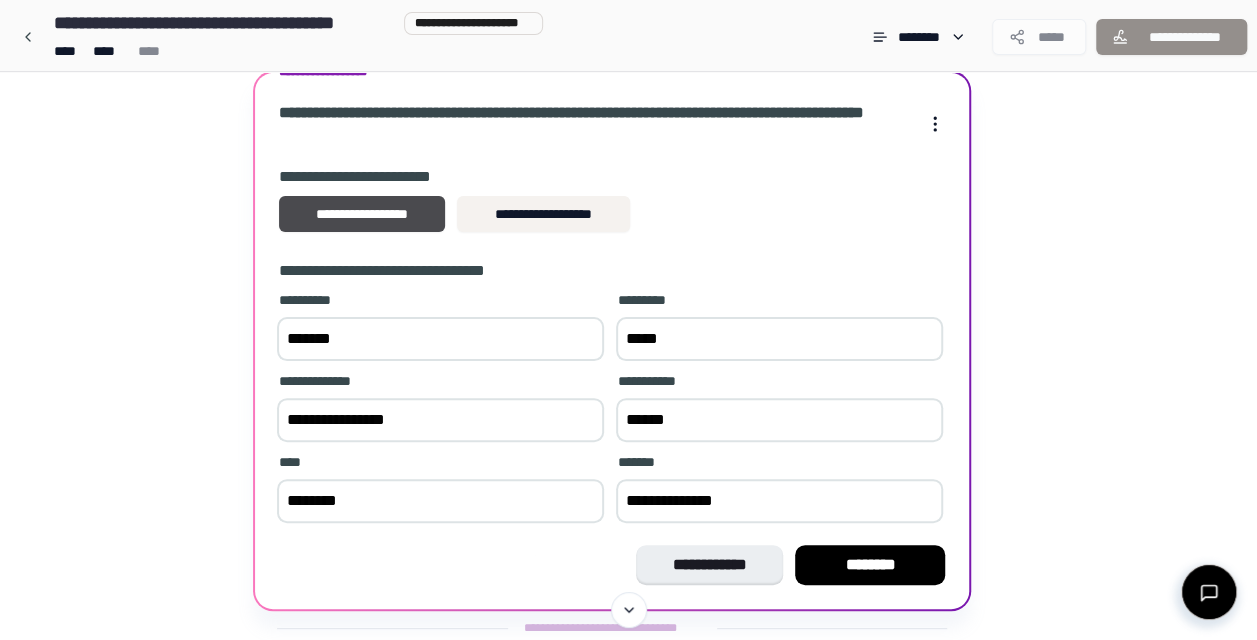 click on "**********" at bounding box center (612, 565) 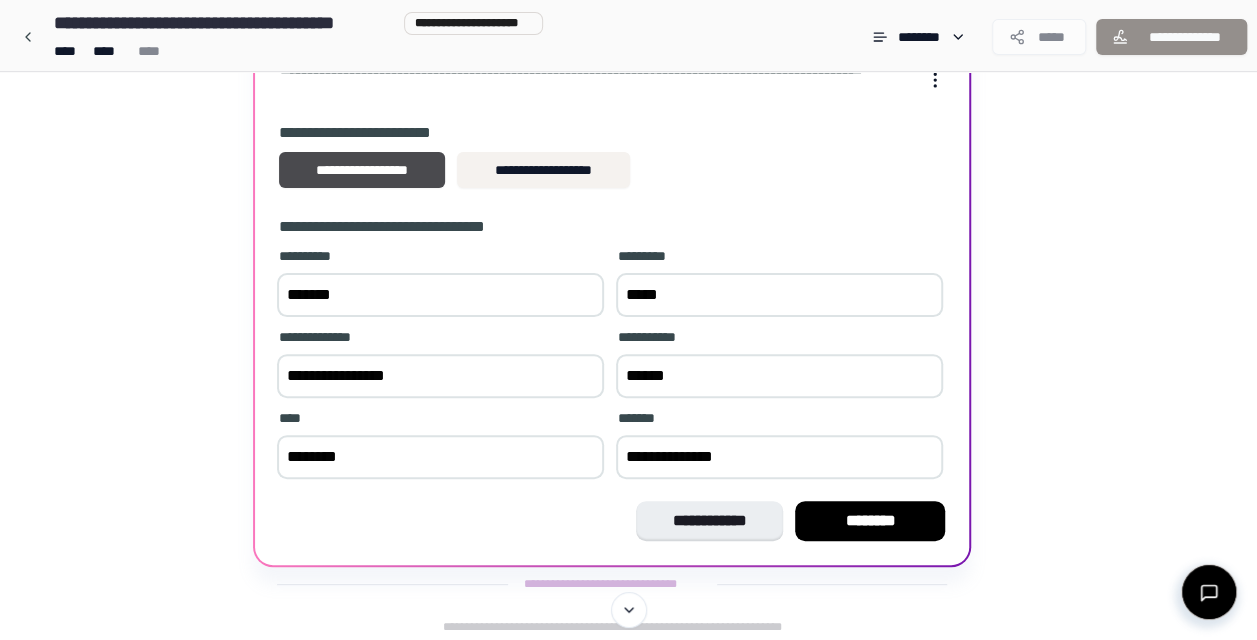 scroll, scrollTop: 131, scrollLeft: 0, axis: vertical 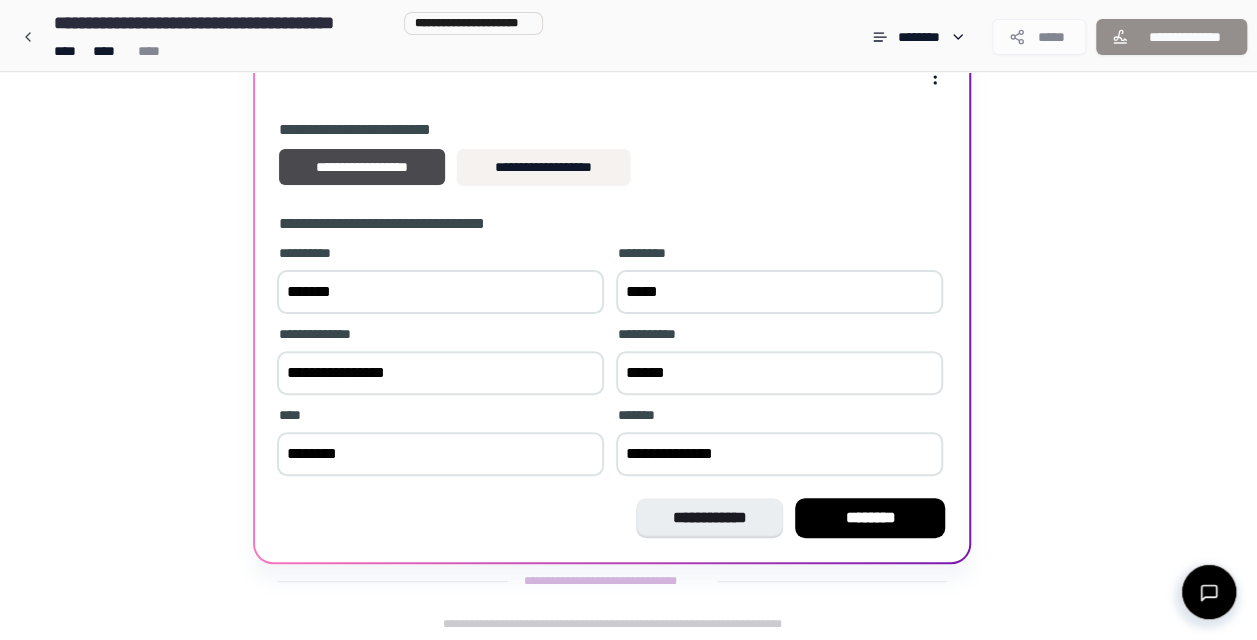 click on "**********" at bounding box center [628, 291] 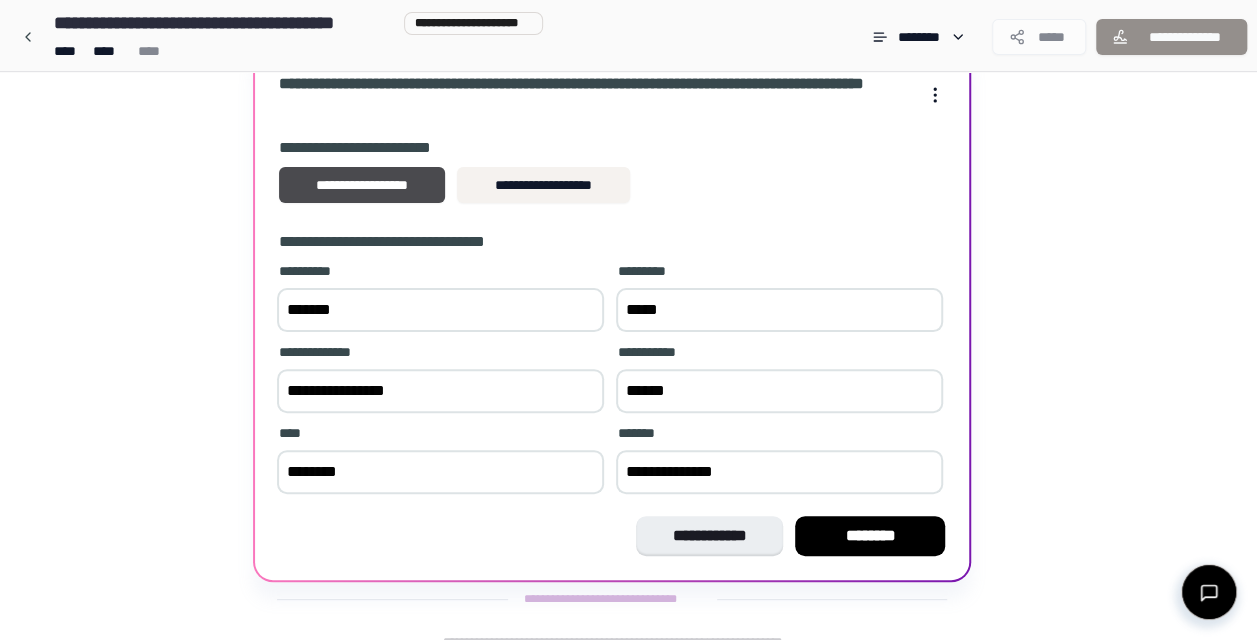 scroll, scrollTop: 133, scrollLeft: 0, axis: vertical 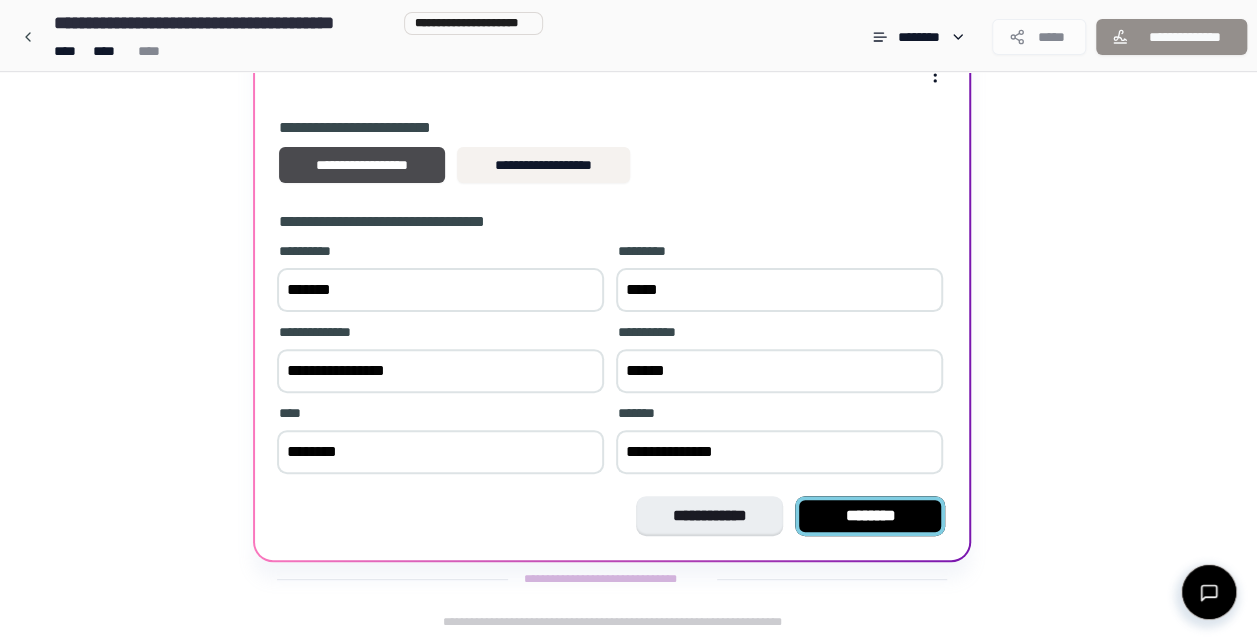 click on "********" at bounding box center [870, 516] 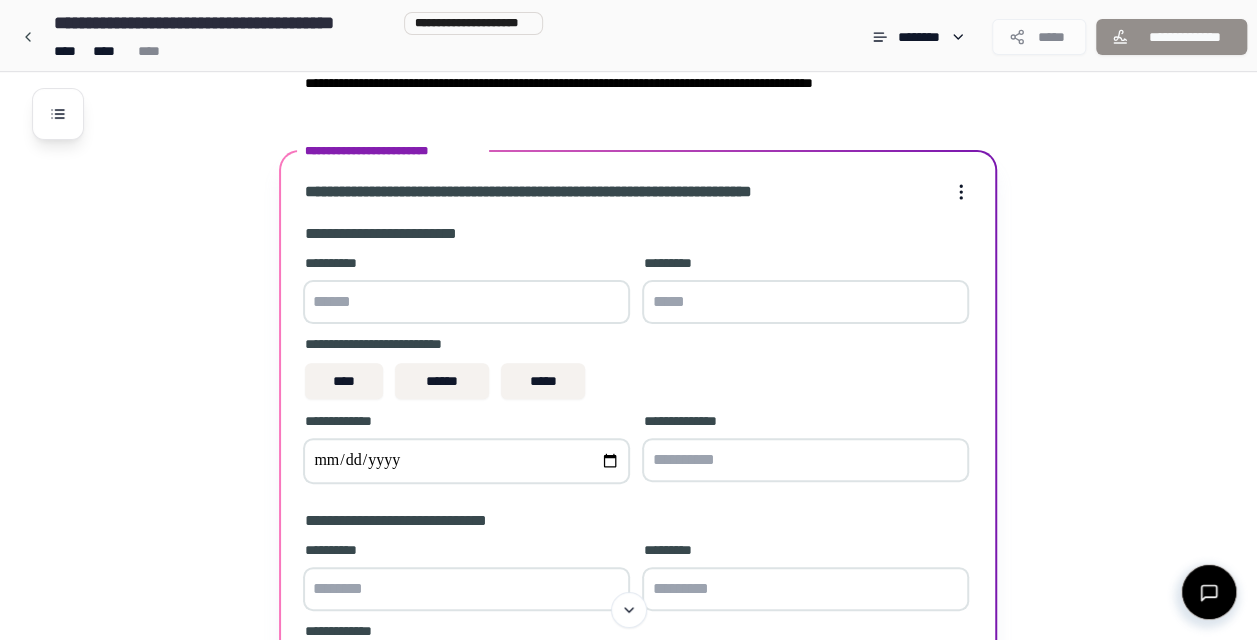 scroll, scrollTop: 151, scrollLeft: 0, axis: vertical 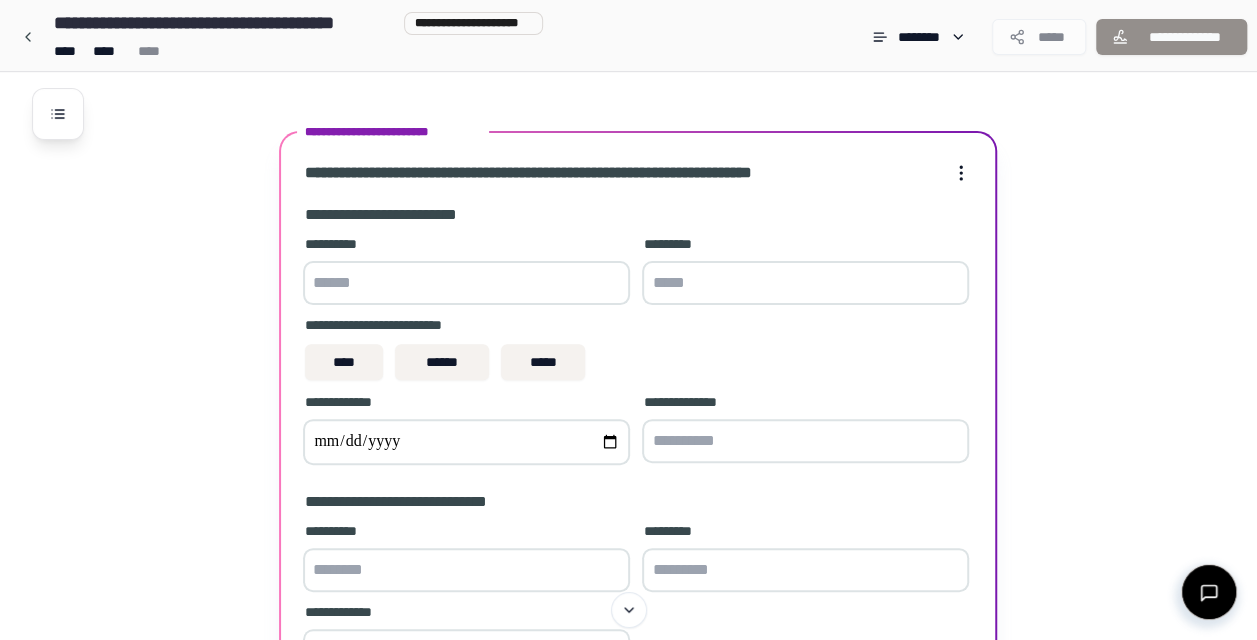 click at bounding box center (466, 283) 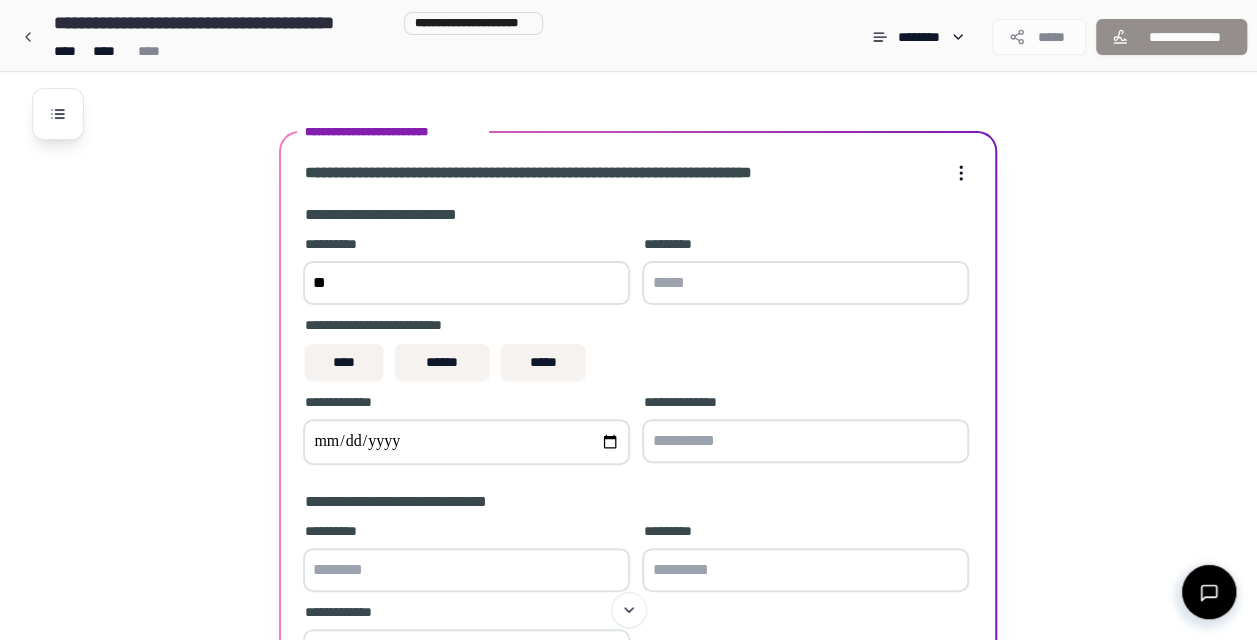 type on "*" 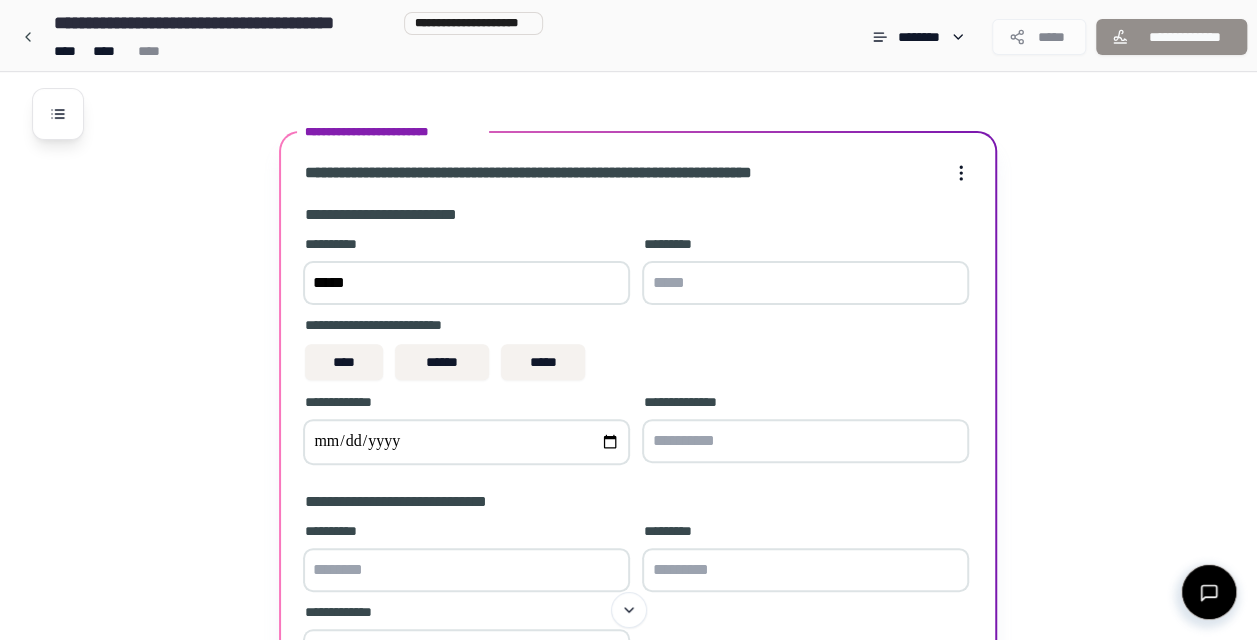 type on "*****" 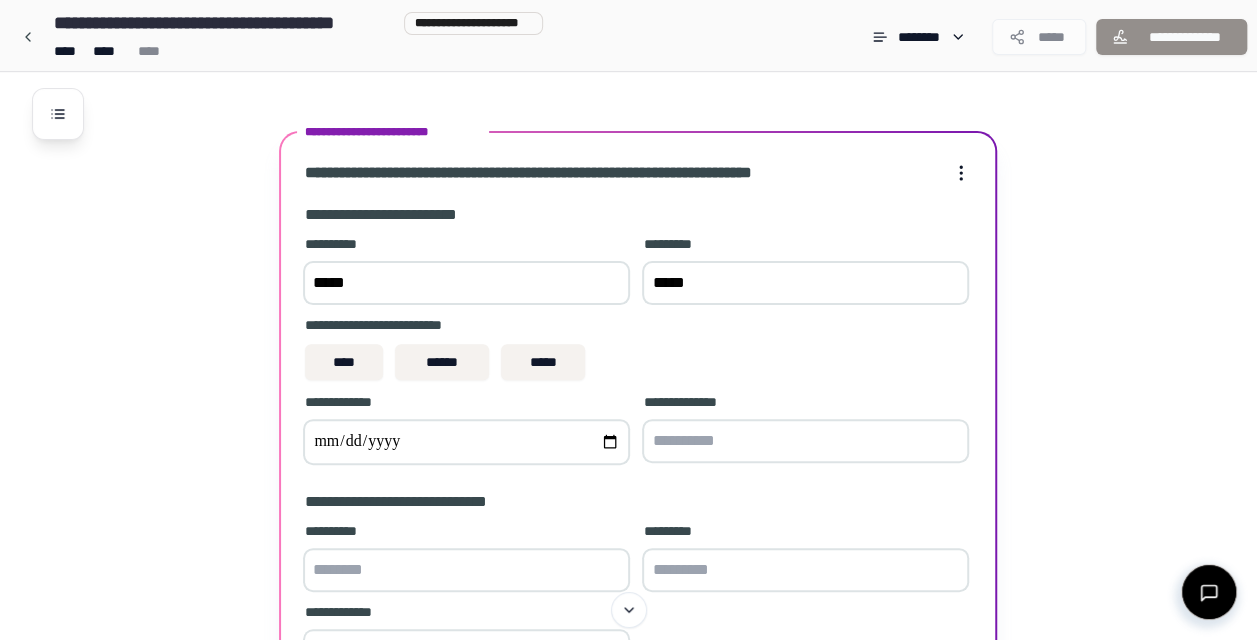 type on "*****" 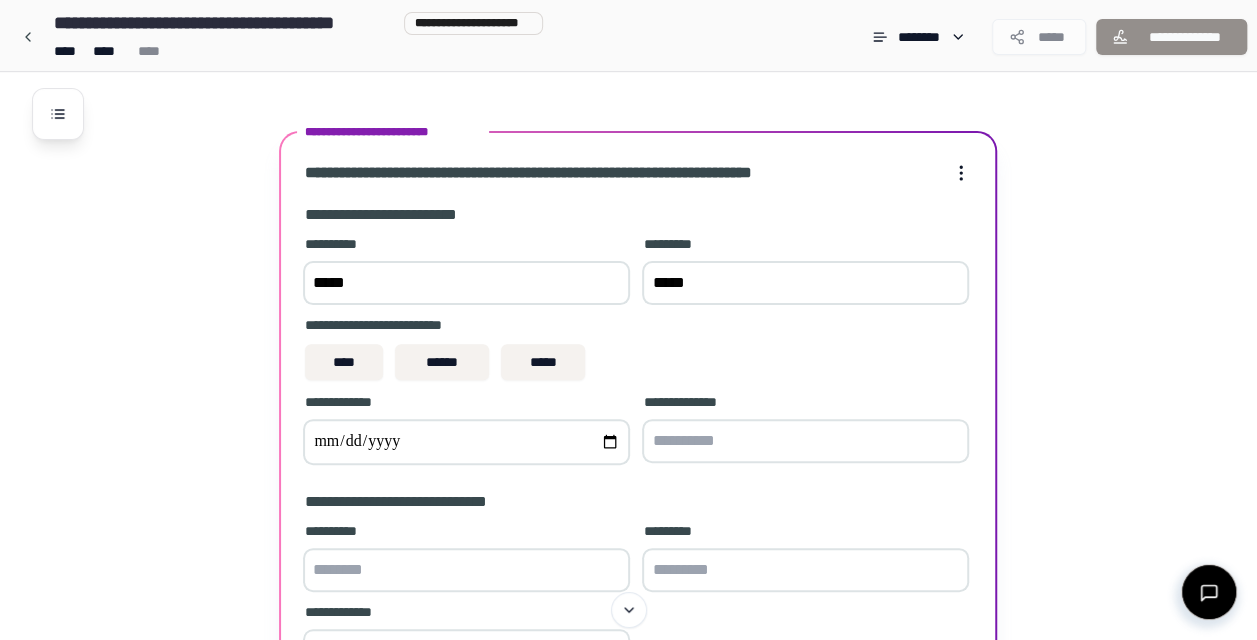 click on "**********" at bounding box center (638, 351) 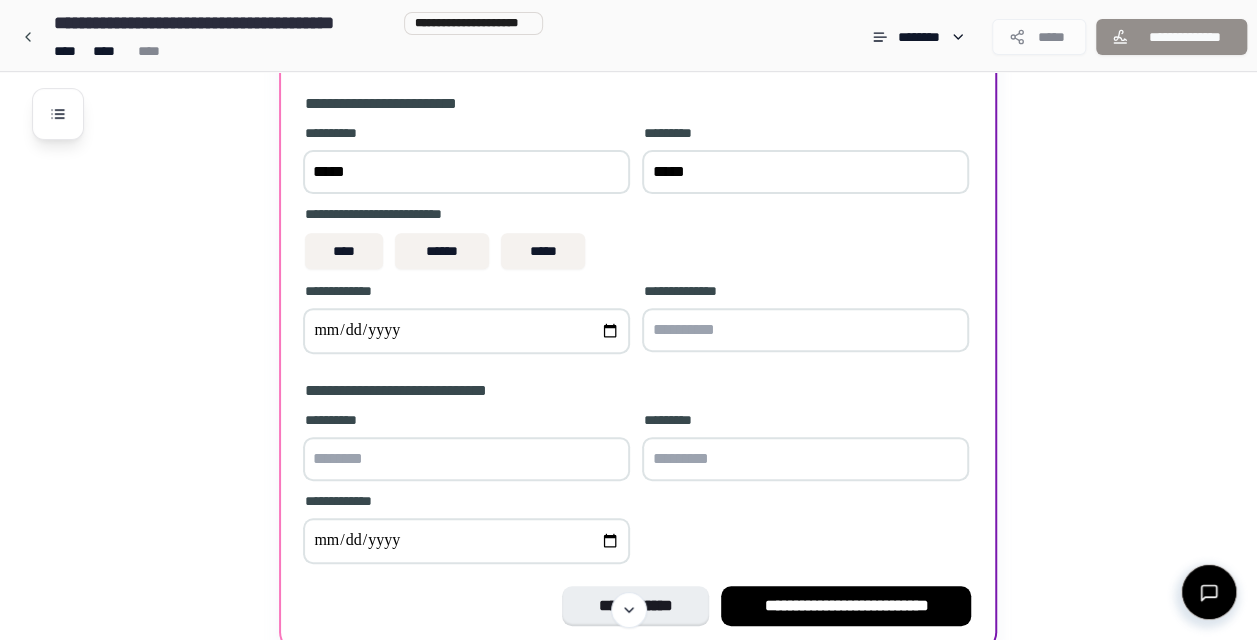 scroll, scrollTop: 322, scrollLeft: 0, axis: vertical 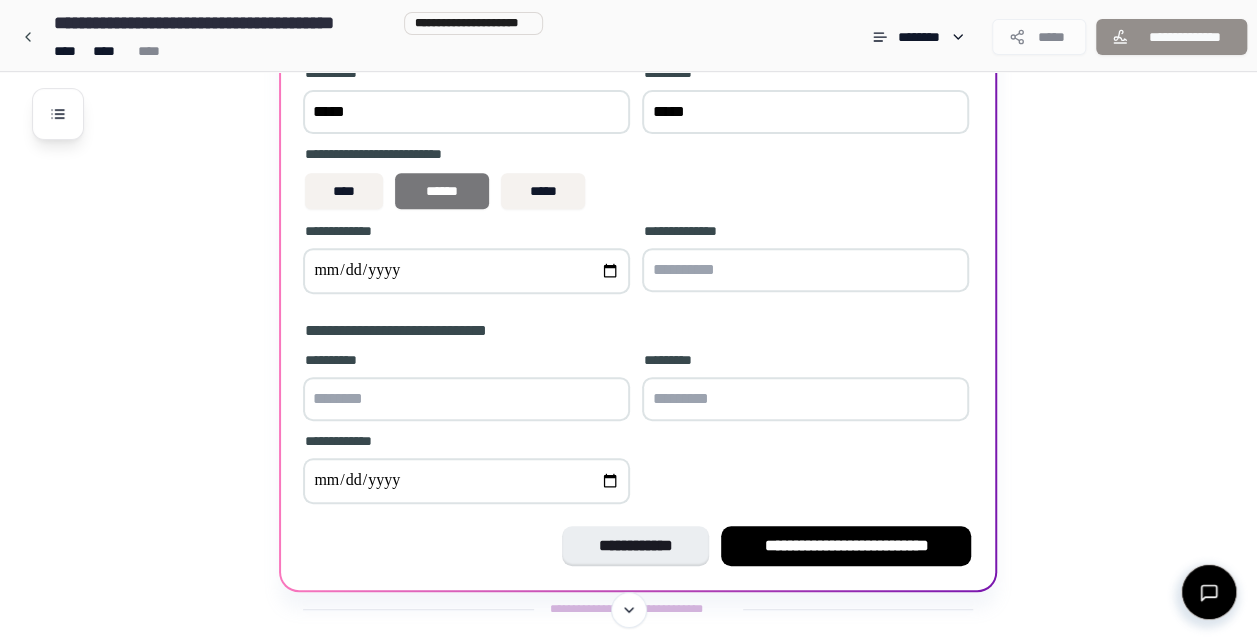 click on "******" at bounding box center [441, 191] 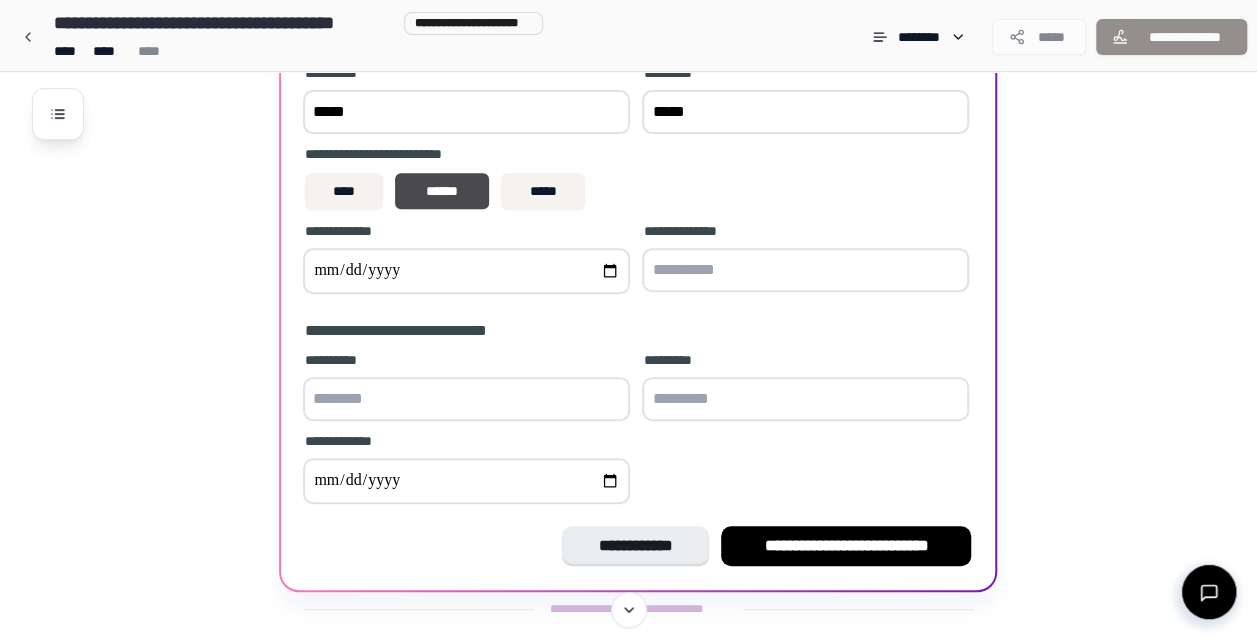 click at bounding box center (466, 271) 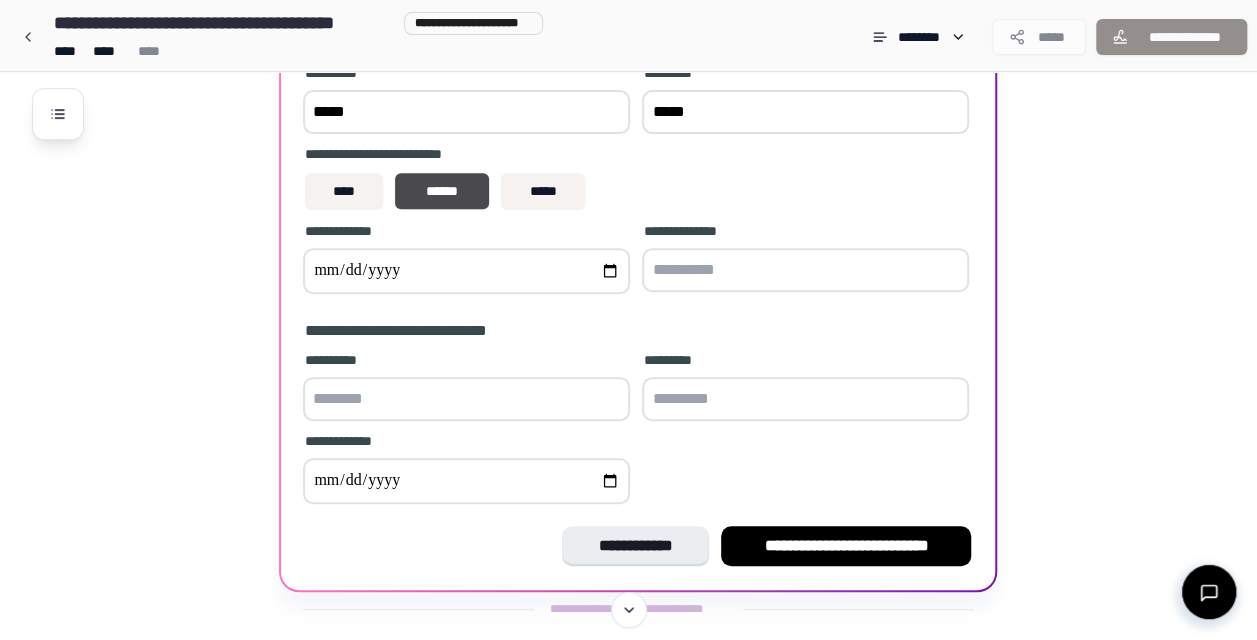 type on "**********" 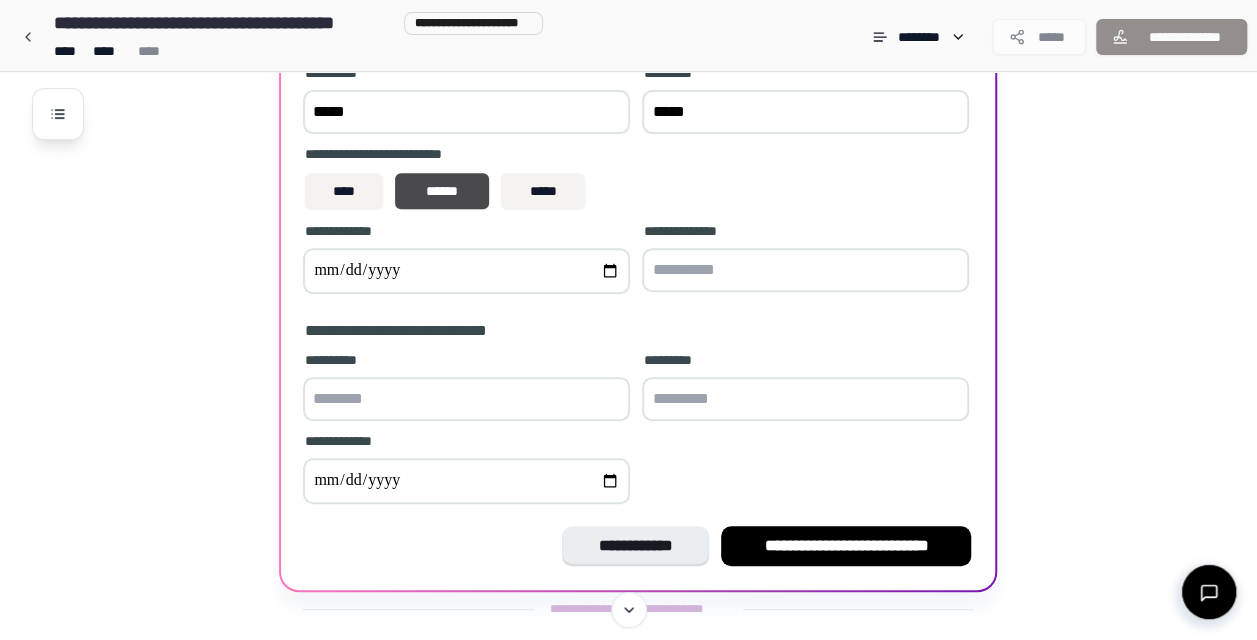 click at bounding box center [805, 270] 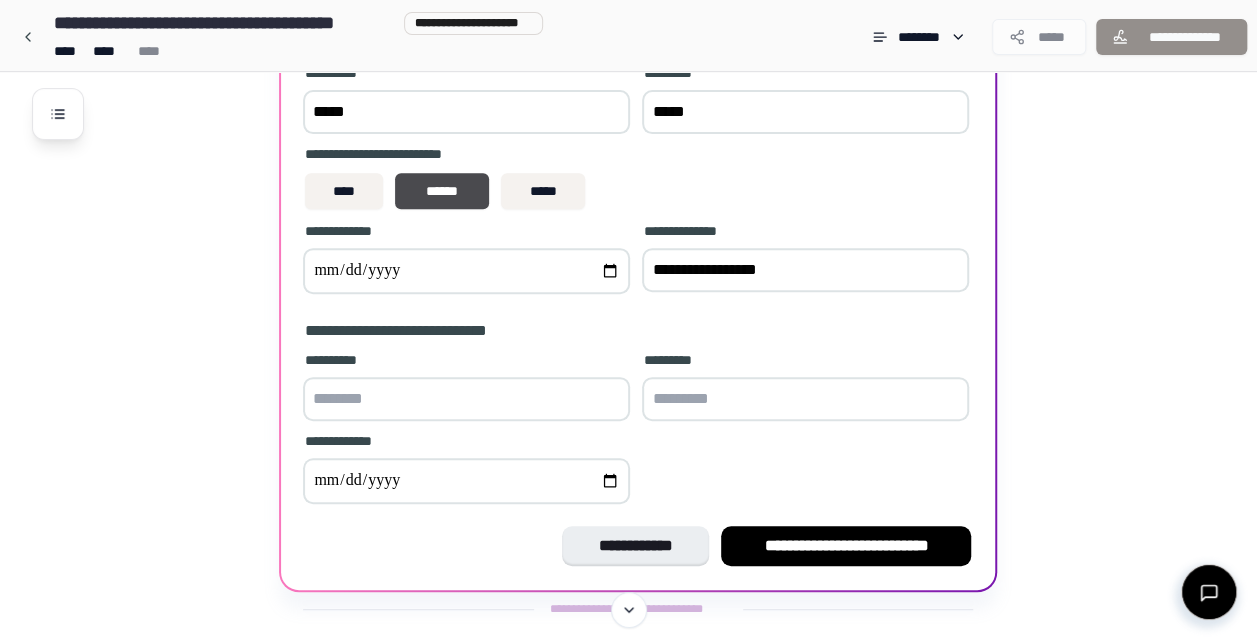 type on "**********" 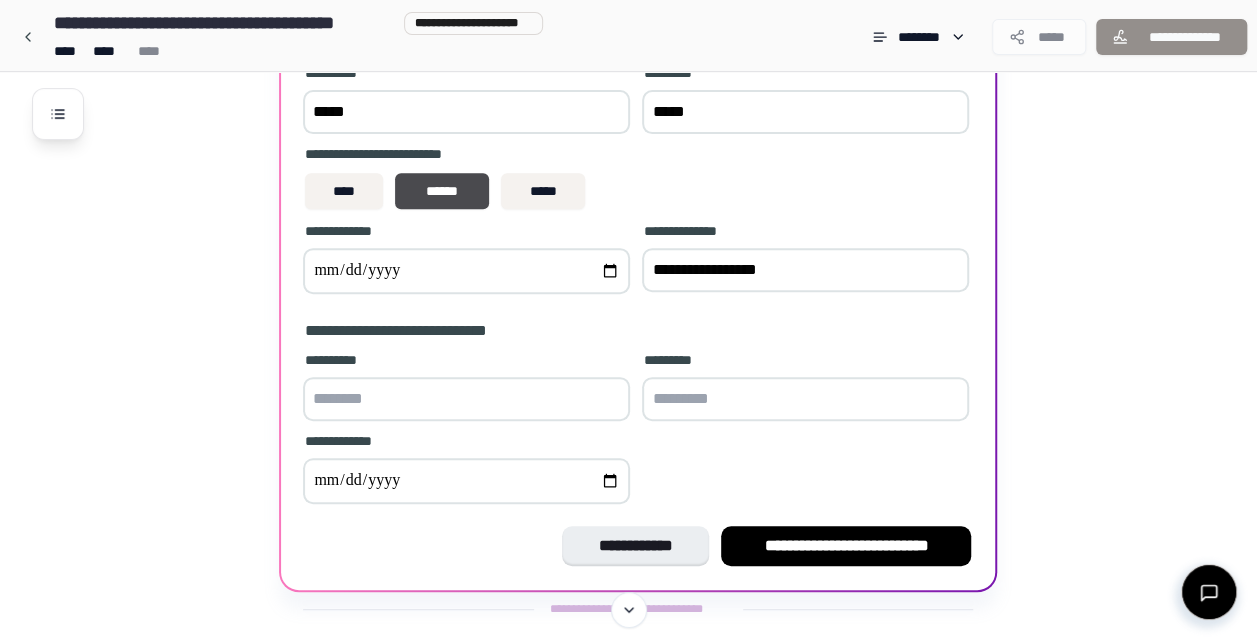 click on "**********" at bounding box center [638, 271] 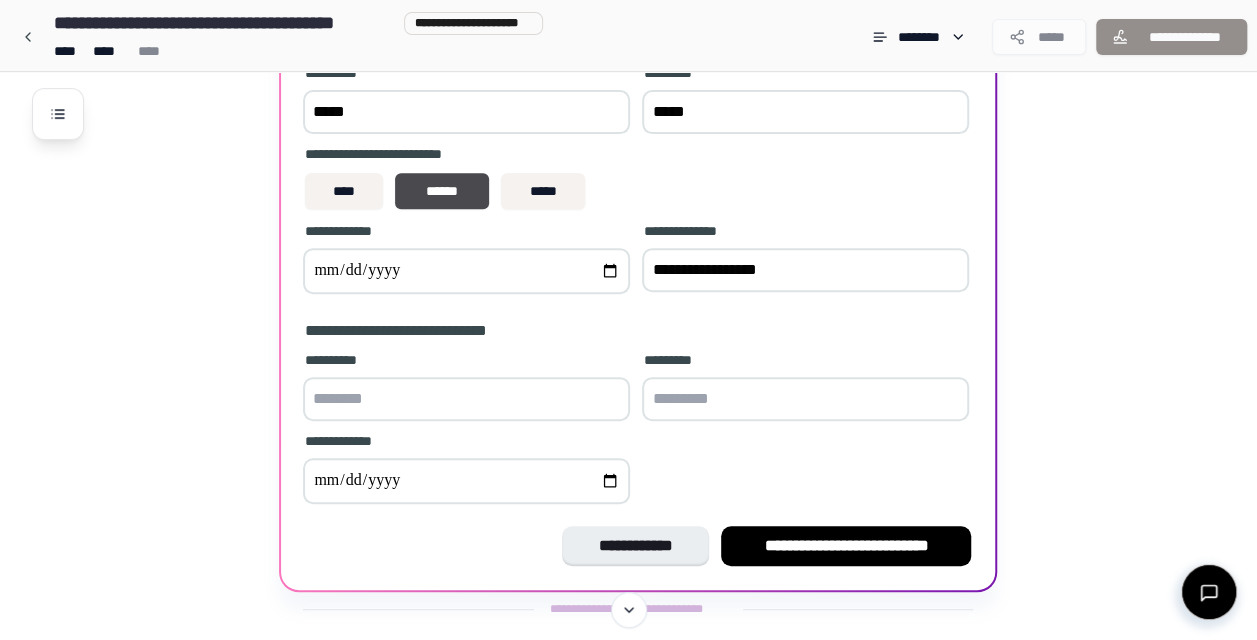 click on "**********" at bounding box center [805, 270] 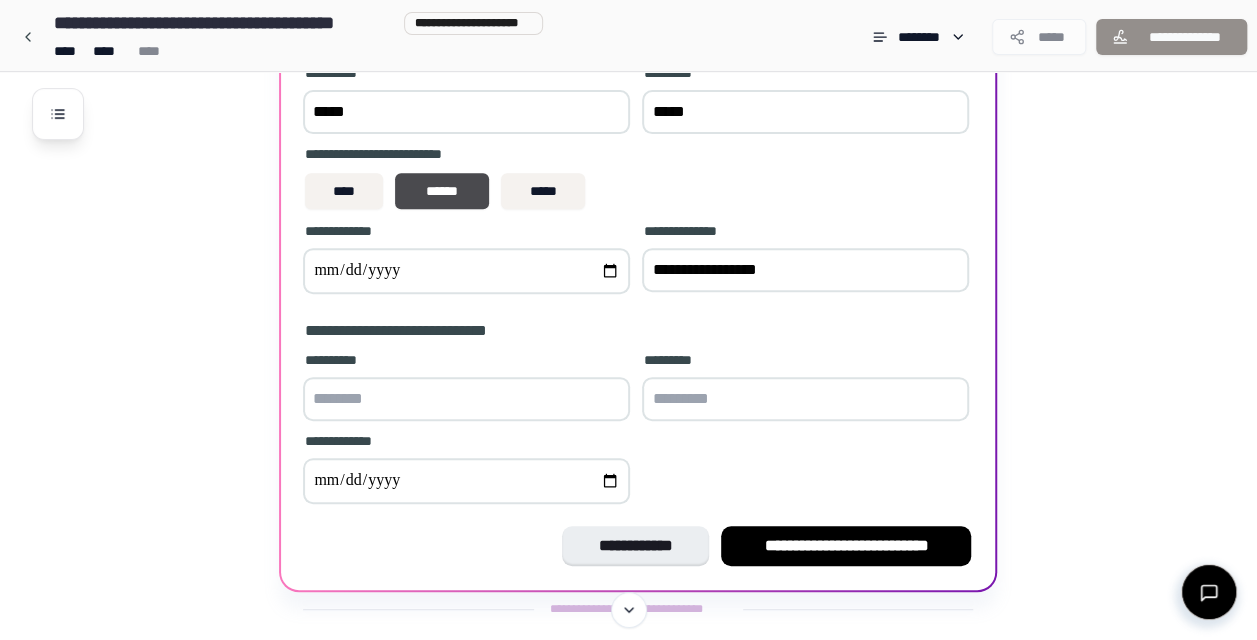 click on "**********" at bounding box center (638, 331) 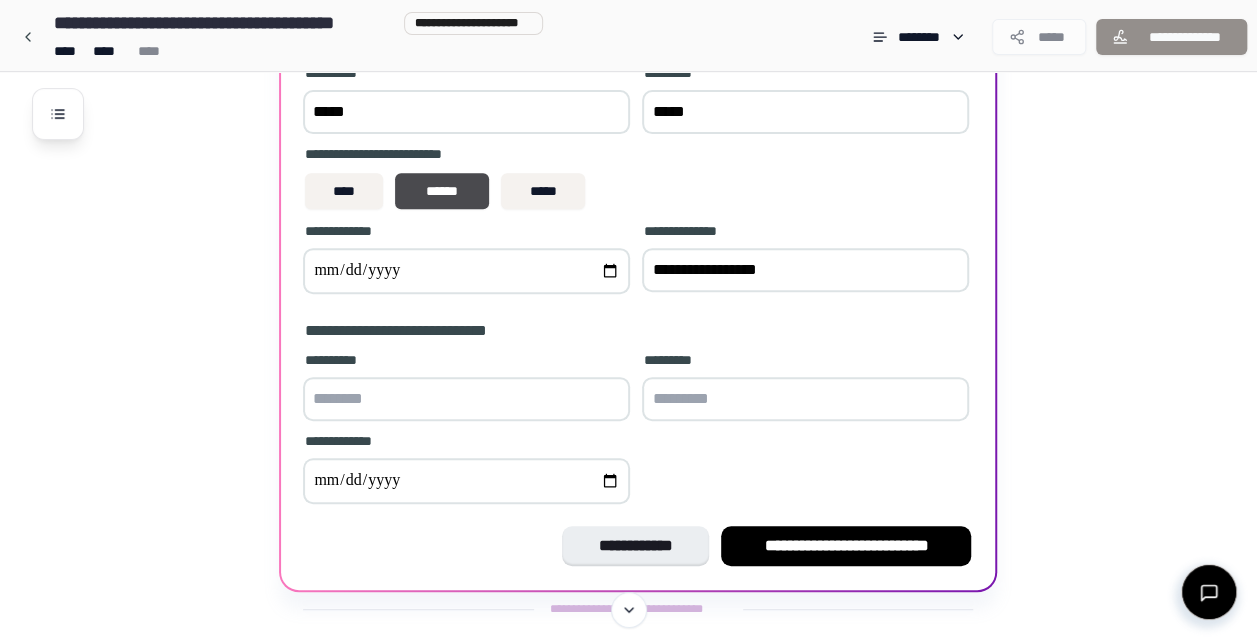 scroll, scrollTop: 352, scrollLeft: 0, axis: vertical 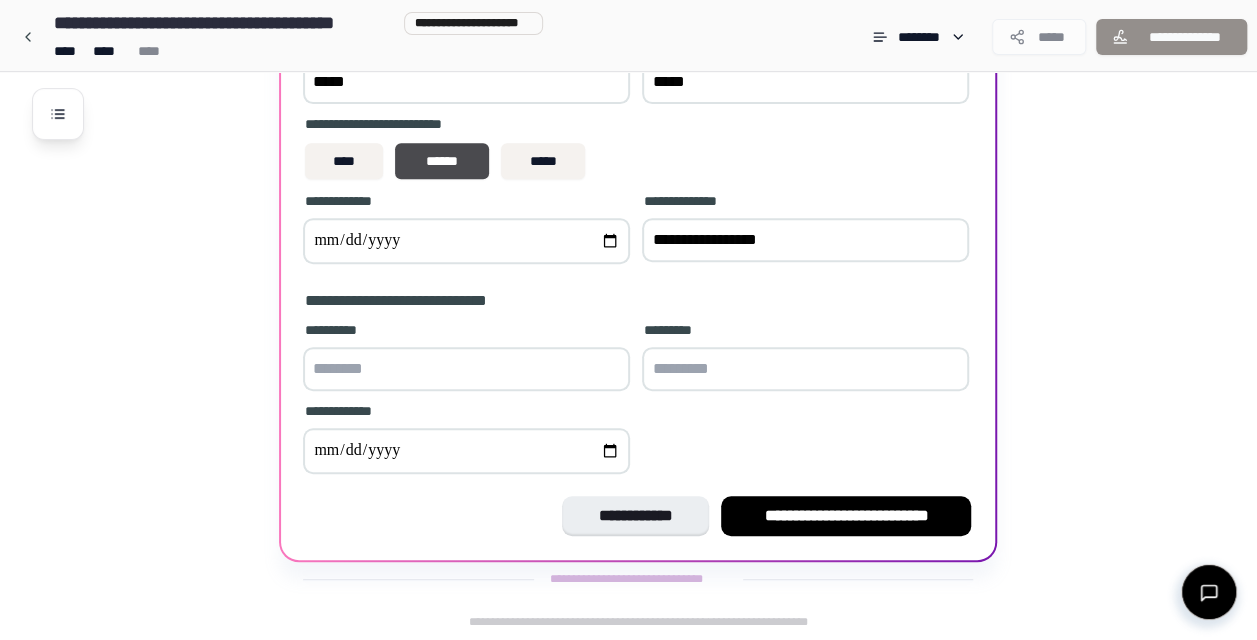 click at bounding box center [466, 369] 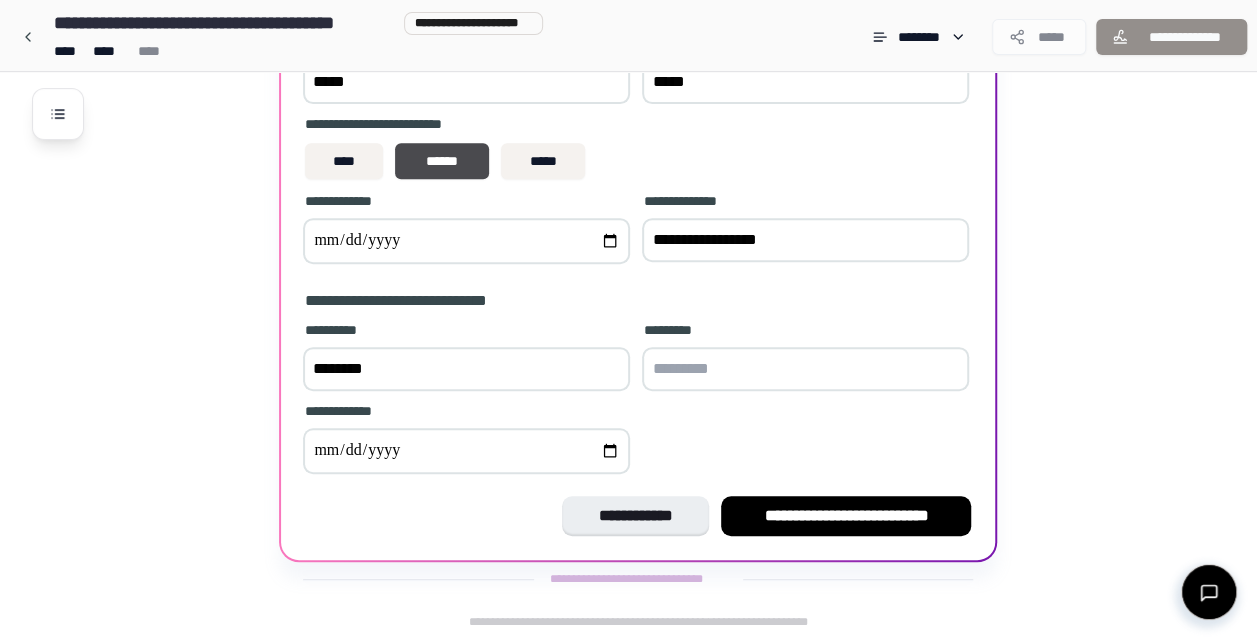 type on "********" 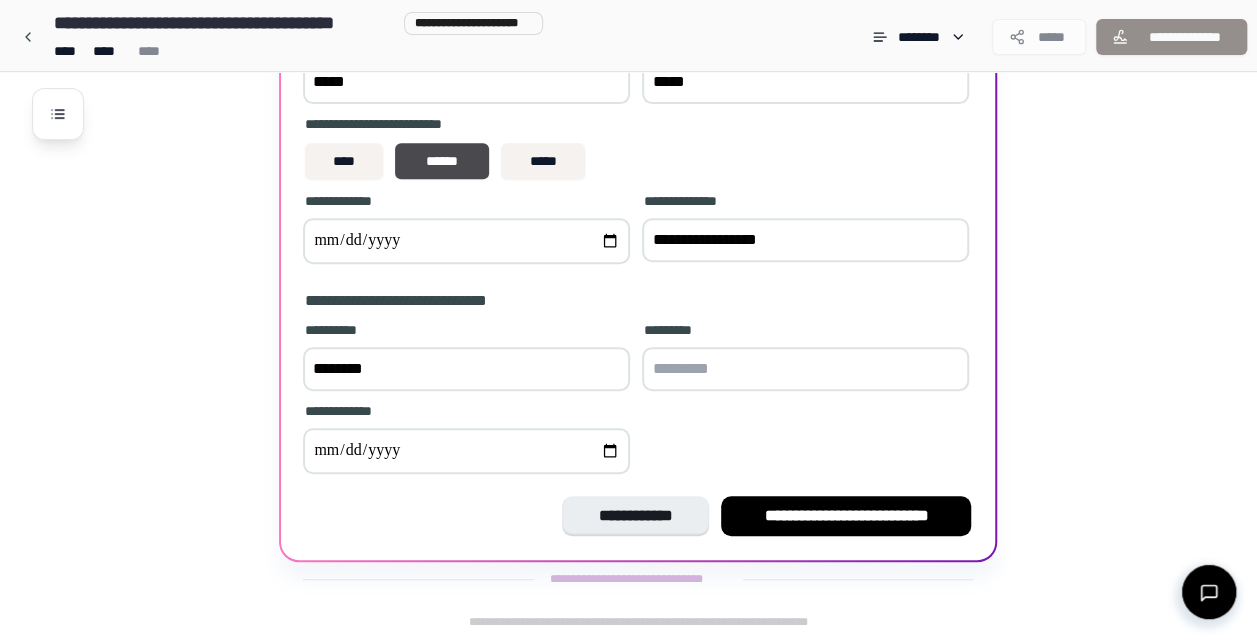 click at bounding box center (805, 369) 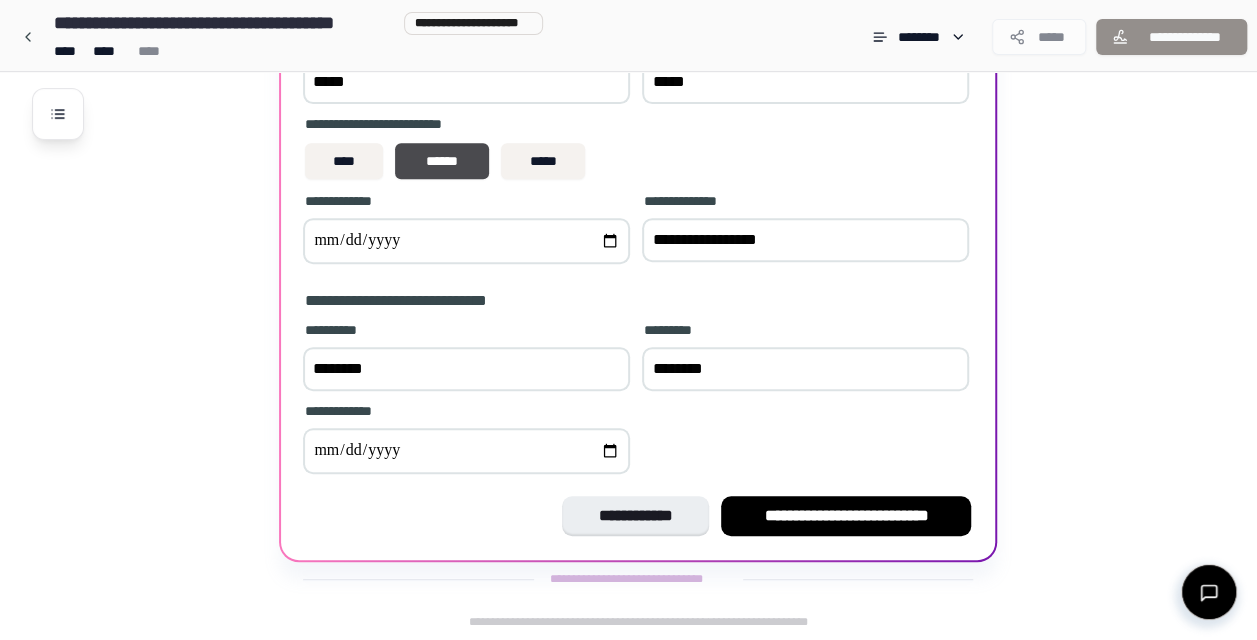 type on "********" 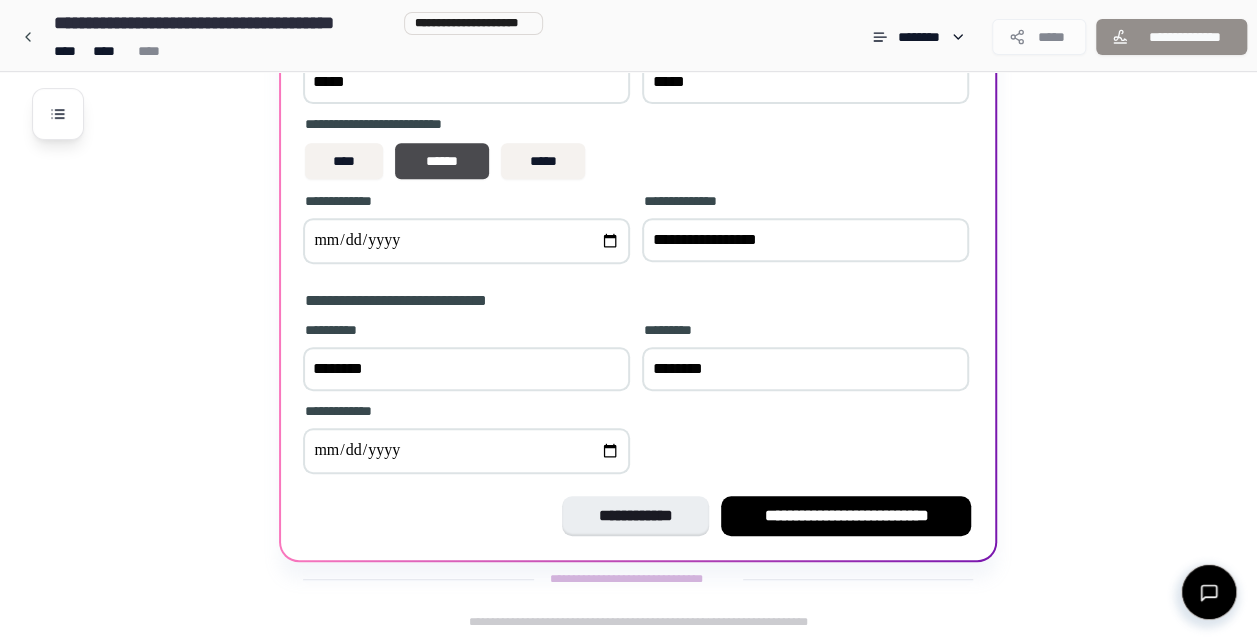 click on "**********" at bounding box center [638, 400] 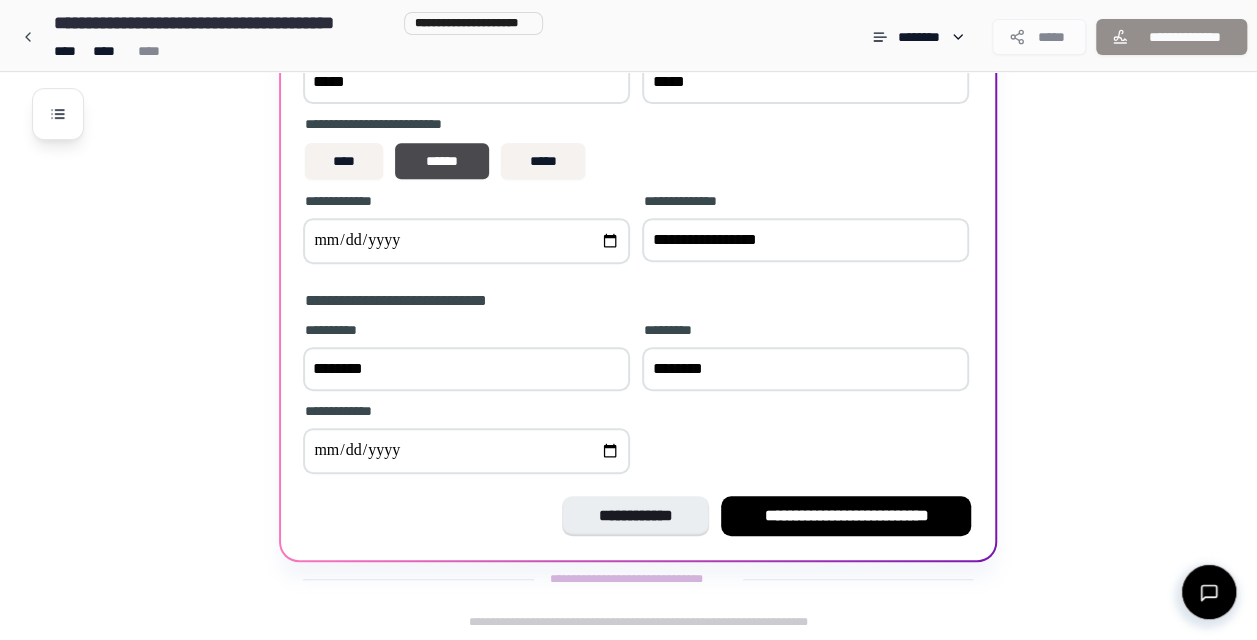 click at bounding box center (466, 451) 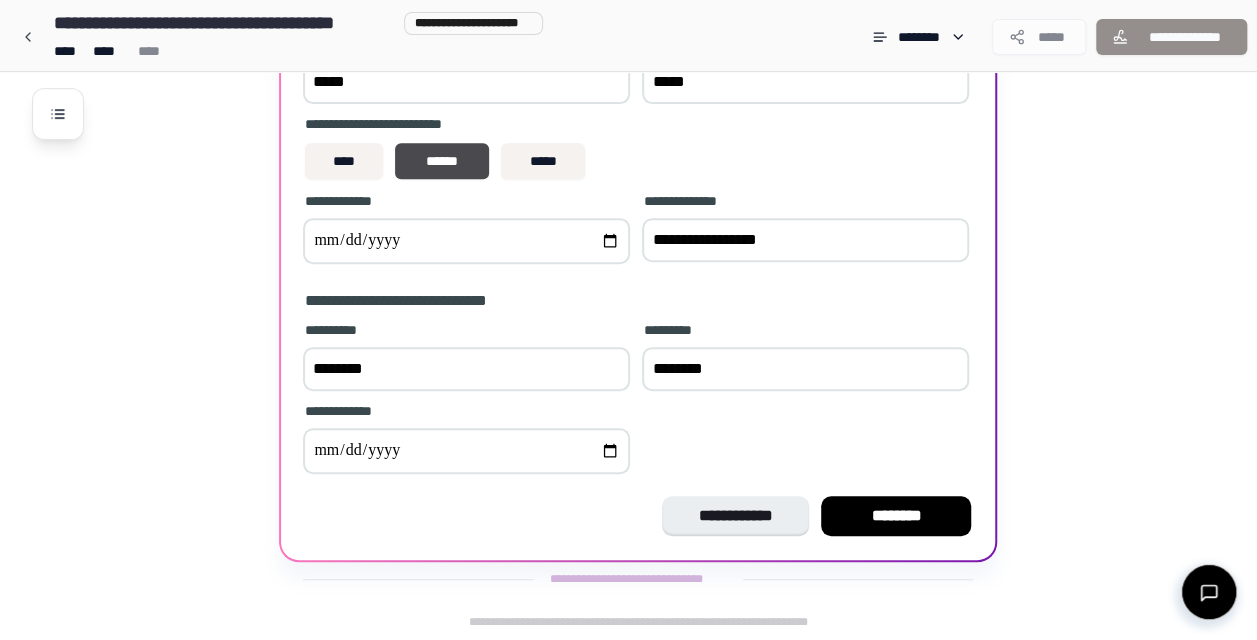 type on "**********" 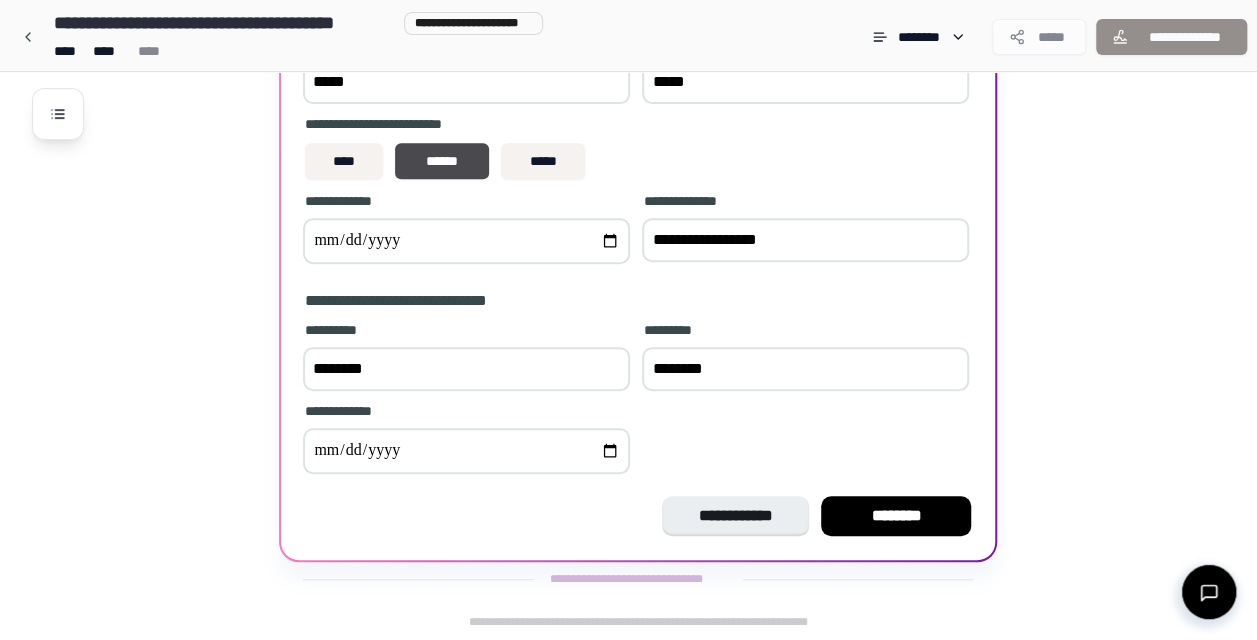 click on "**********" at bounding box center (638, 400) 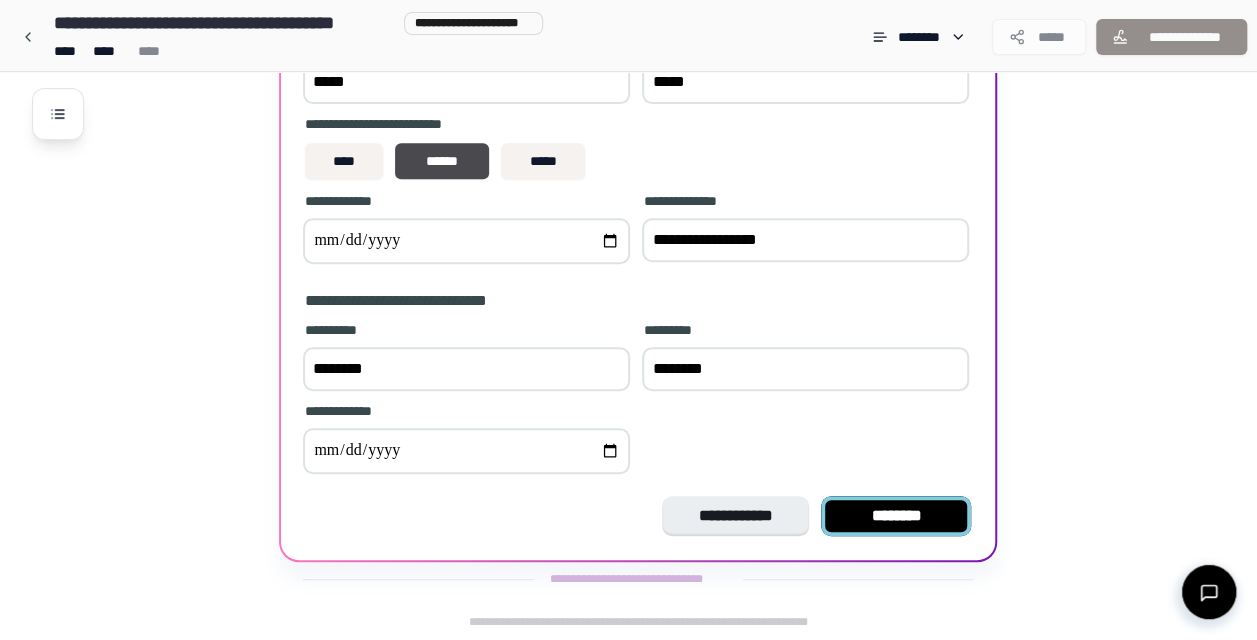 click on "********" at bounding box center (896, 516) 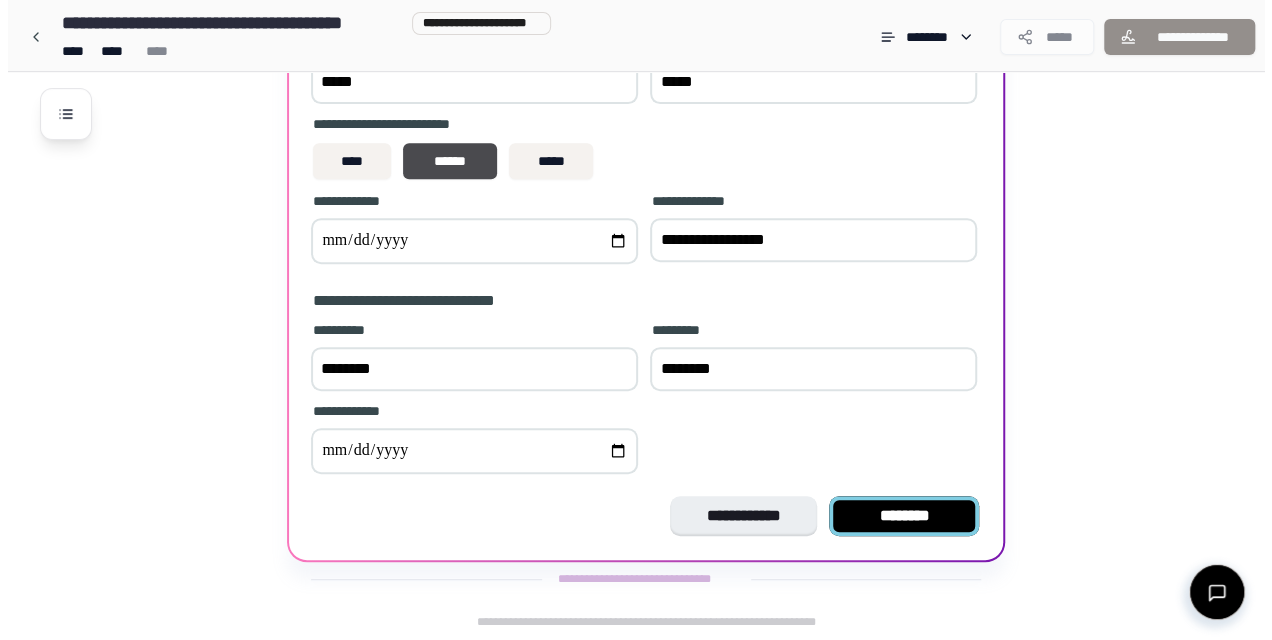 scroll, scrollTop: 0, scrollLeft: 0, axis: both 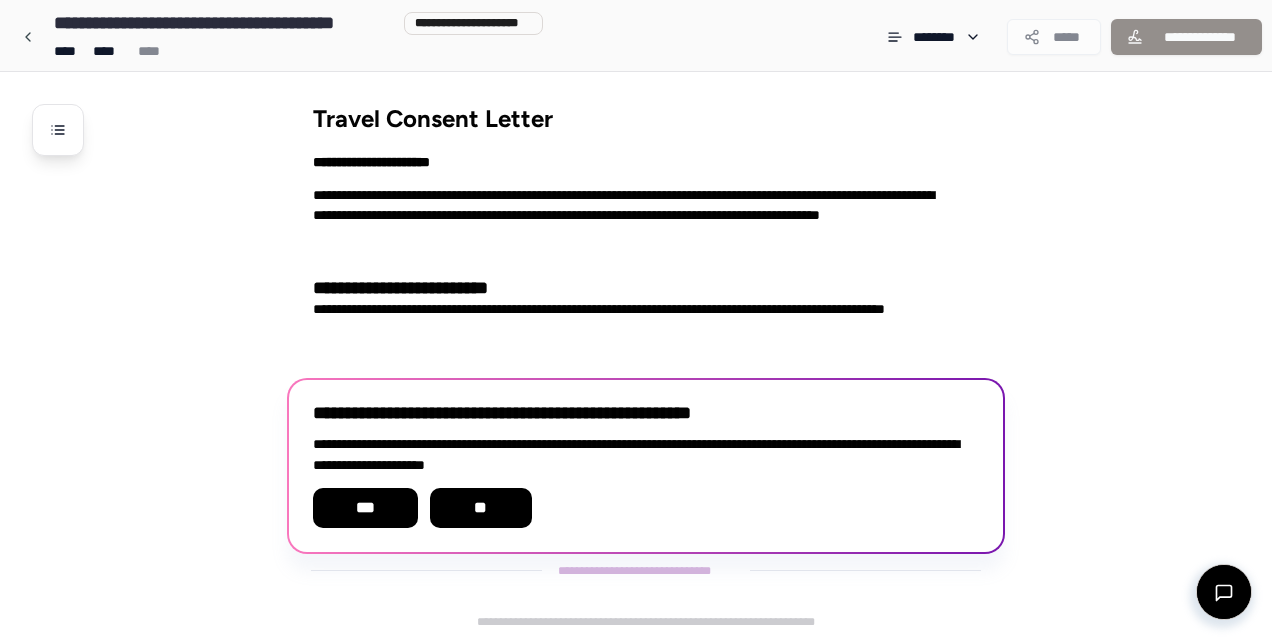 click on "**********" at bounding box center (662, 352) 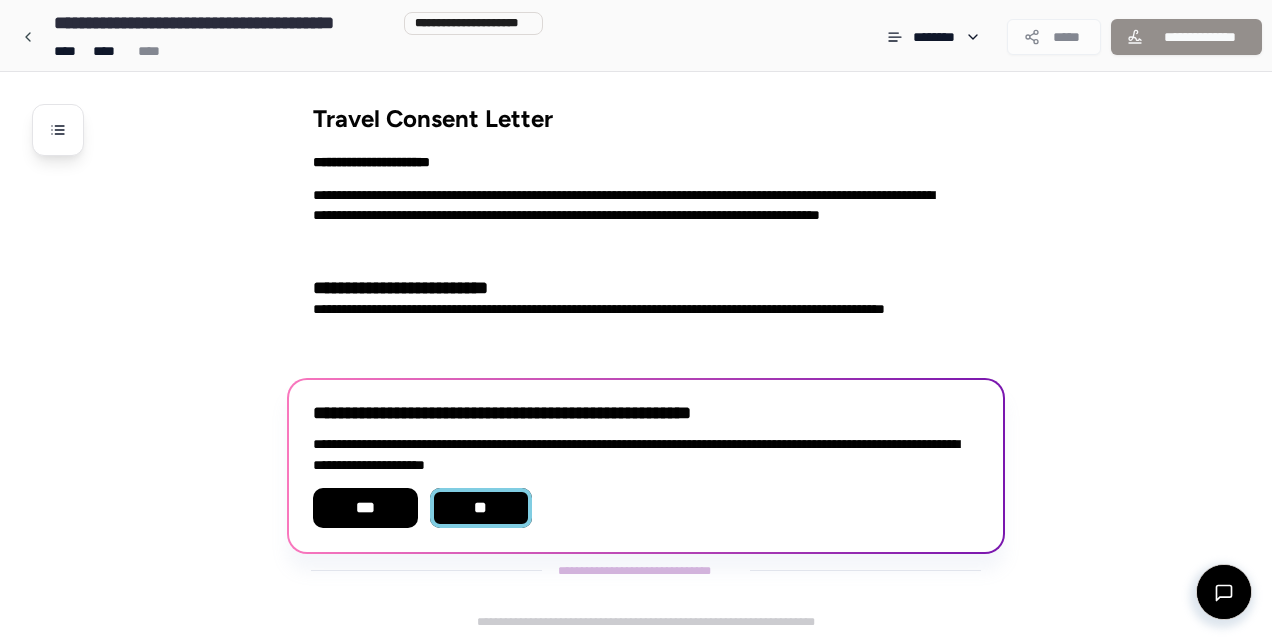 click on "**" at bounding box center [481, 508] 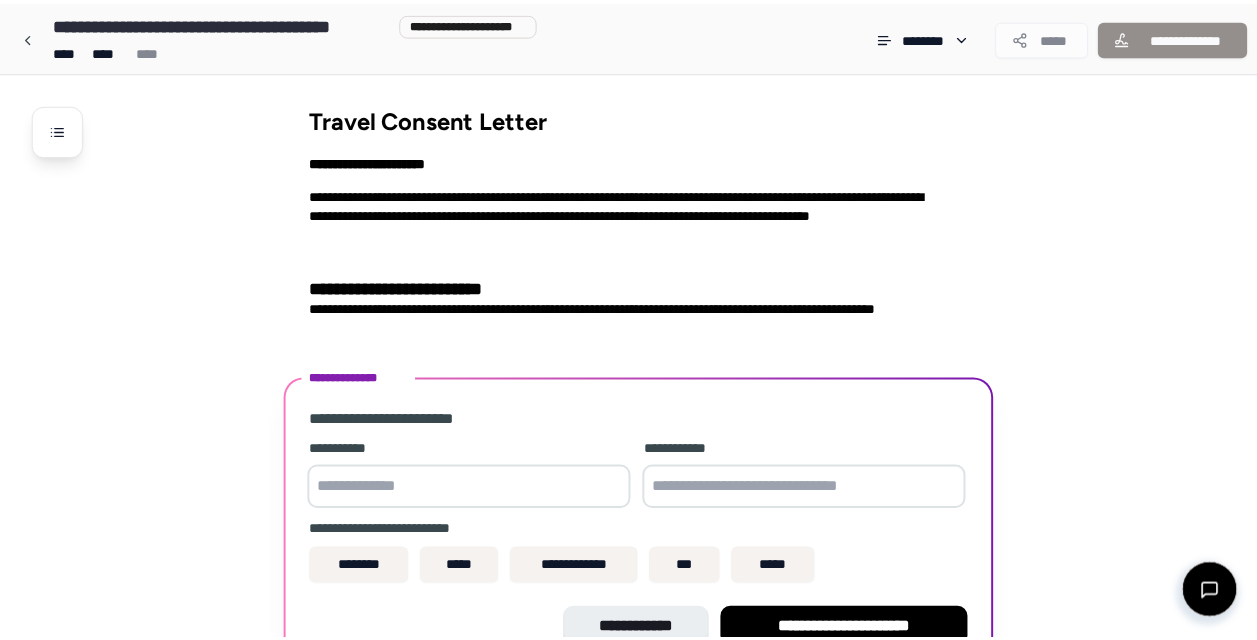 scroll, scrollTop: 113, scrollLeft: 0, axis: vertical 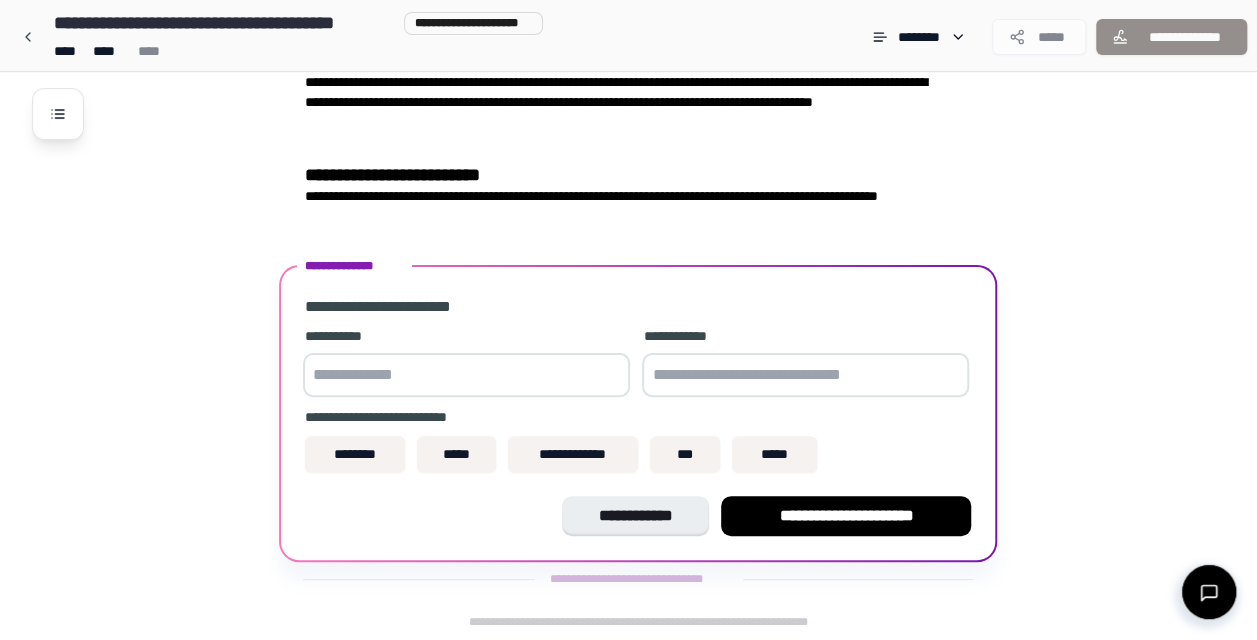 click at bounding box center (466, 375) 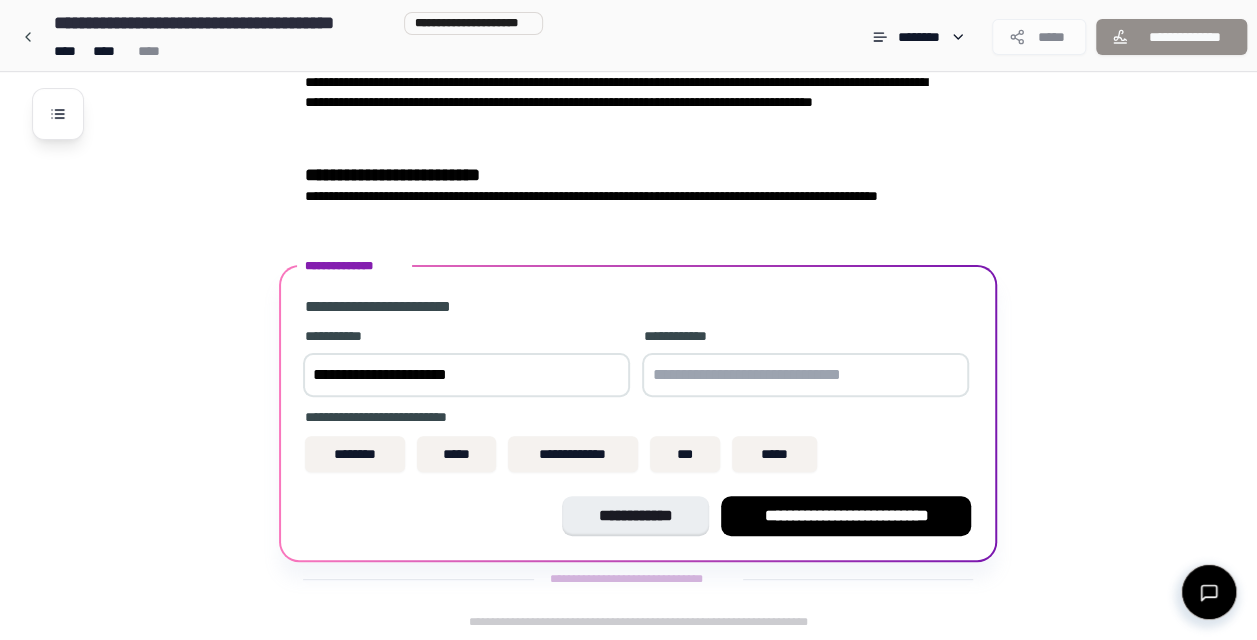click at bounding box center (805, 375) 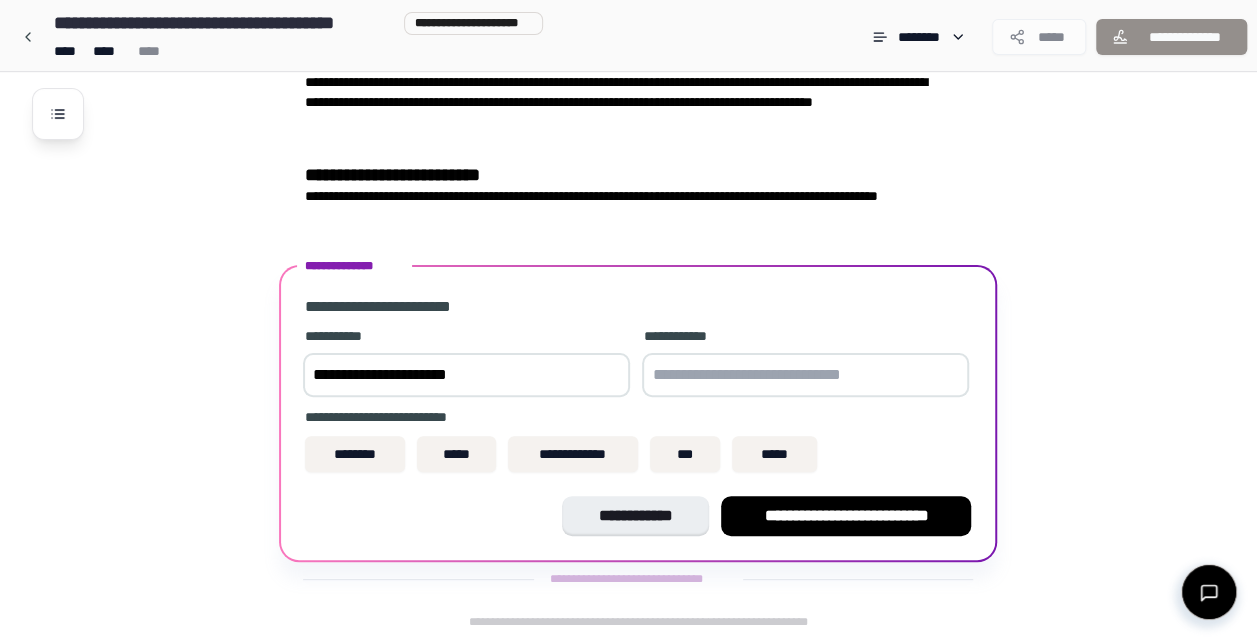 click at bounding box center (805, 375) 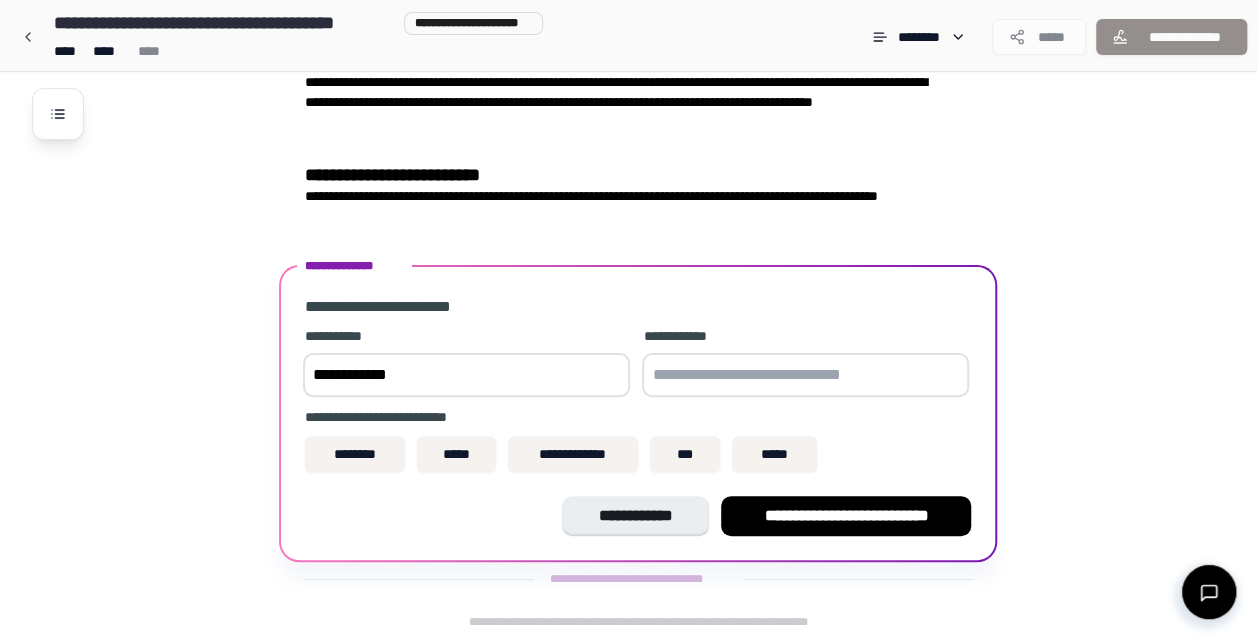 type on "**********" 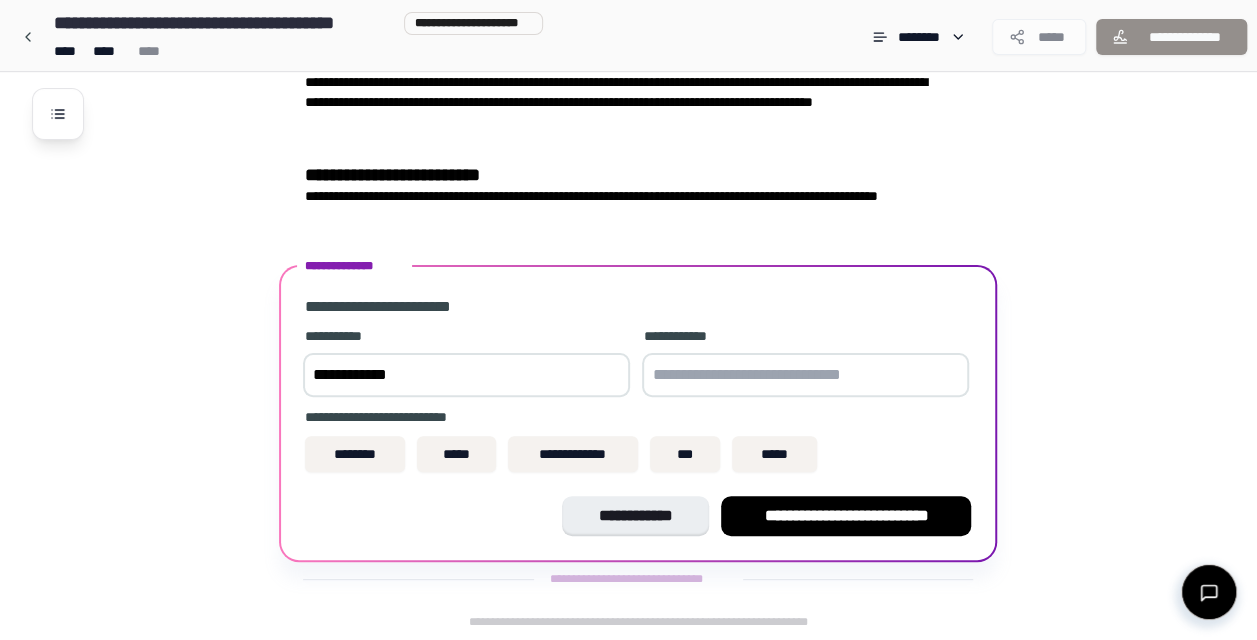 click at bounding box center [805, 375] 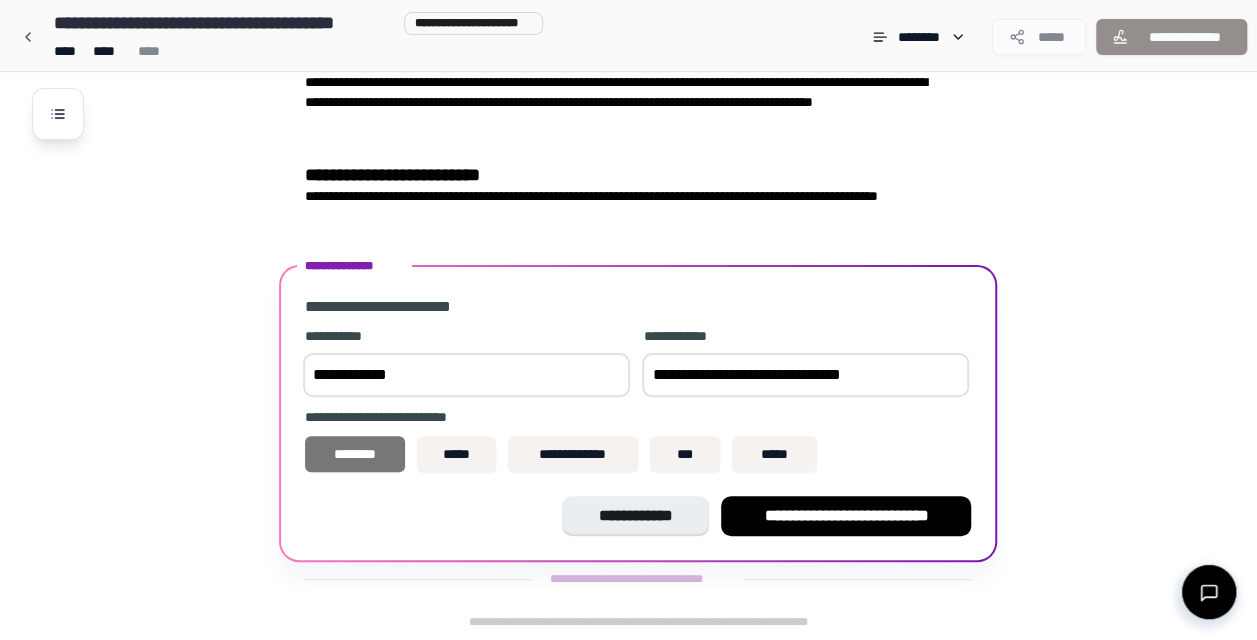 type on "**********" 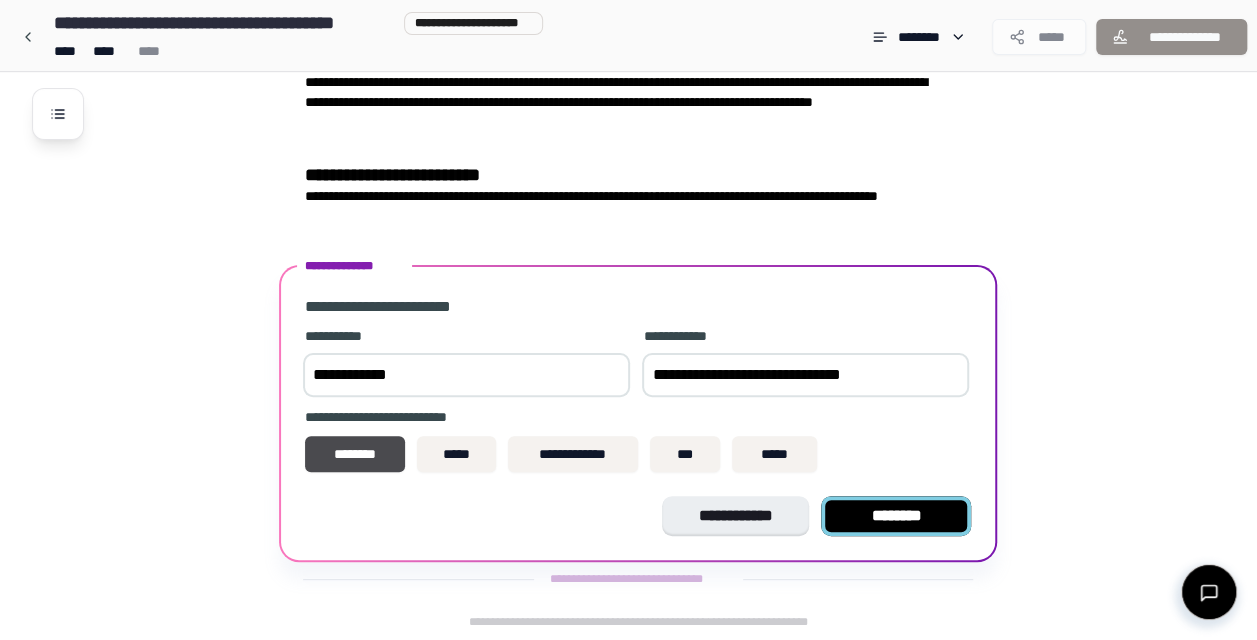 click on "********" at bounding box center (896, 516) 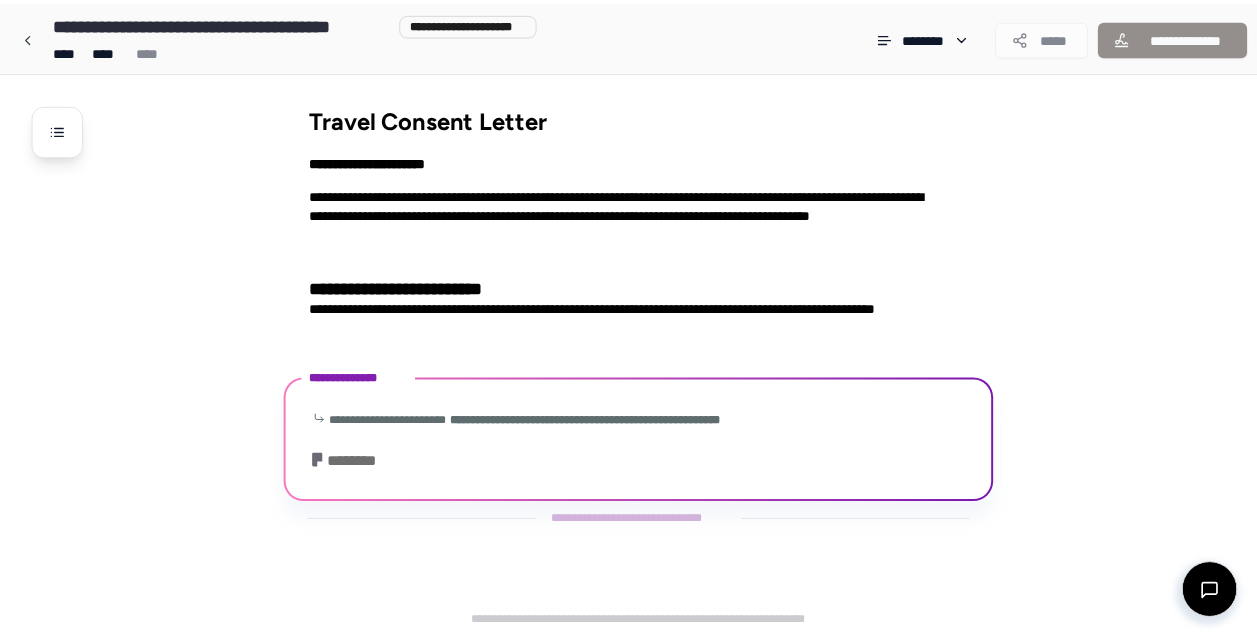 scroll, scrollTop: 158, scrollLeft: 0, axis: vertical 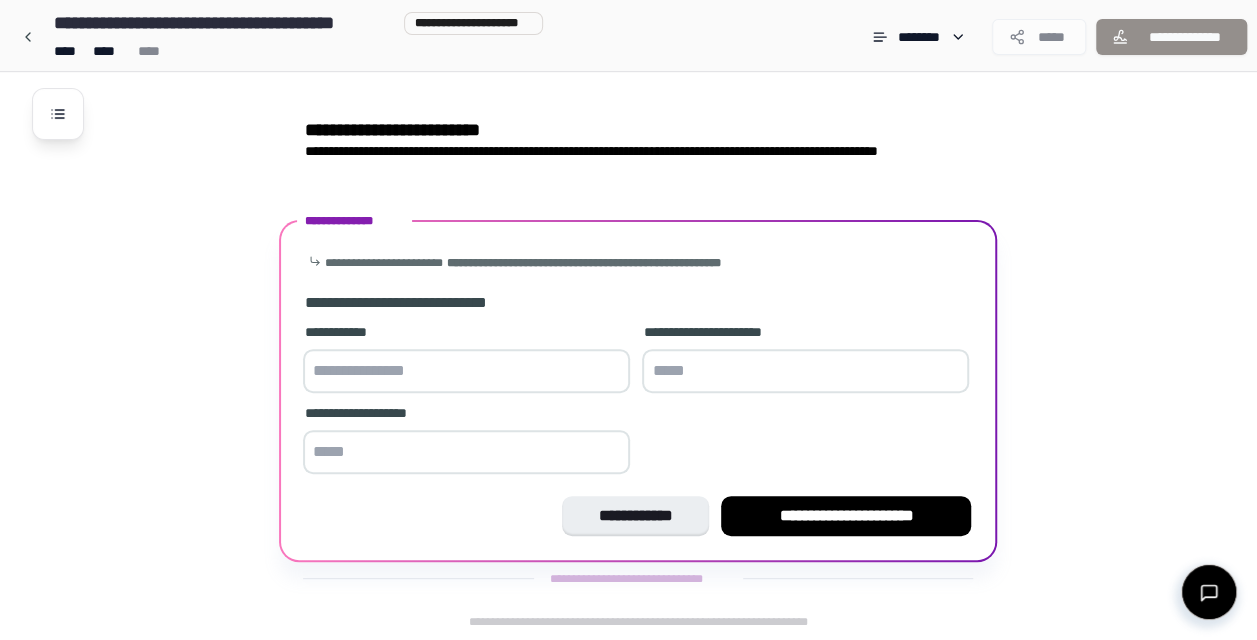click at bounding box center [466, 371] 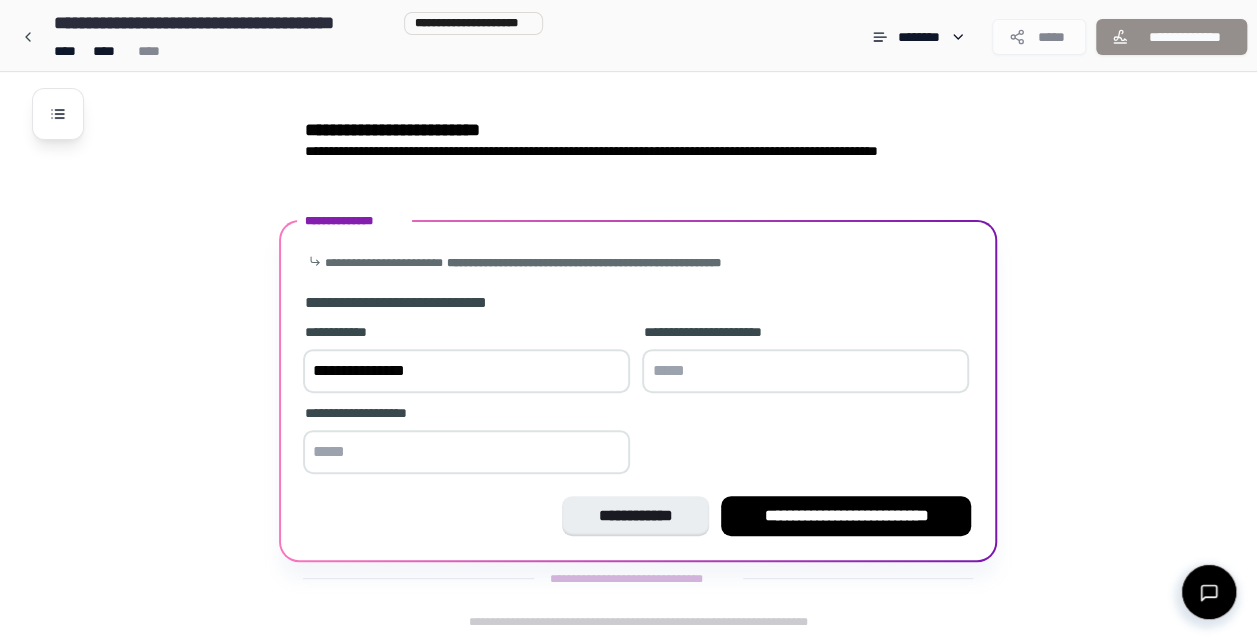 type on "**********" 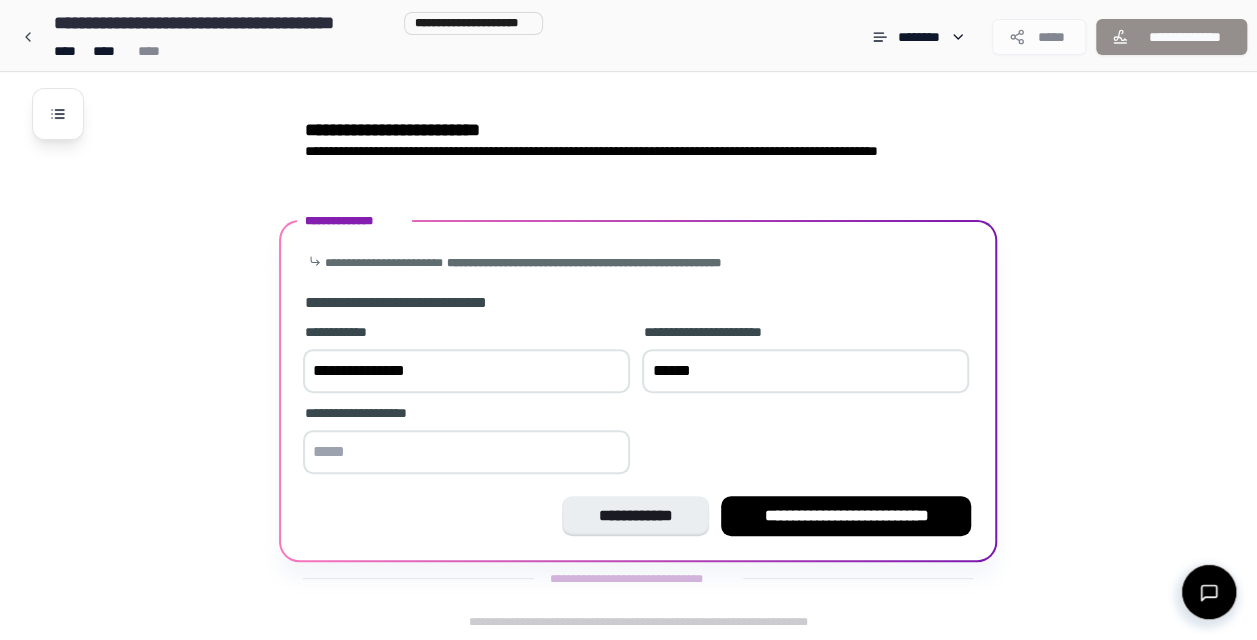 type on "******" 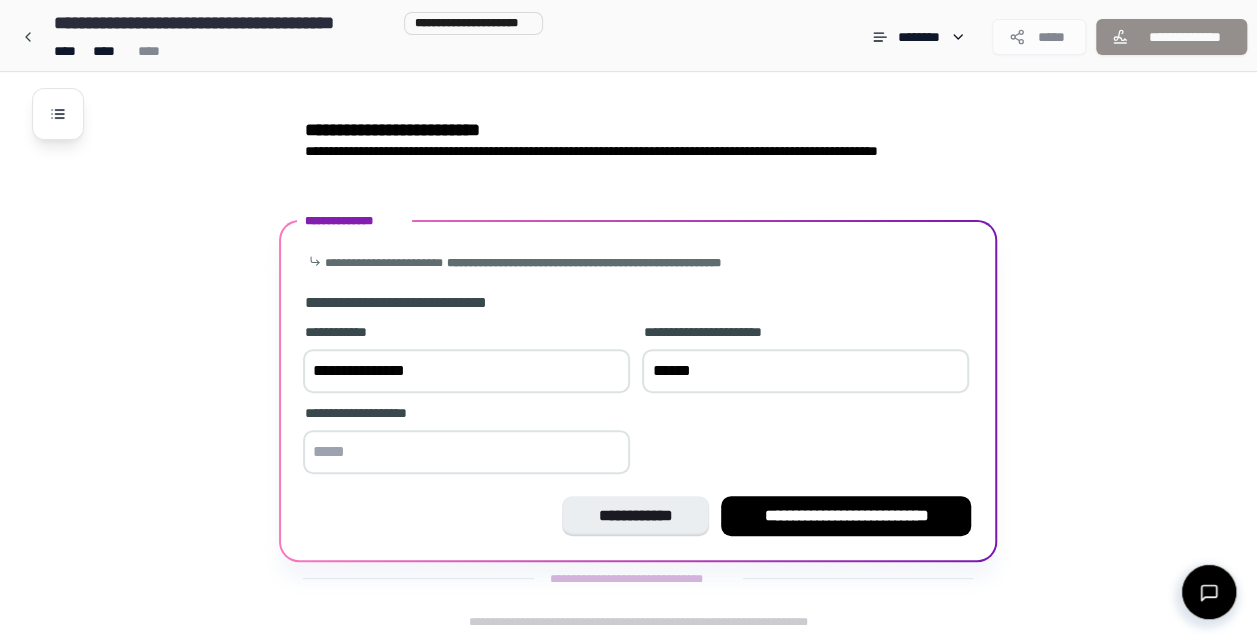 drag, startPoint x: 728, startPoint y: 373, endPoint x: 640, endPoint y: 371, distance: 88.02273 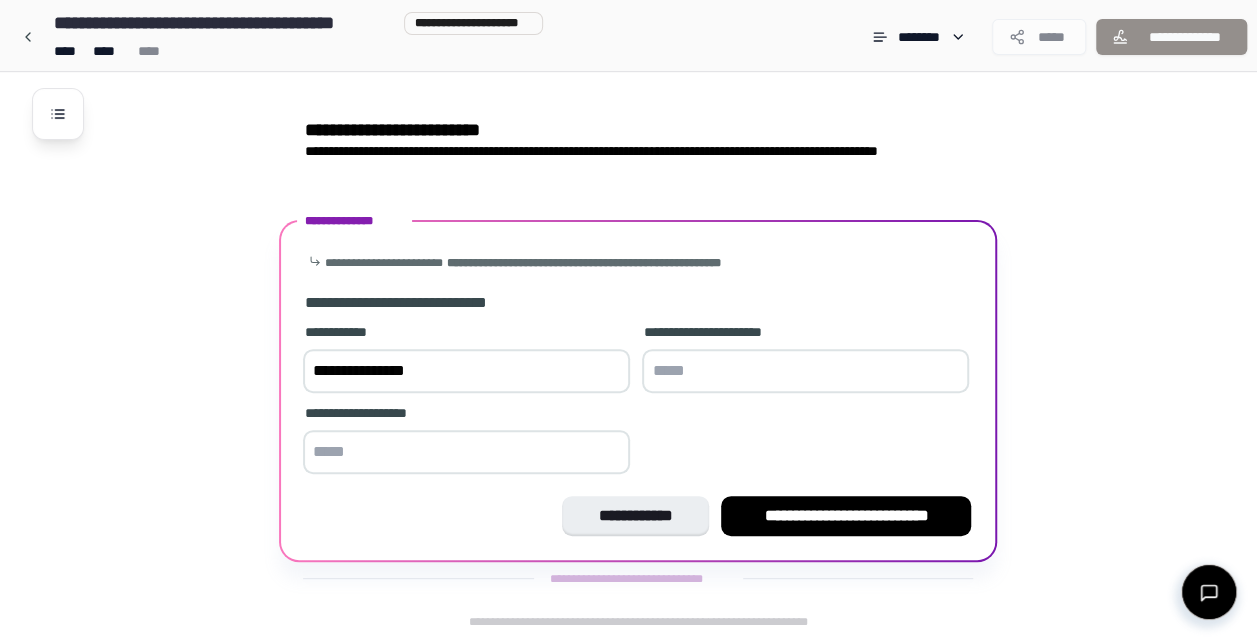 type 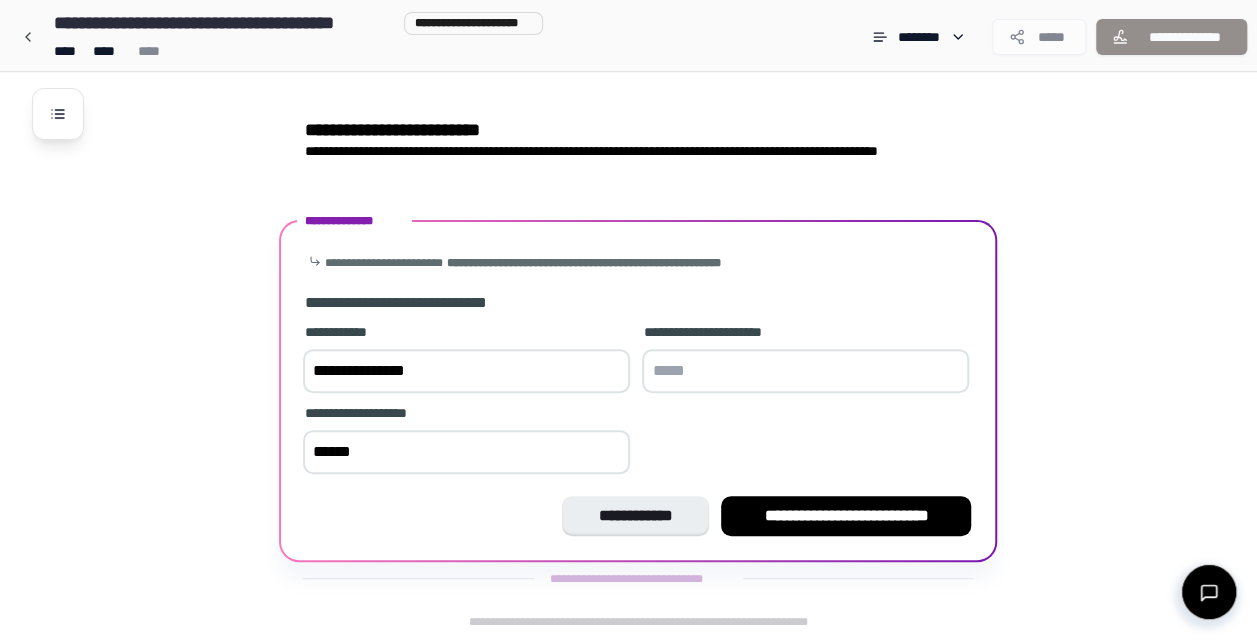 click on "******" at bounding box center [466, 452] 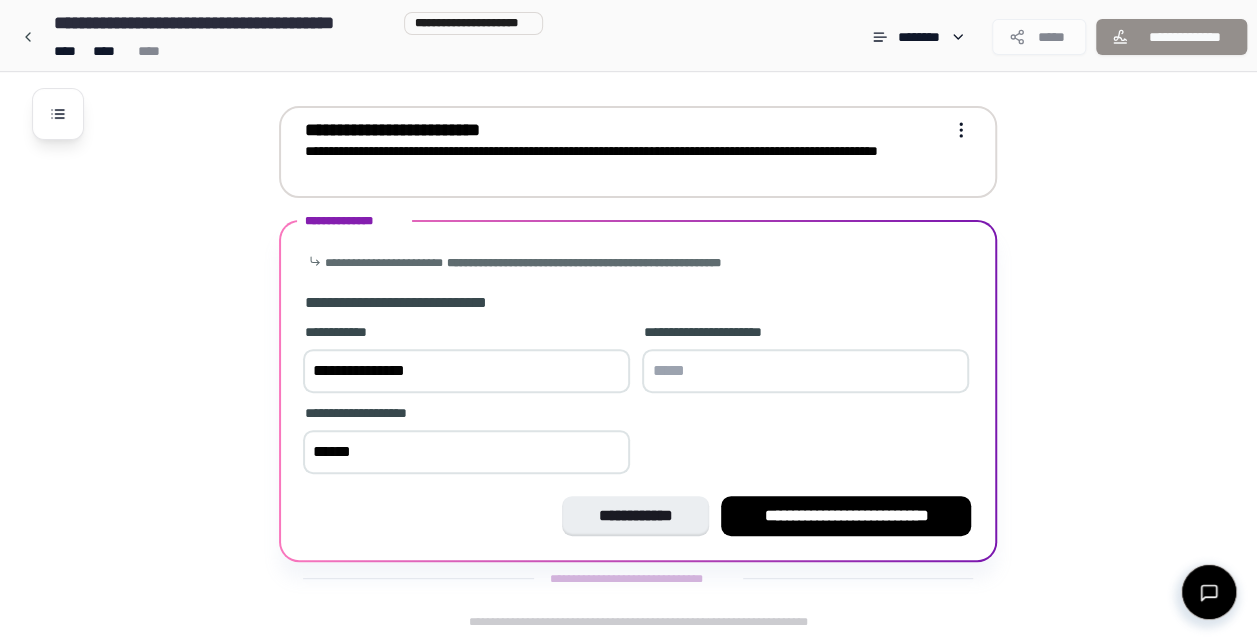 type on "******" 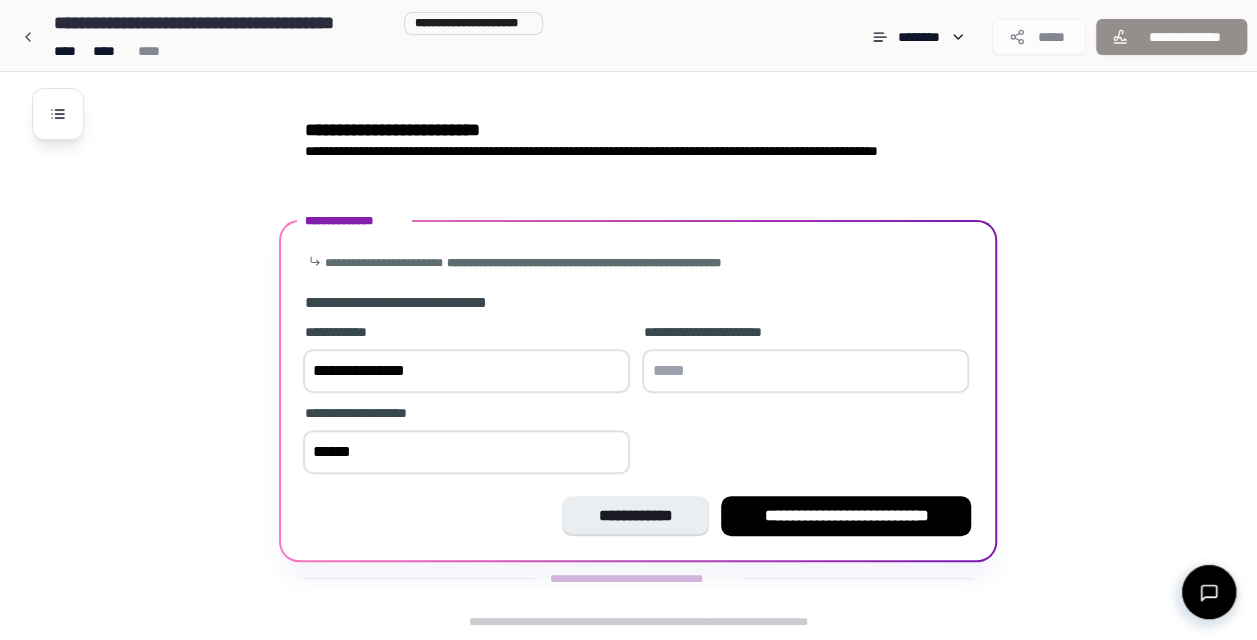 click at bounding box center [805, 371] 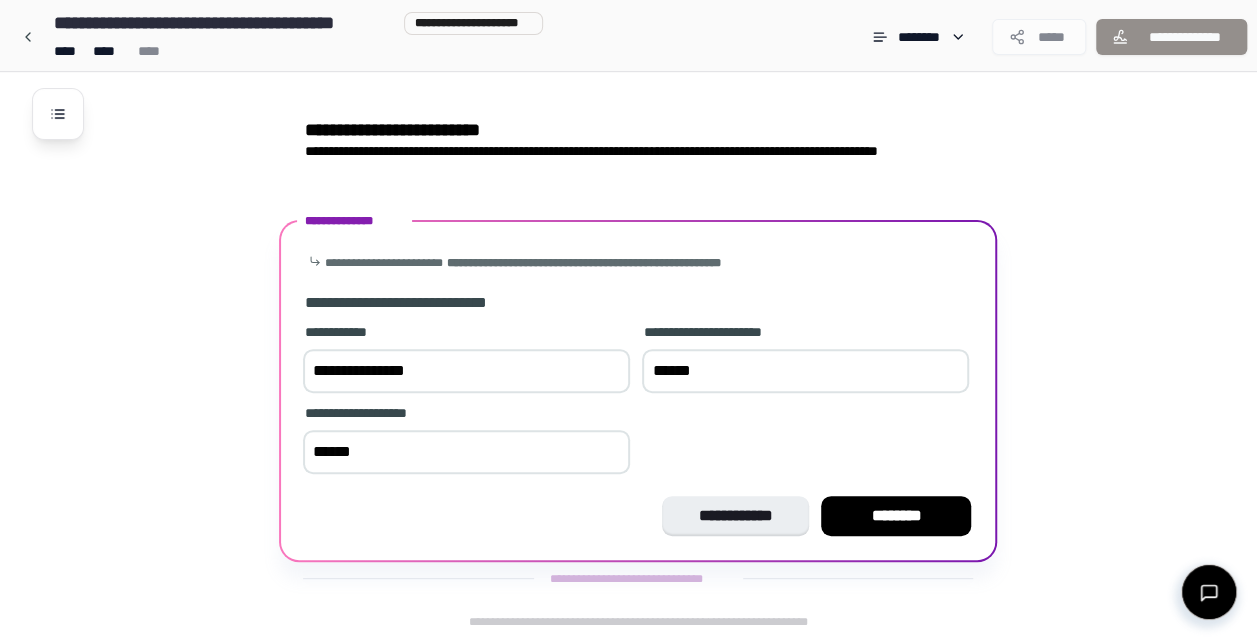type on "******" 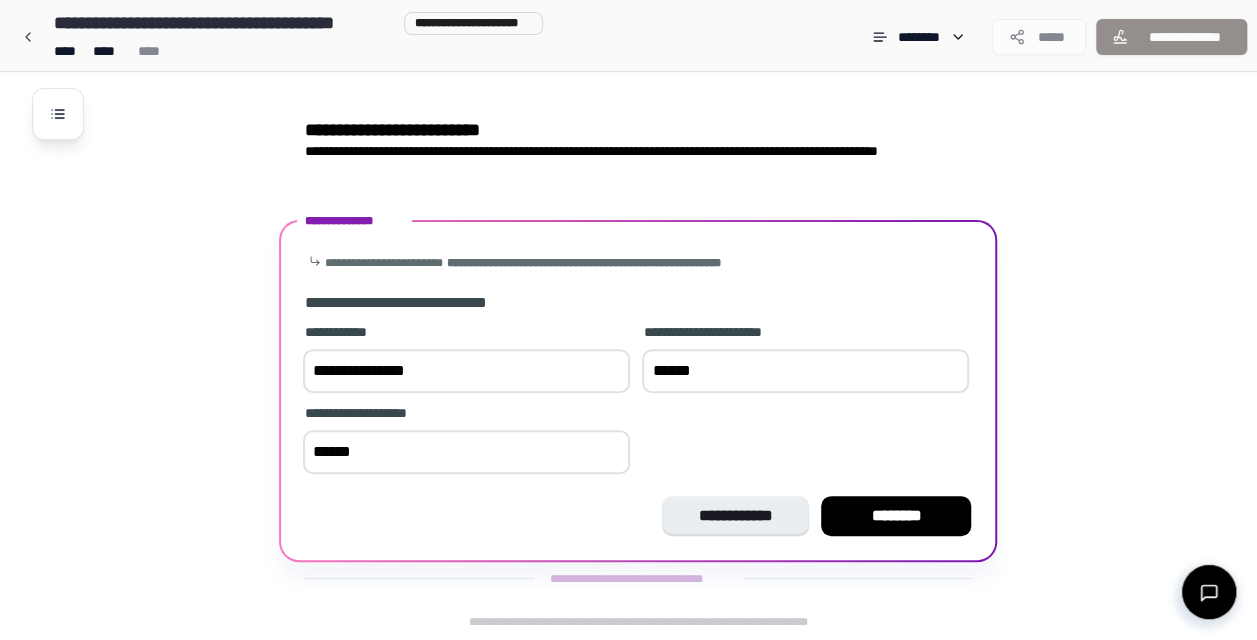 click on "**********" at bounding box center (638, 401) 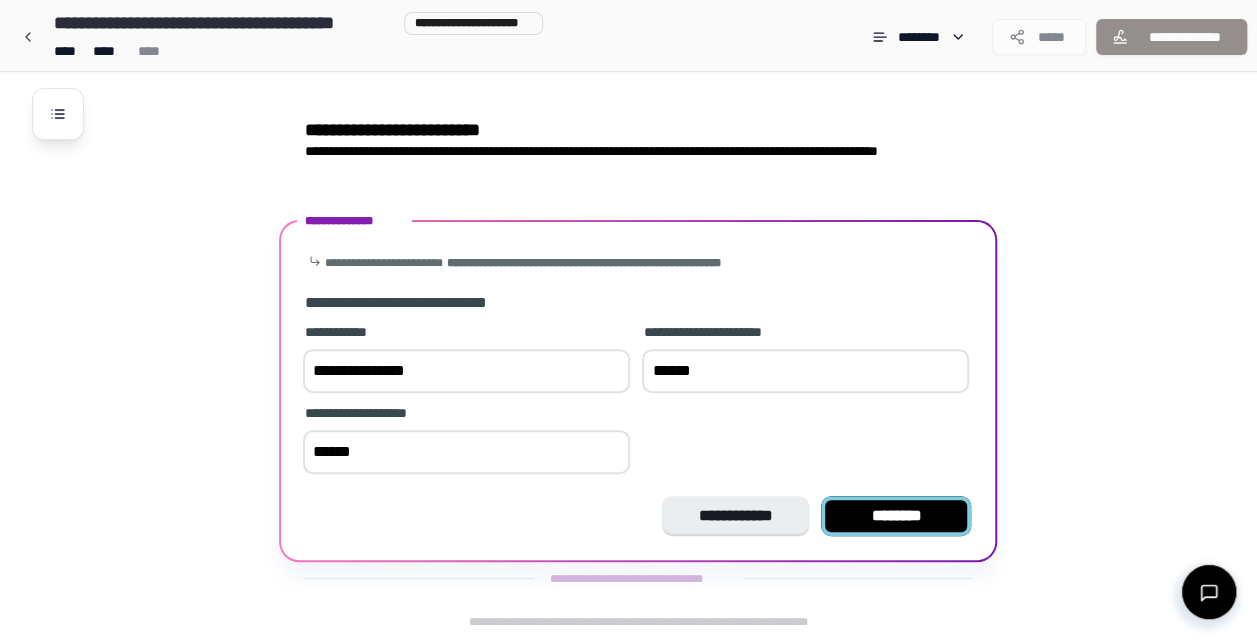 click on "********" at bounding box center (896, 516) 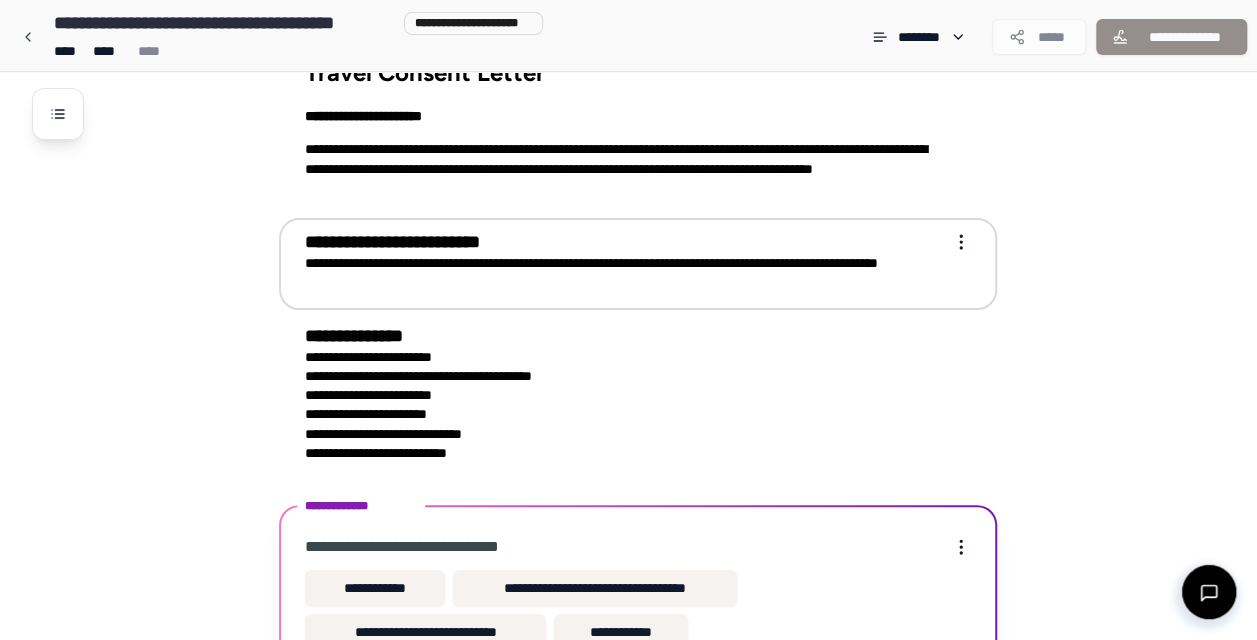 scroll, scrollTop: 160, scrollLeft: 0, axis: vertical 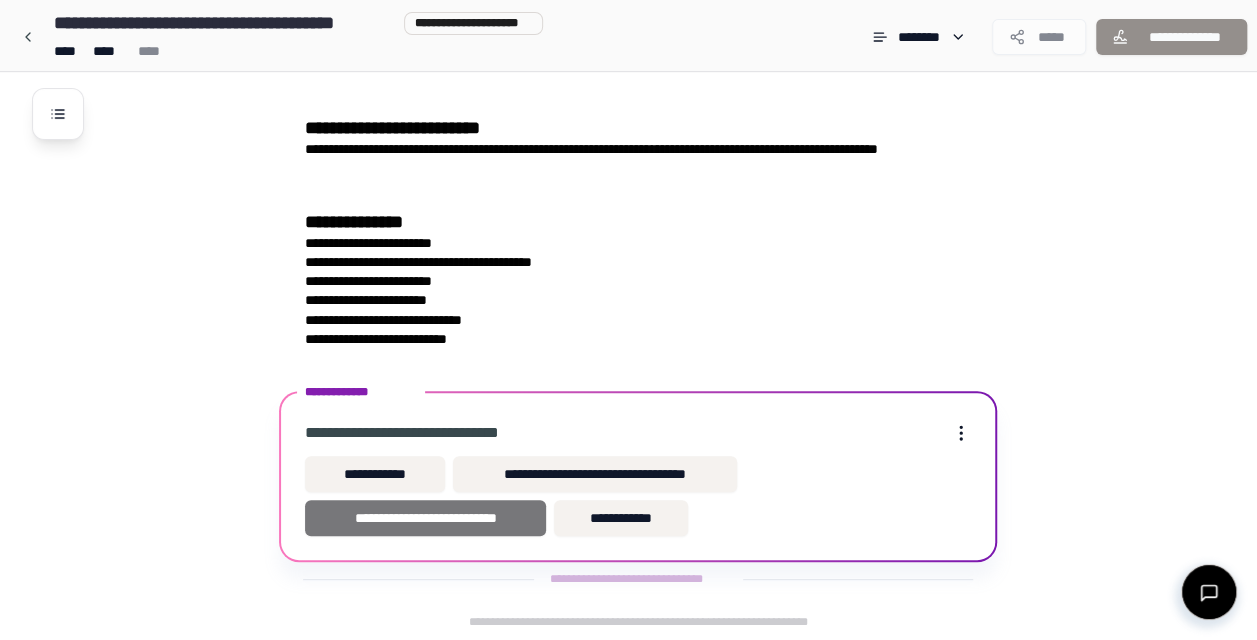 click on "**********" at bounding box center [425, 518] 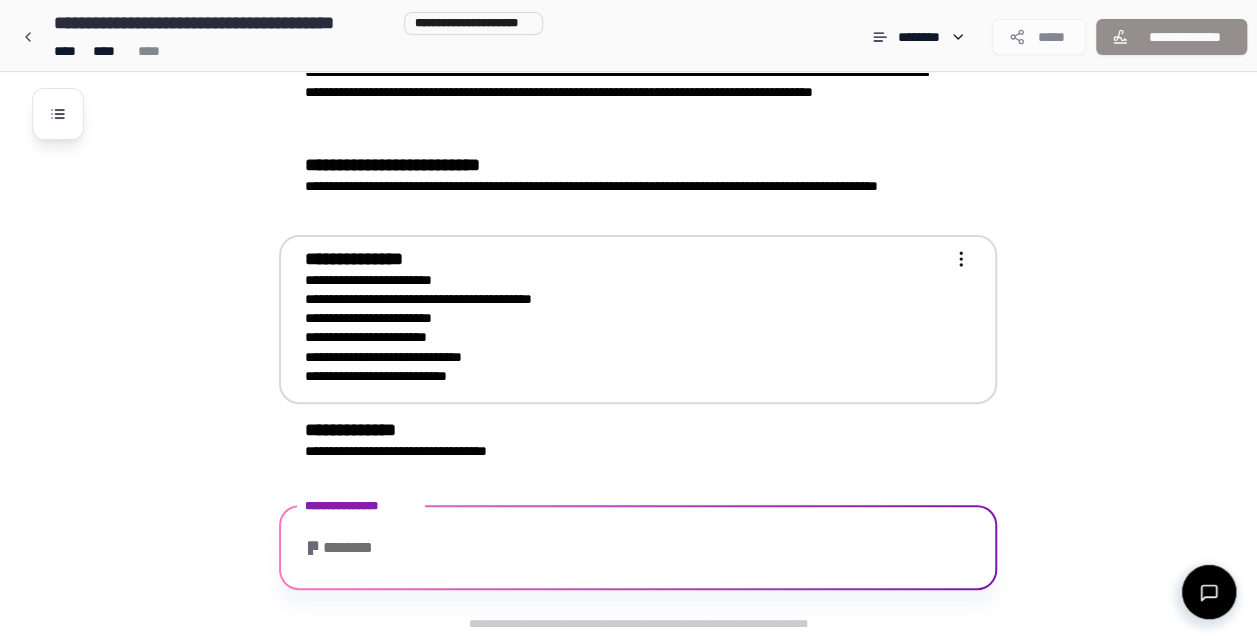 scroll, scrollTop: 286, scrollLeft: 0, axis: vertical 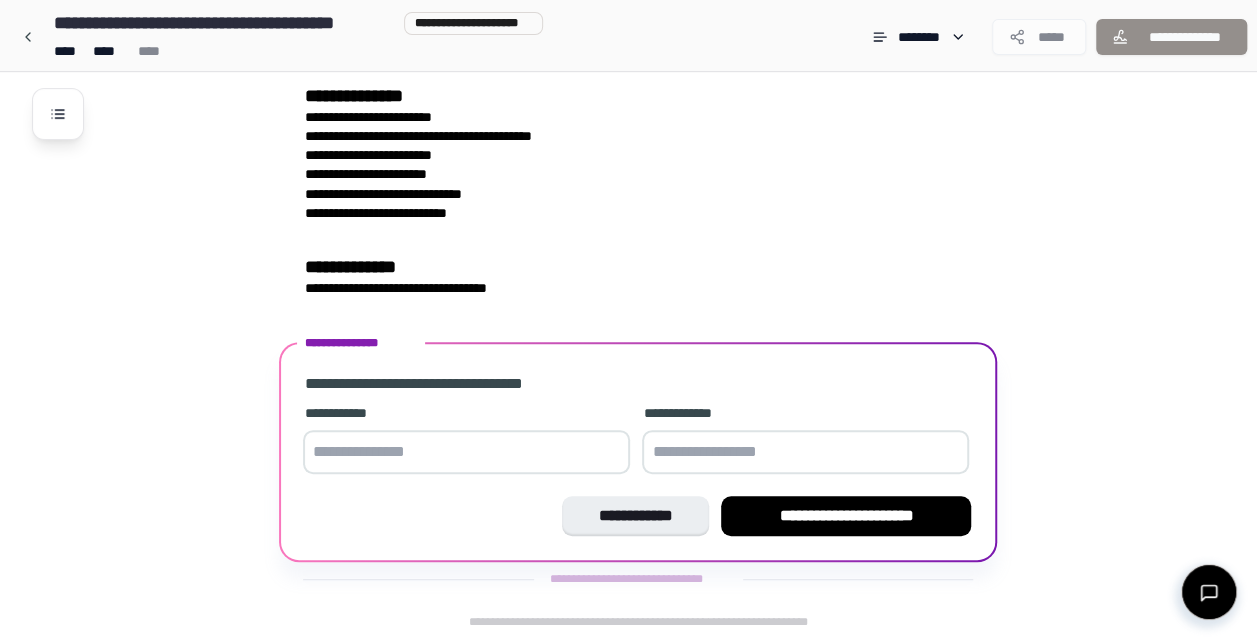 click at bounding box center [466, 452] 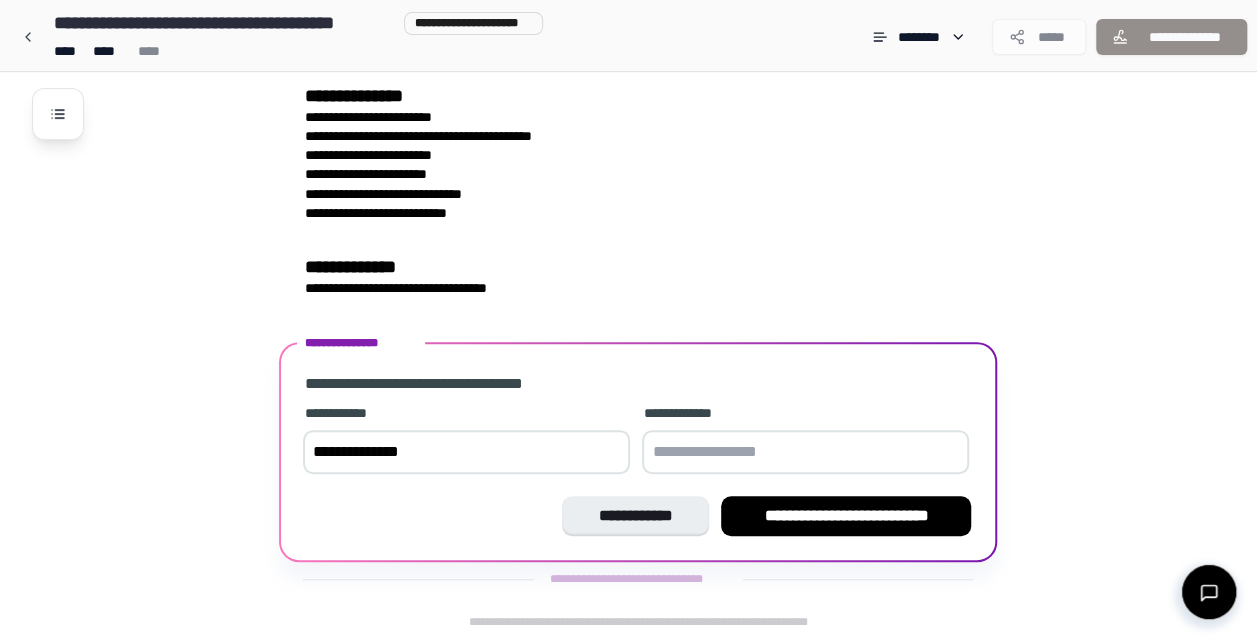 type on "**********" 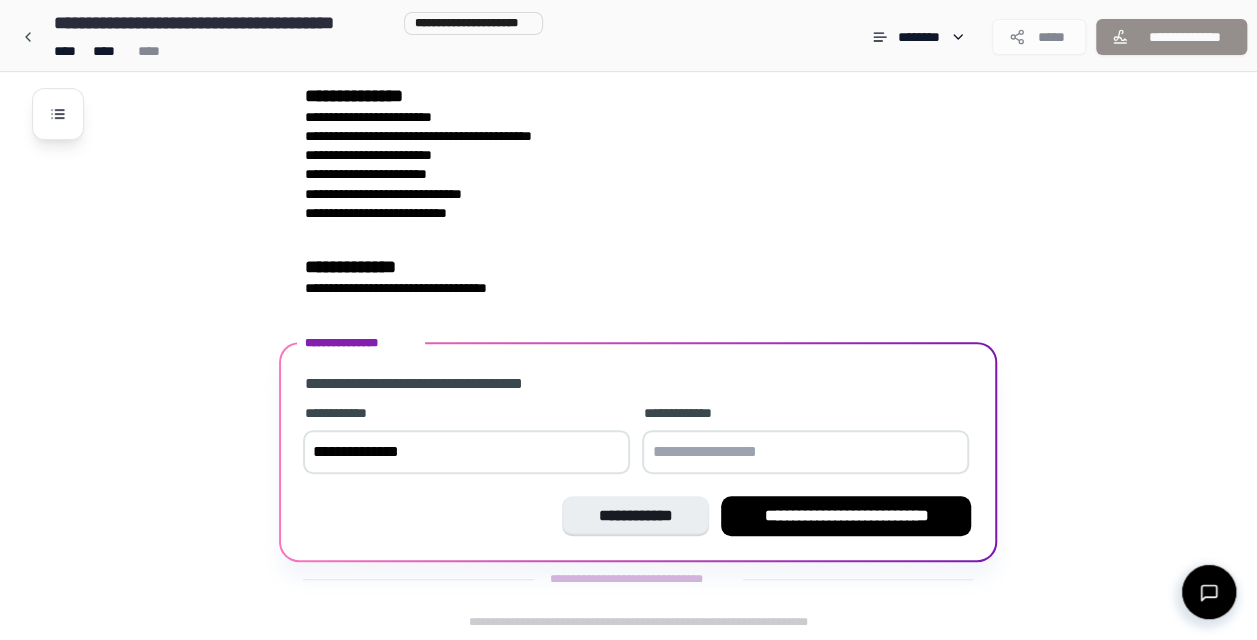 click at bounding box center [805, 452] 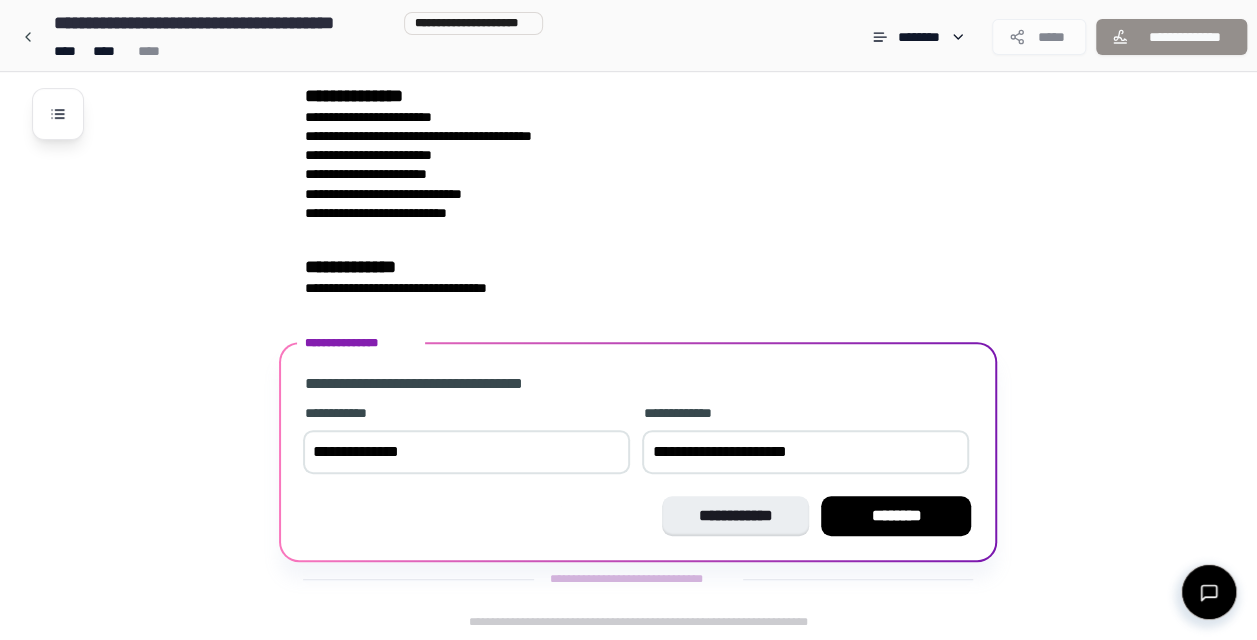 drag, startPoint x: 833, startPoint y: 450, endPoint x: 644, endPoint y: 454, distance: 189.04233 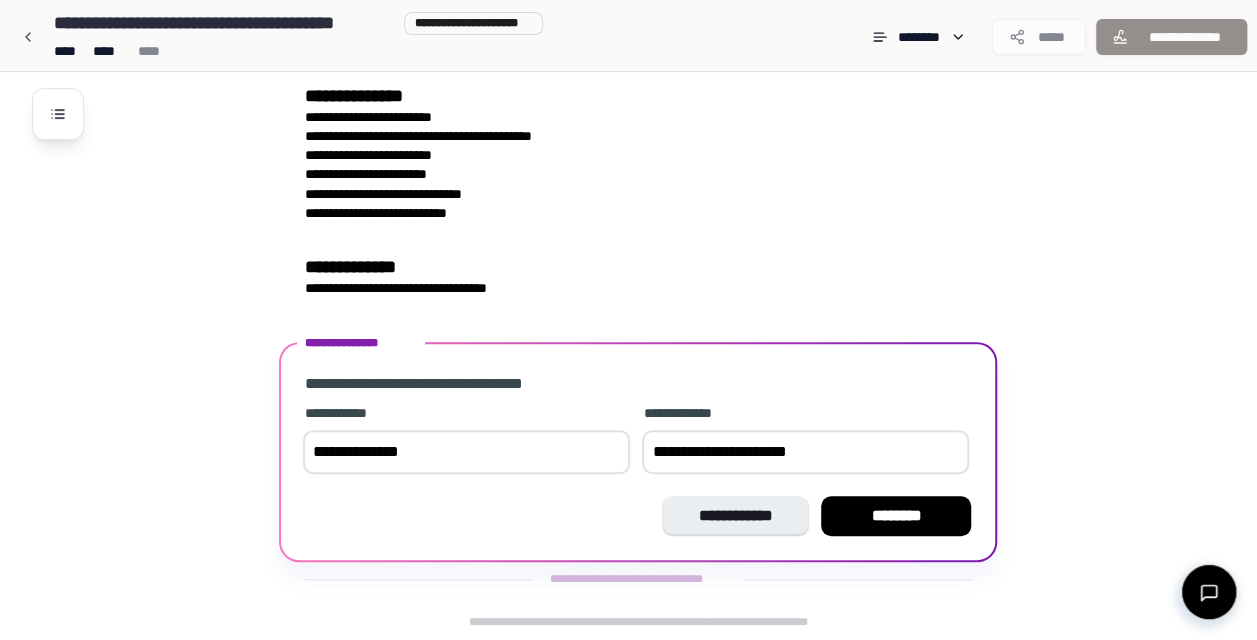 type on "**********" 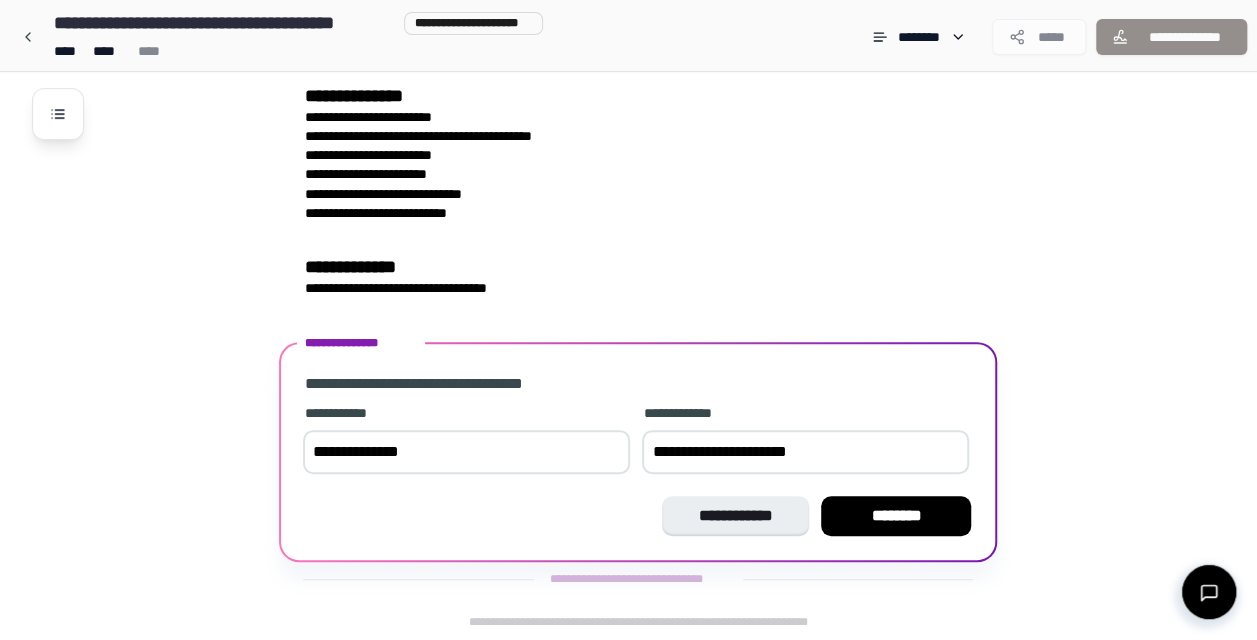 click on "**********" at bounding box center [638, 516] 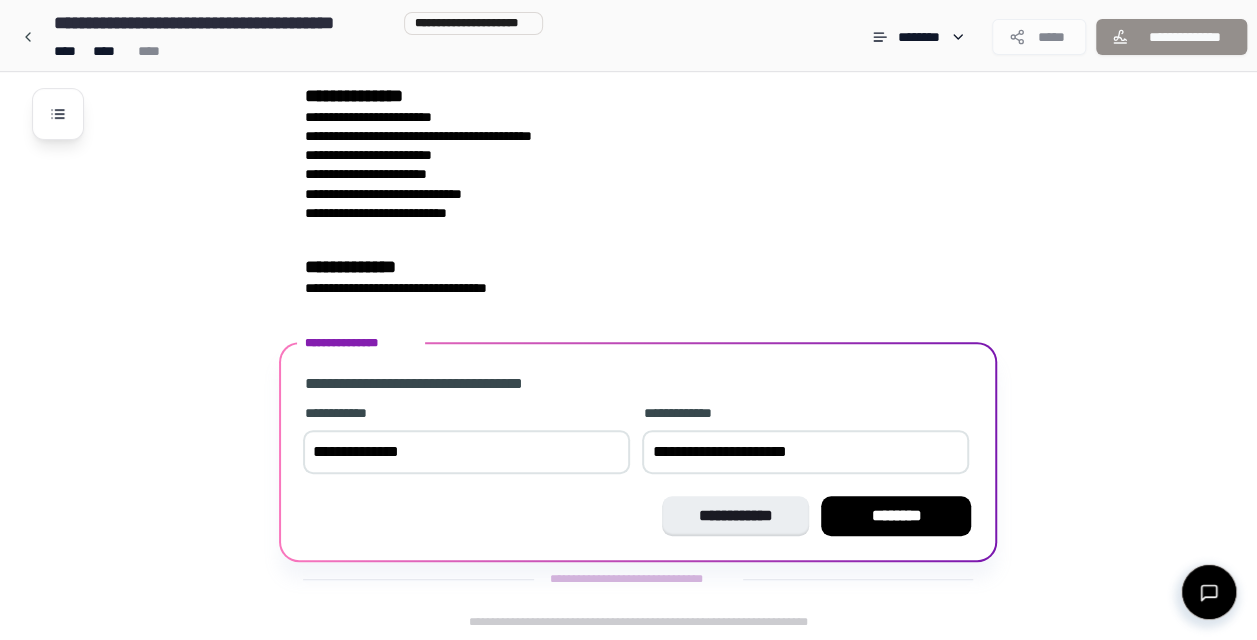 click on "**********" at bounding box center [638, 384] 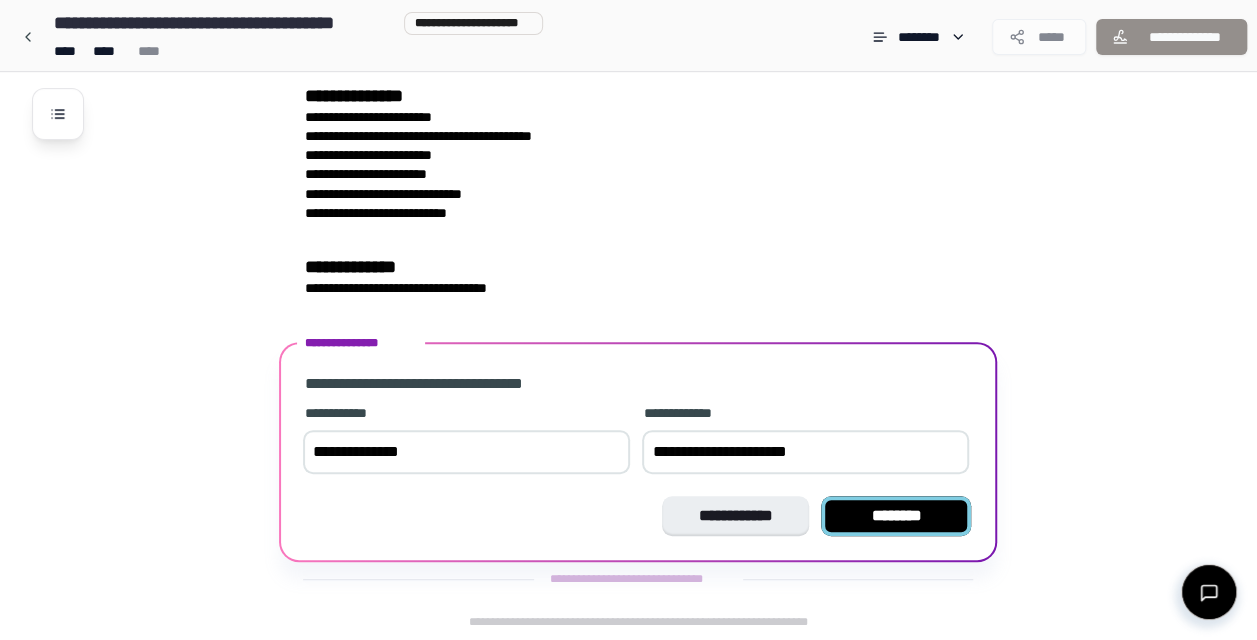 click on "********" at bounding box center (896, 516) 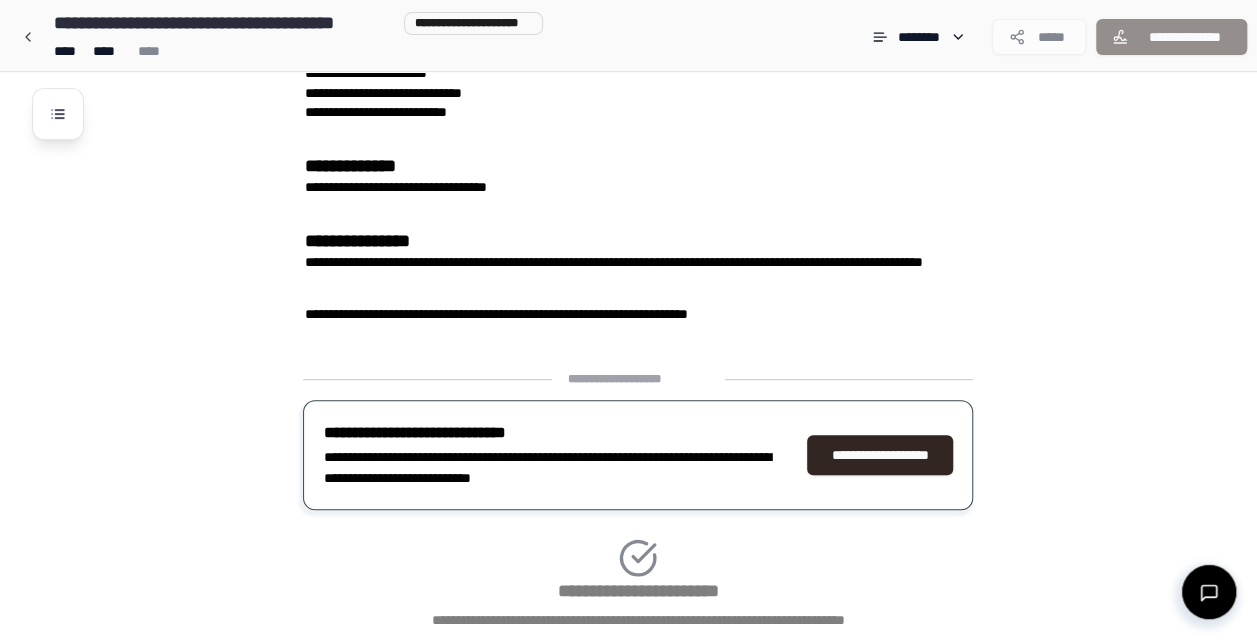 scroll, scrollTop: 520, scrollLeft: 0, axis: vertical 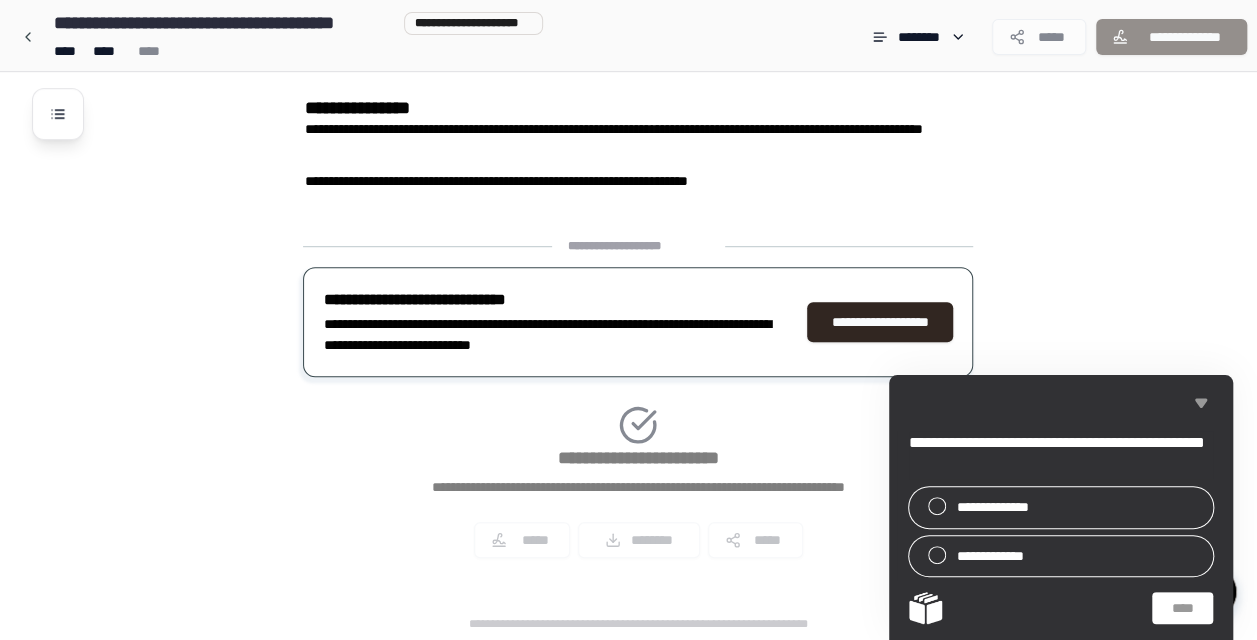 click 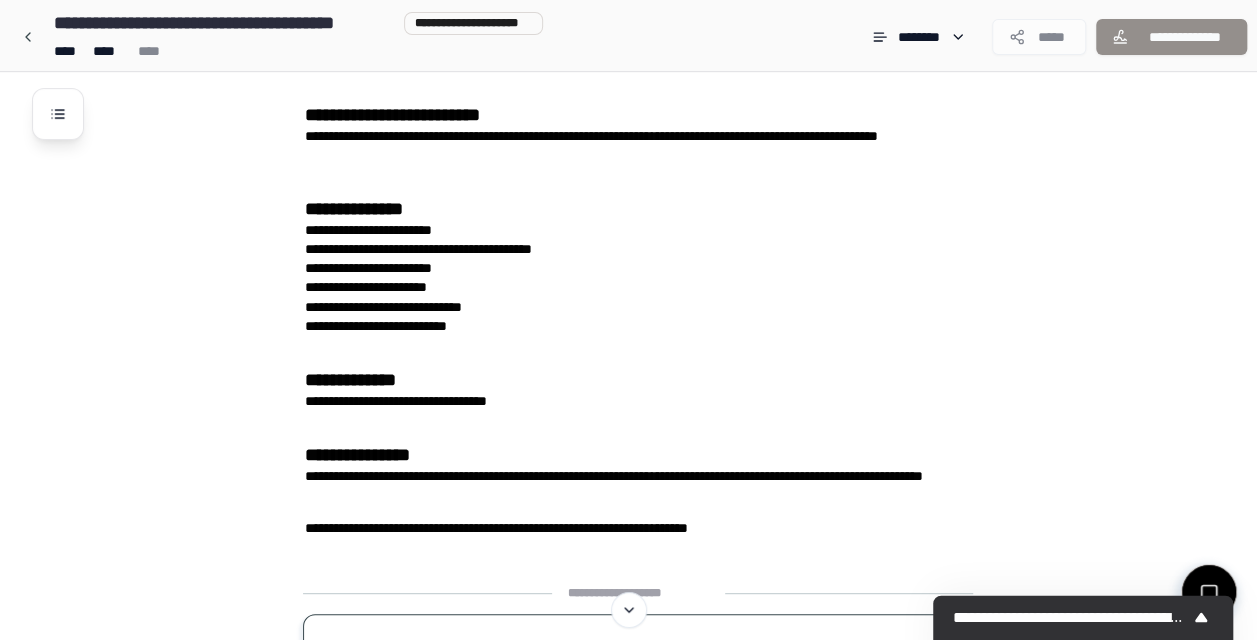 scroll, scrollTop: 69, scrollLeft: 0, axis: vertical 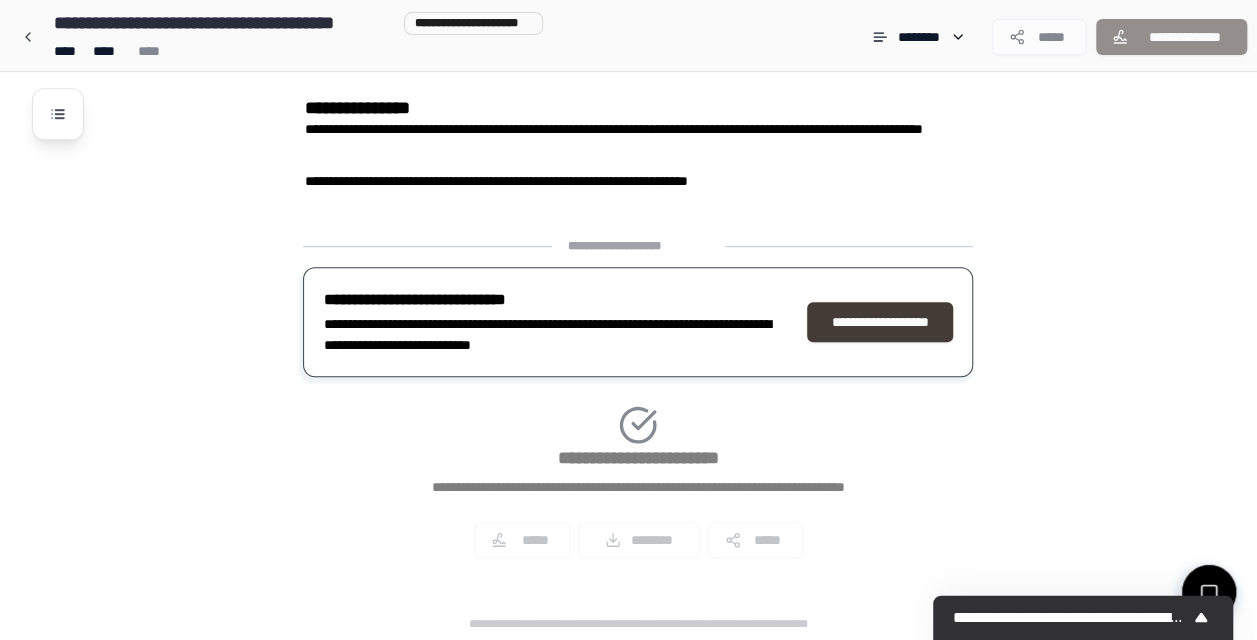 click on "**********" at bounding box center (880, 322) 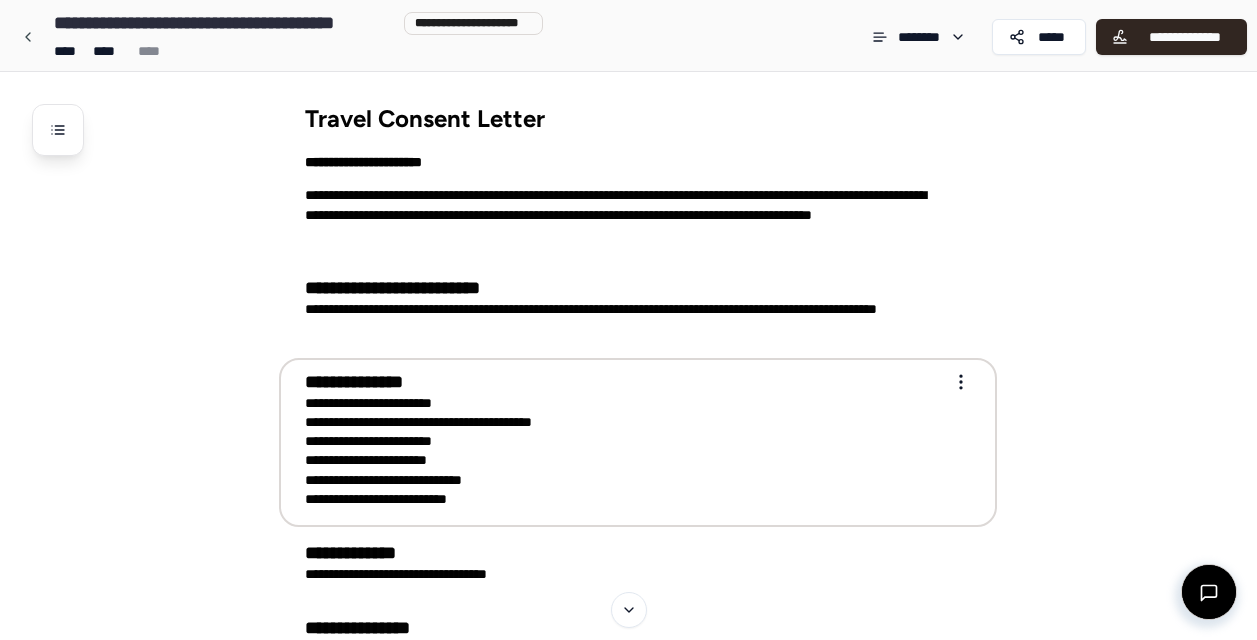 scroll, scrollTop: 0, scrollLeft: 0, axis: both 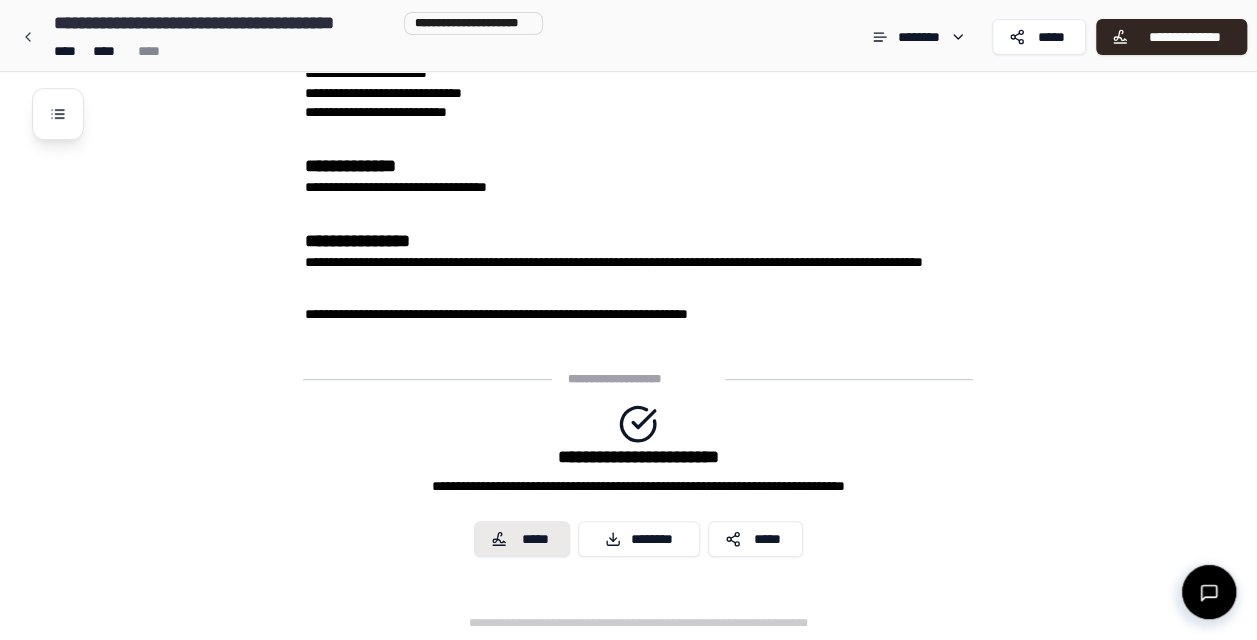 click on "*****" at bounding box center [535, 539] 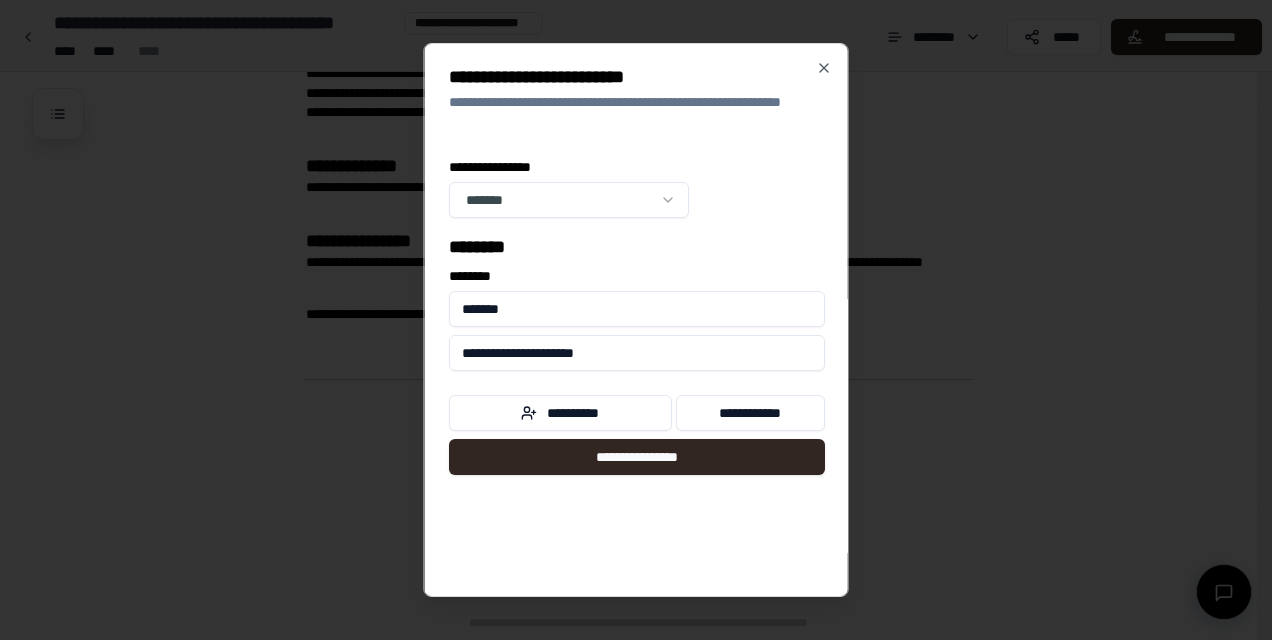click on "*******" at bounding box center (637, 309) 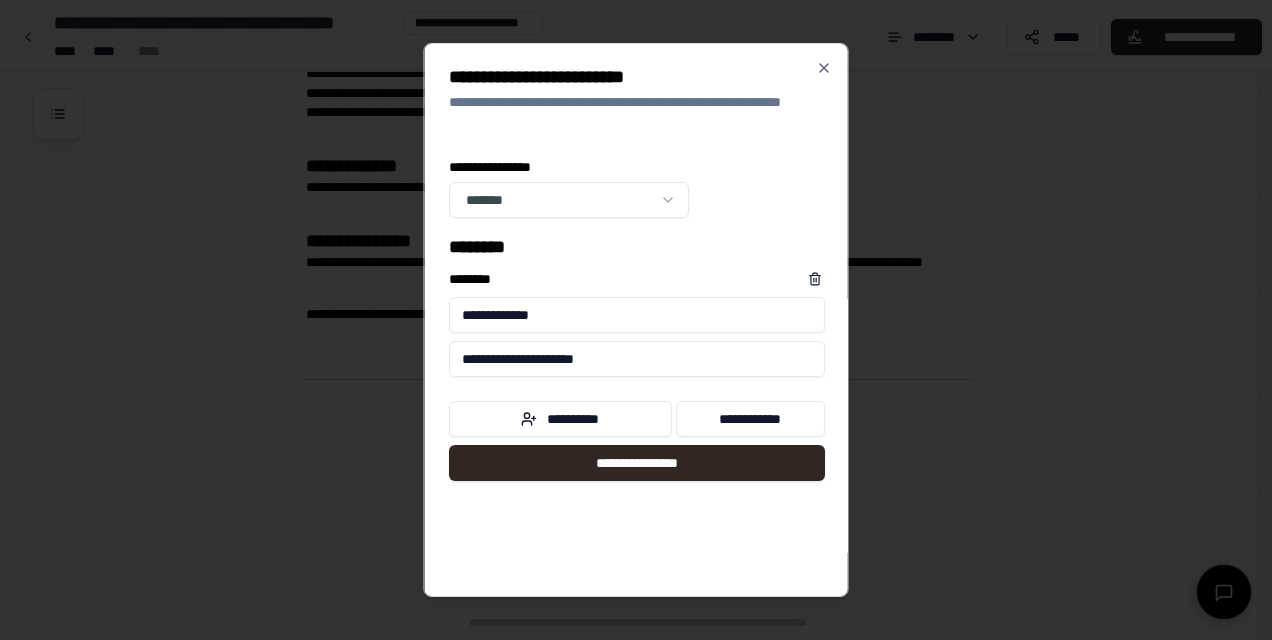 type on "**********" 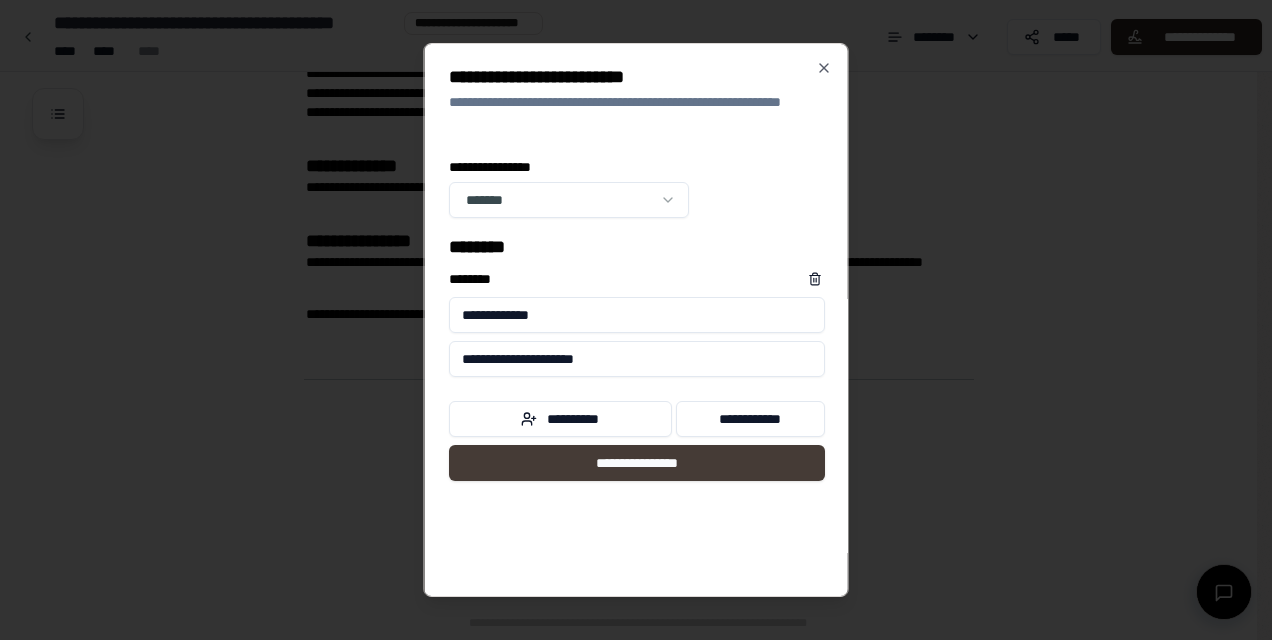 click on "**********" at bounding box center [637, 463] 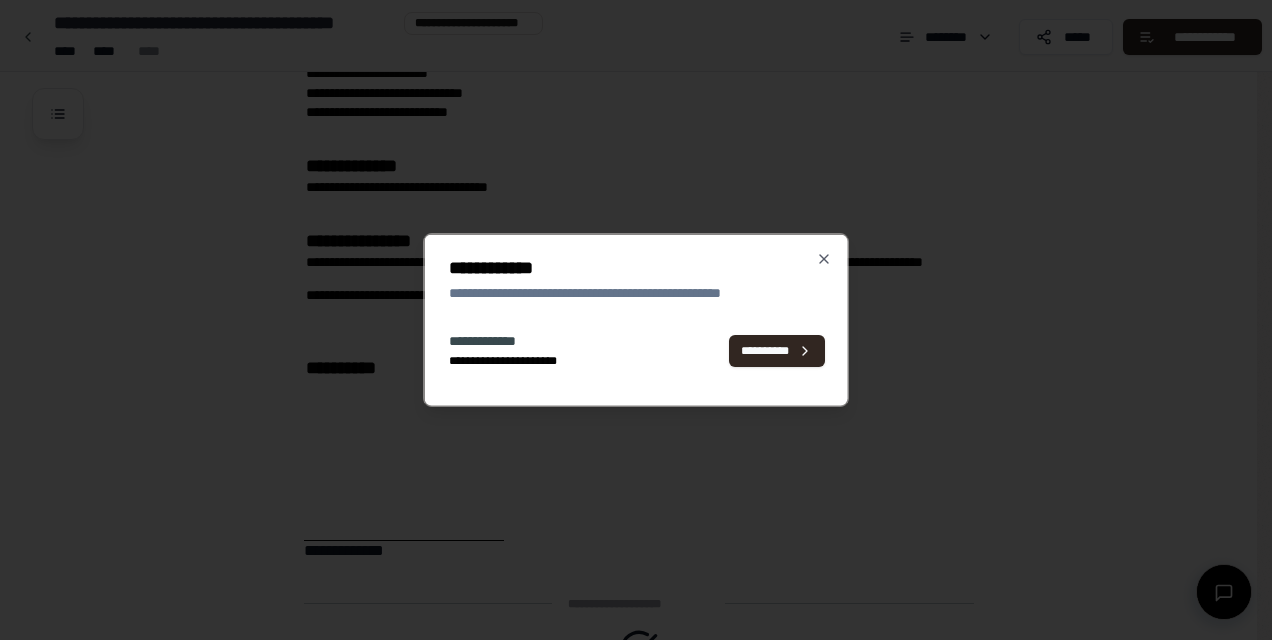 scroll, scrollTop: 612, scrollLeft: 0, axis: vertical 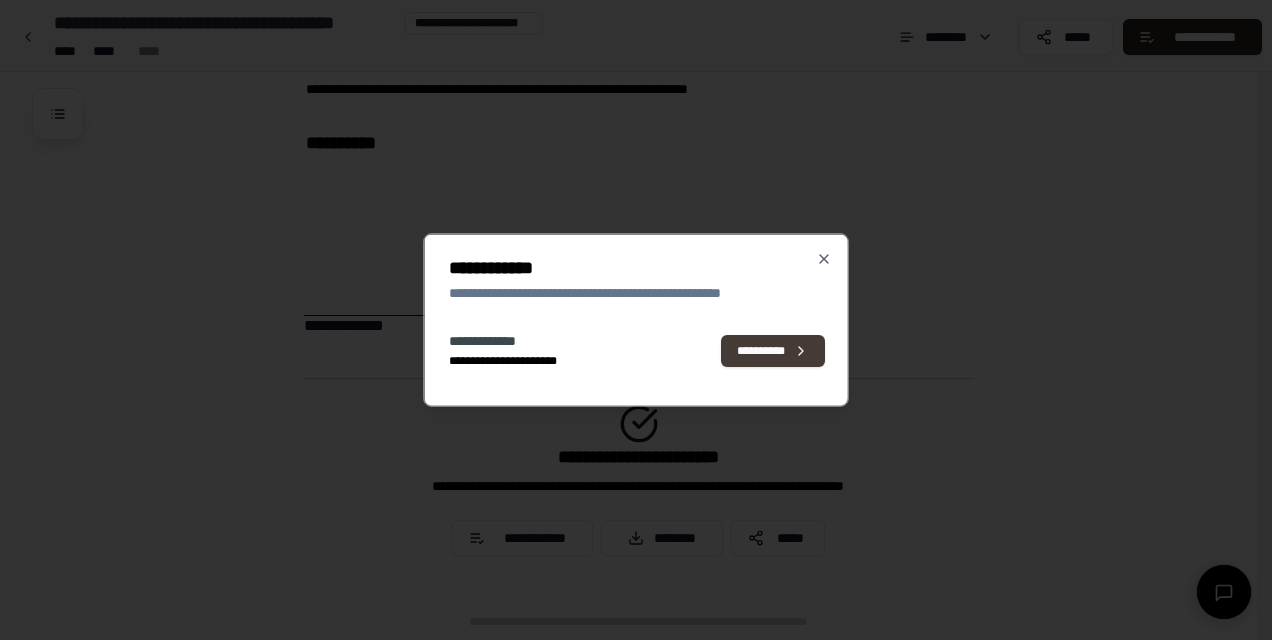 click on "**********" at bounding box center [772, 350] 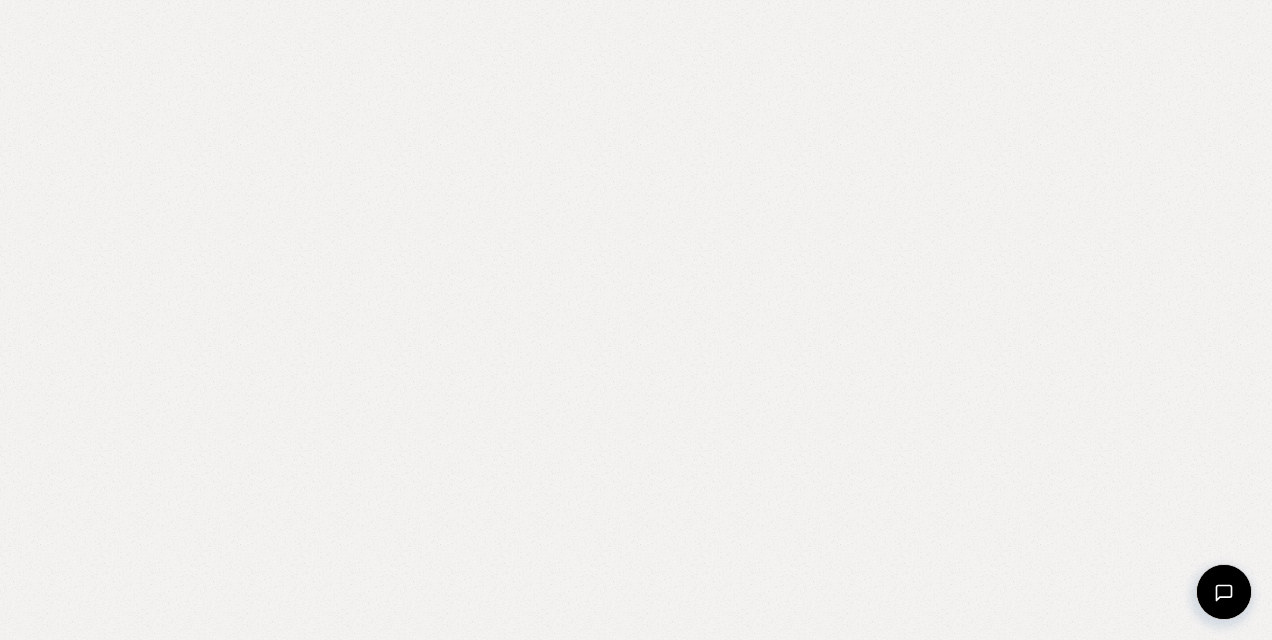 scroll, scrollTop: 0, scrollLeft: 0, axis: both 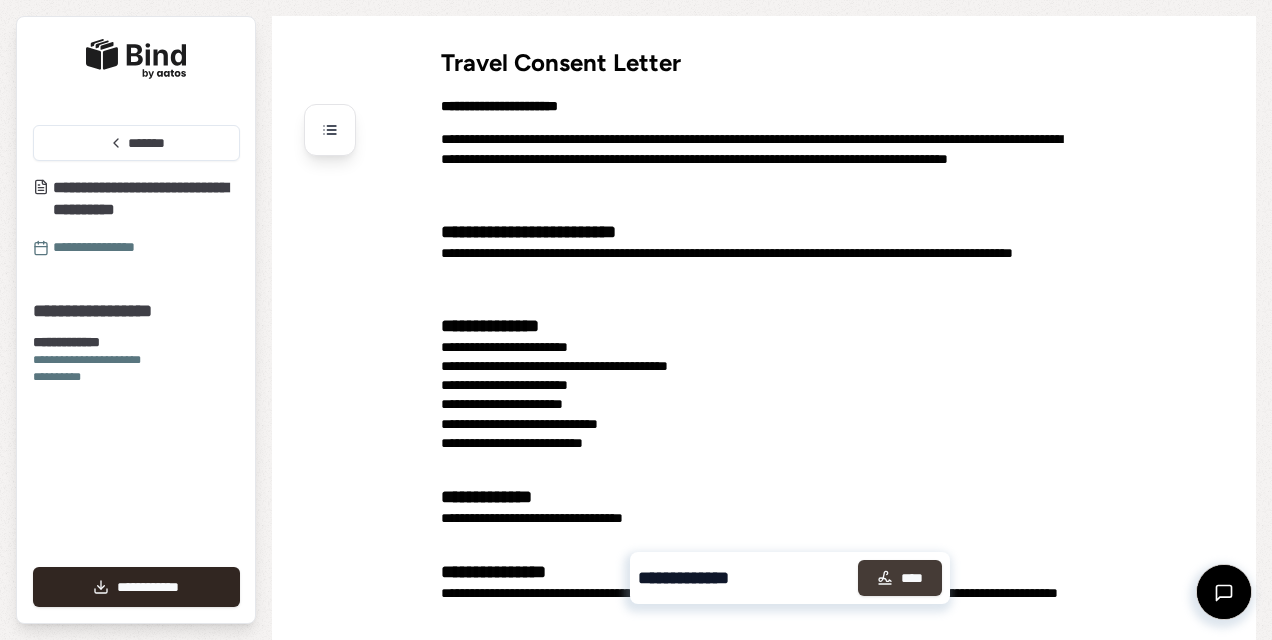 click on "****" at bounding box center [900, 578] 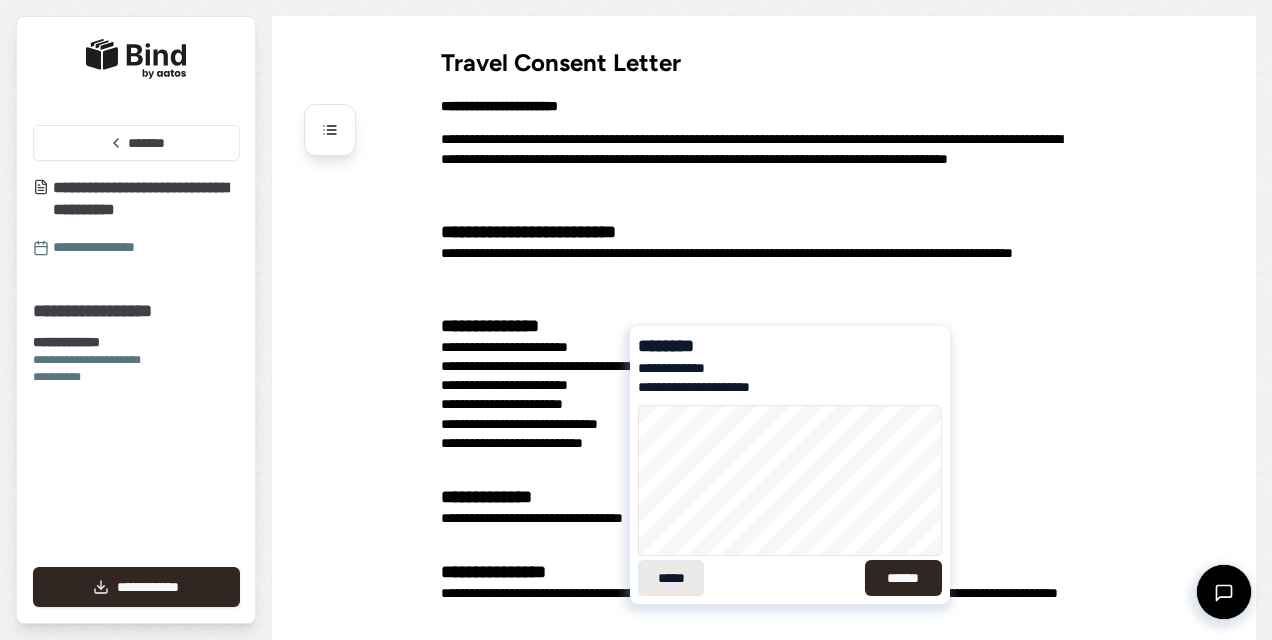 click on "*****" at bounding box center [671, 578] 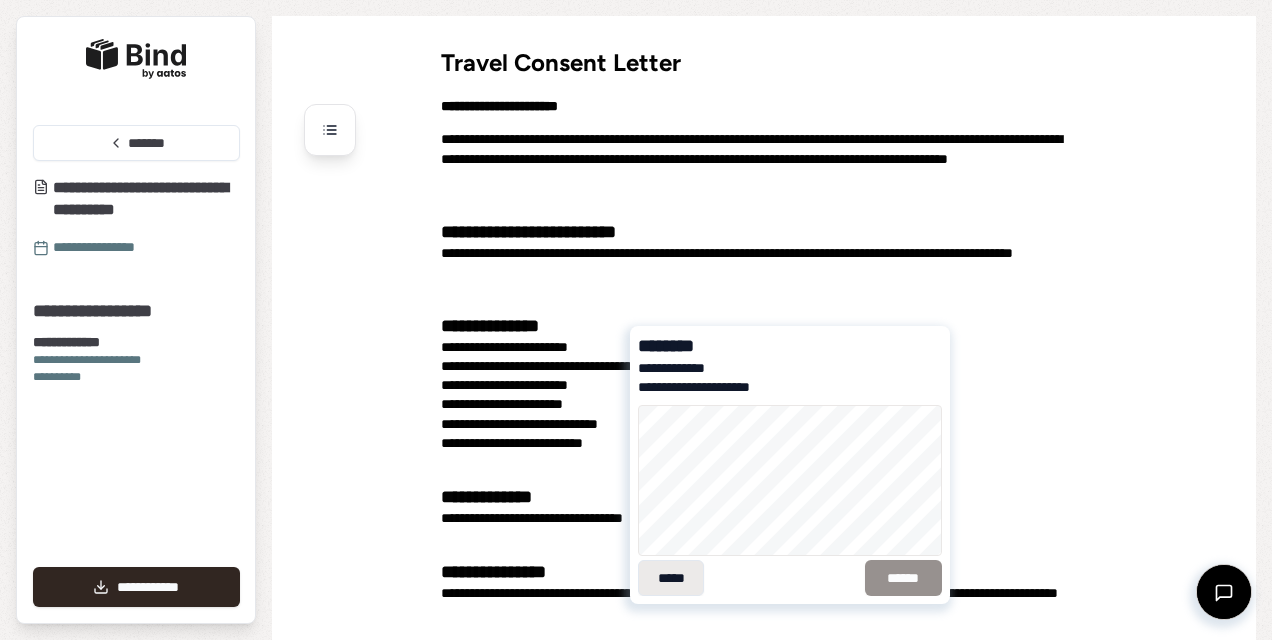 click on "*****" at bounding box center (671, 578) 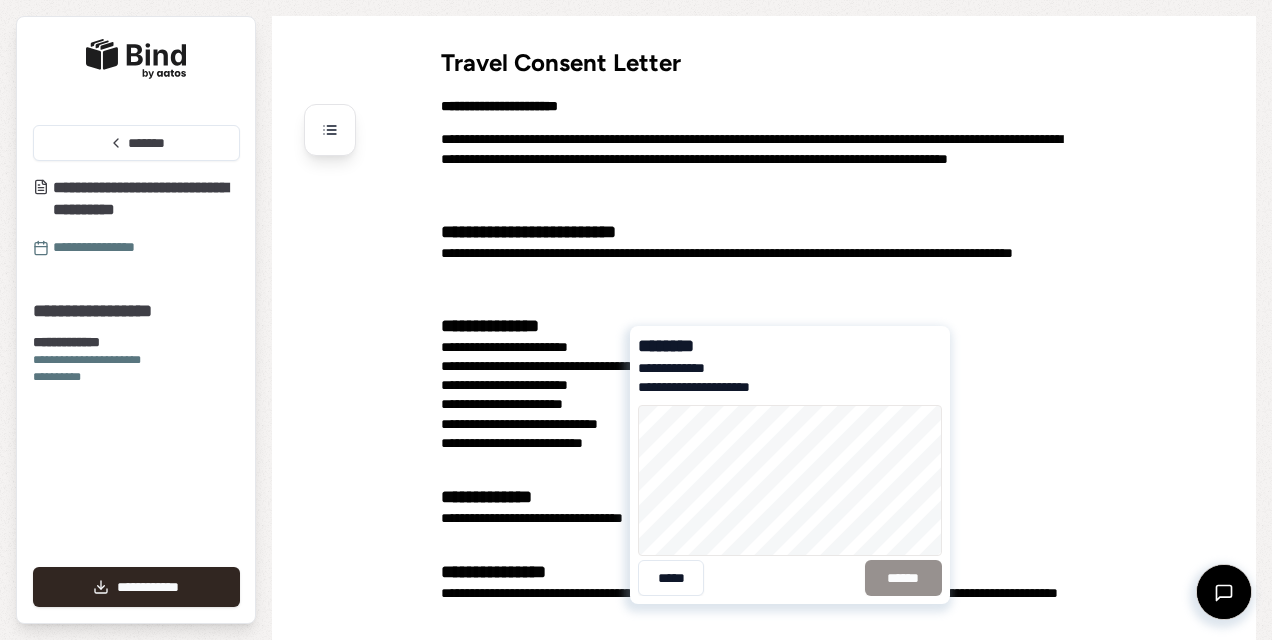 click on "**********" at bounding box center [790, 488] 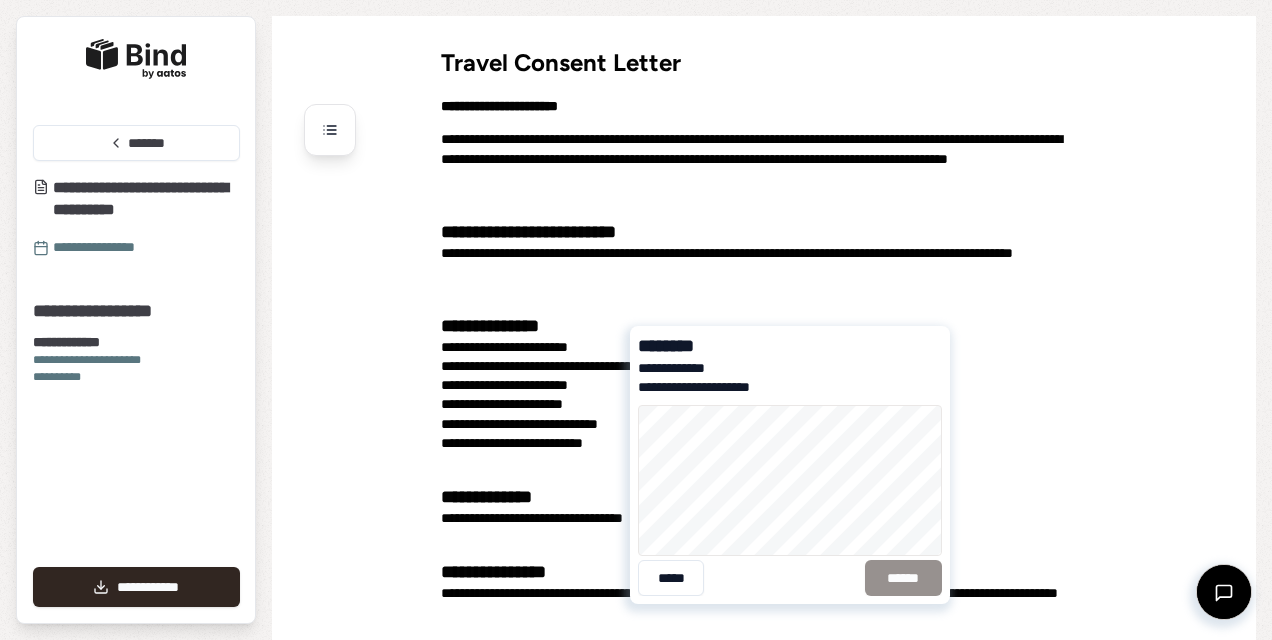 click on "**********" at bounding box center (764, 488) 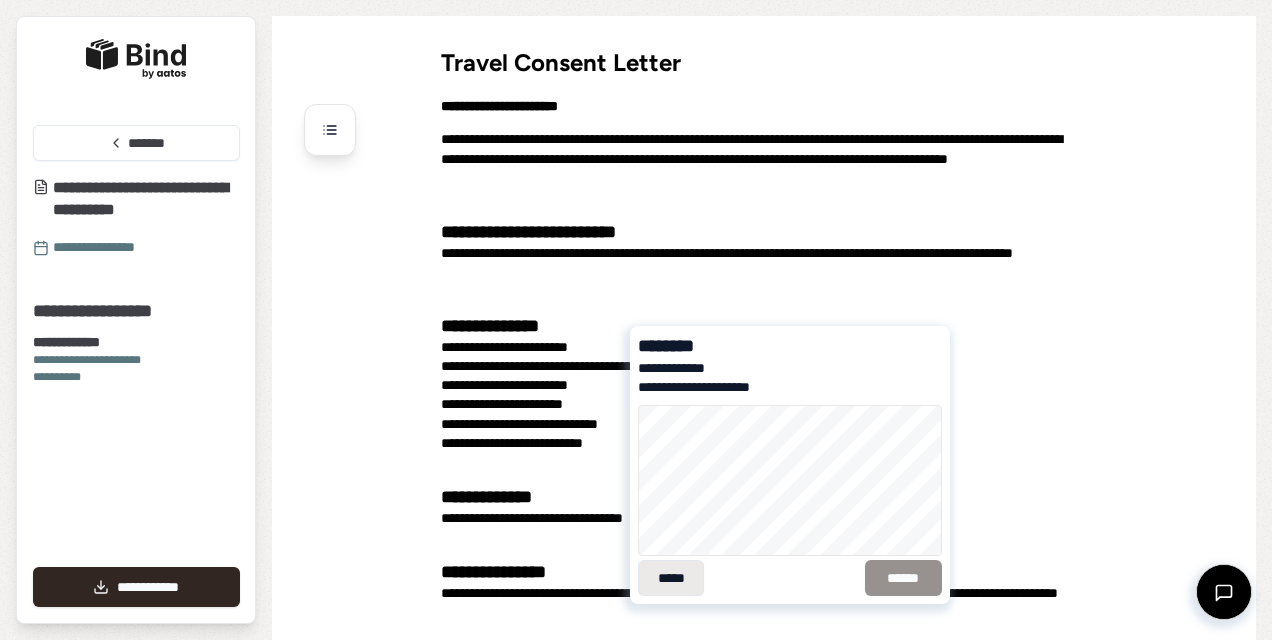 click on "*****" at bounding box center [671, 578] 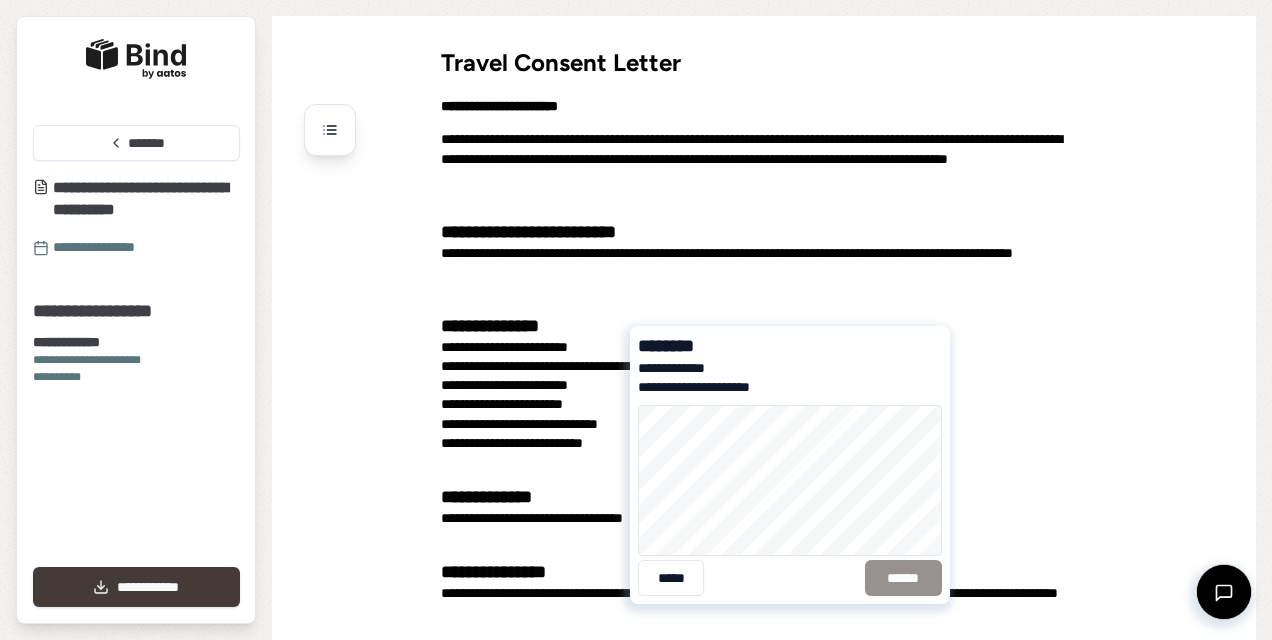 click on "**********" at bounding box center [136, 587] 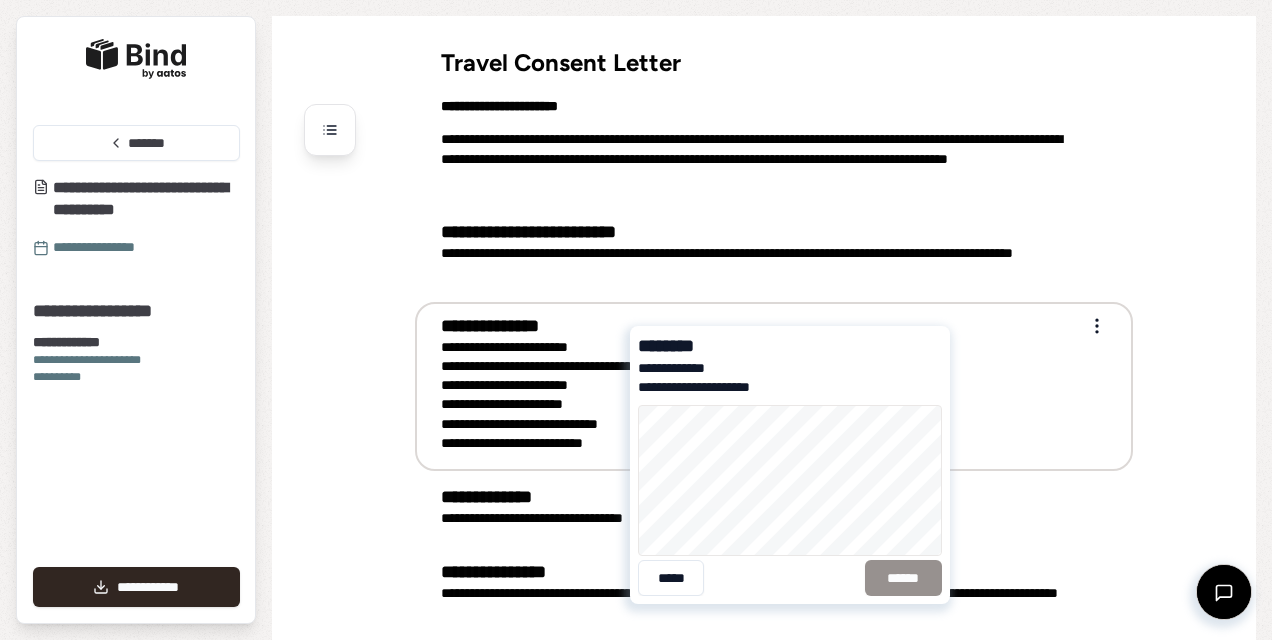 click on "**********" at bounding box center [774, 386] 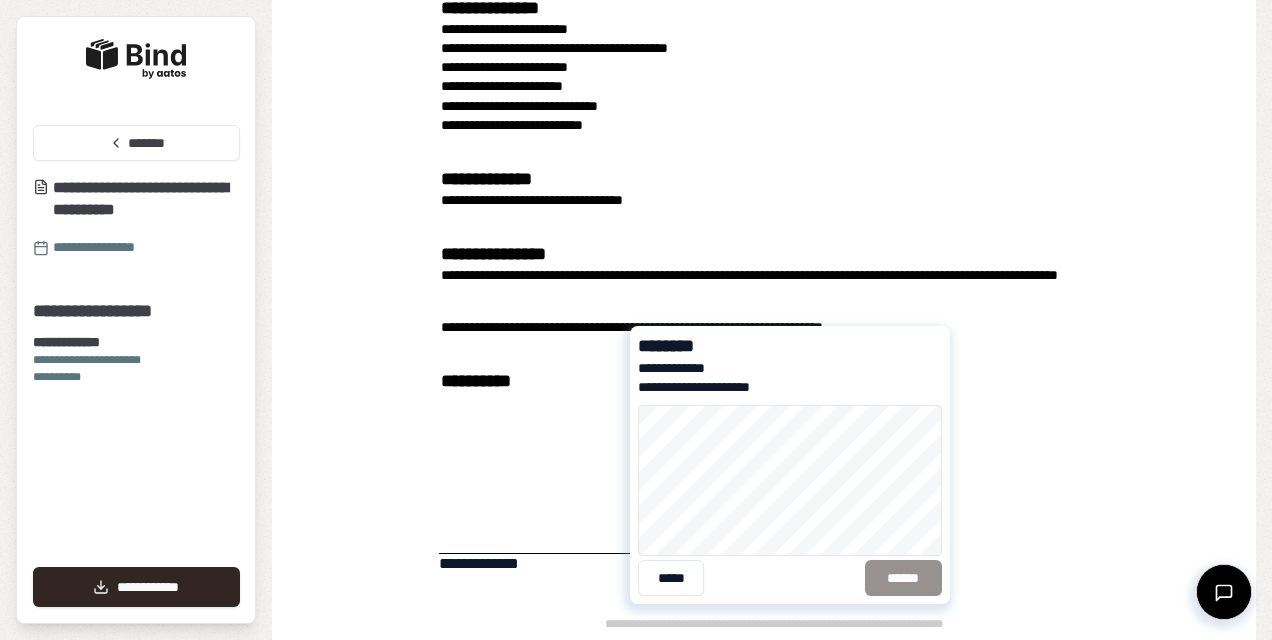 scroll, scrollTop: 320, scrollLeft: 0, axis: vertical 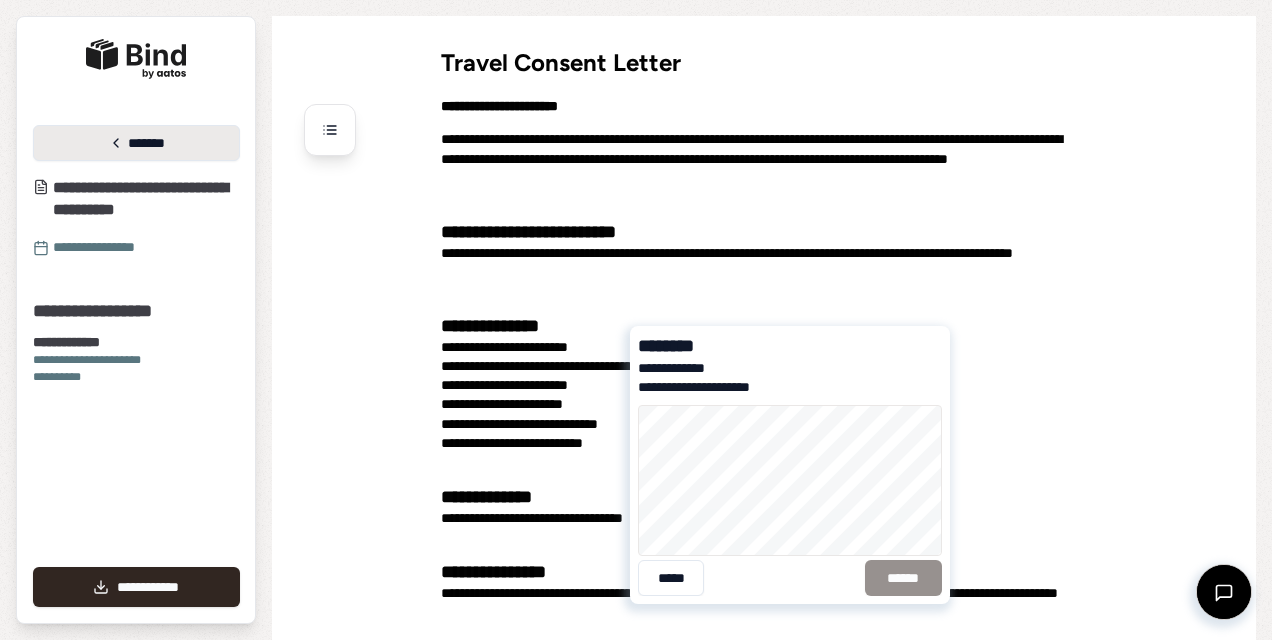 click on "*******" at bounding box center (136, 143) 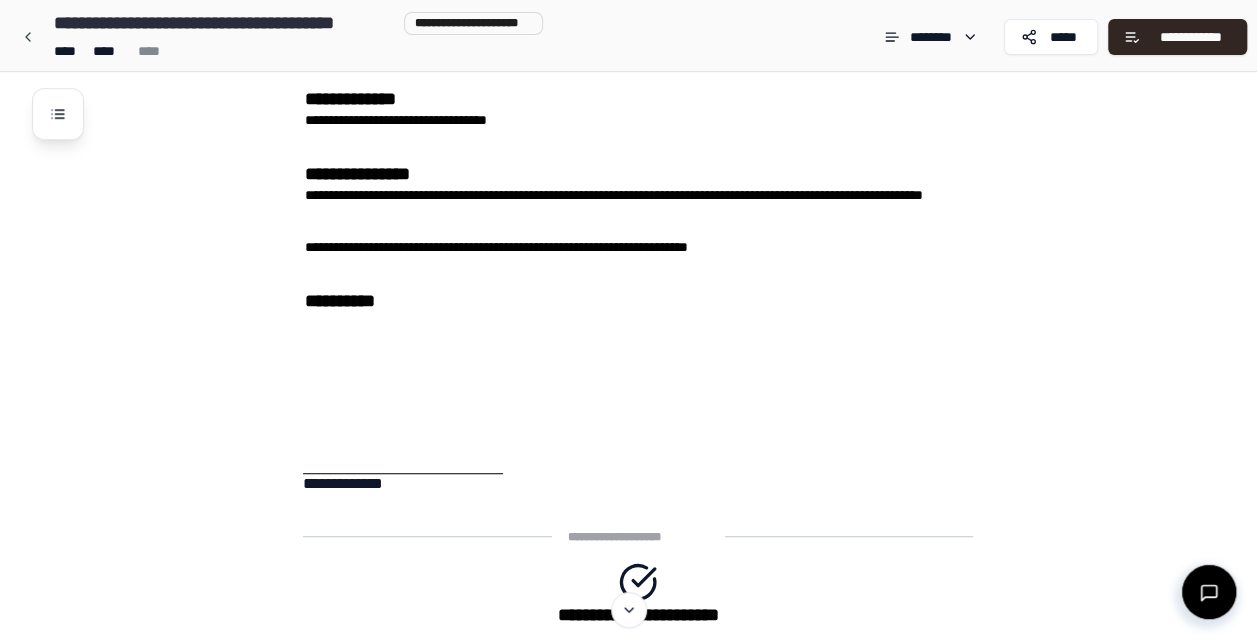 scroll, scrollTop: 0, scrollLeft: 0, axis: both 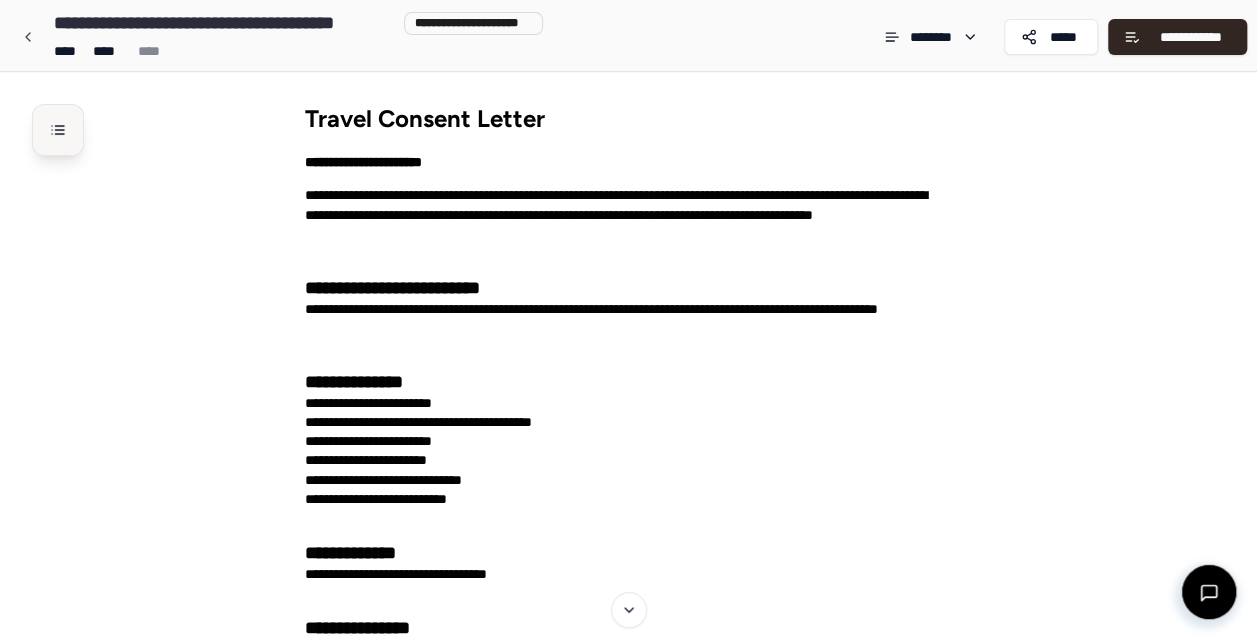 click at bounding box center (58, 130) 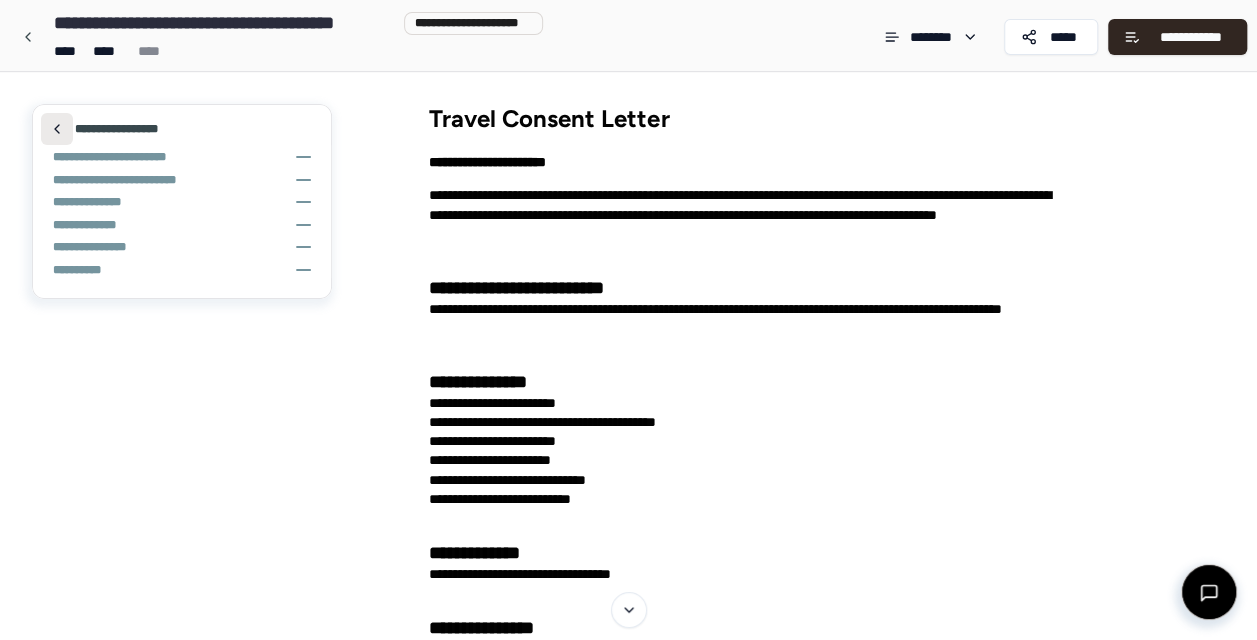 click at bounding box center [57, 129] 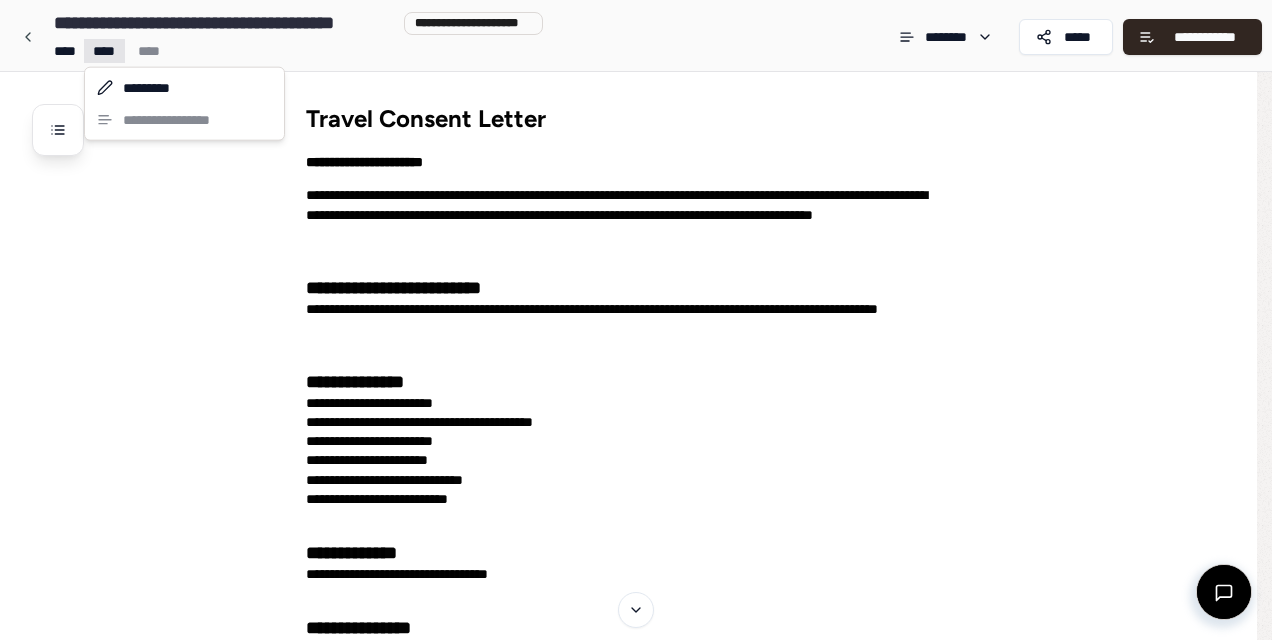 click on "**********" at bounding box center [636, 626] 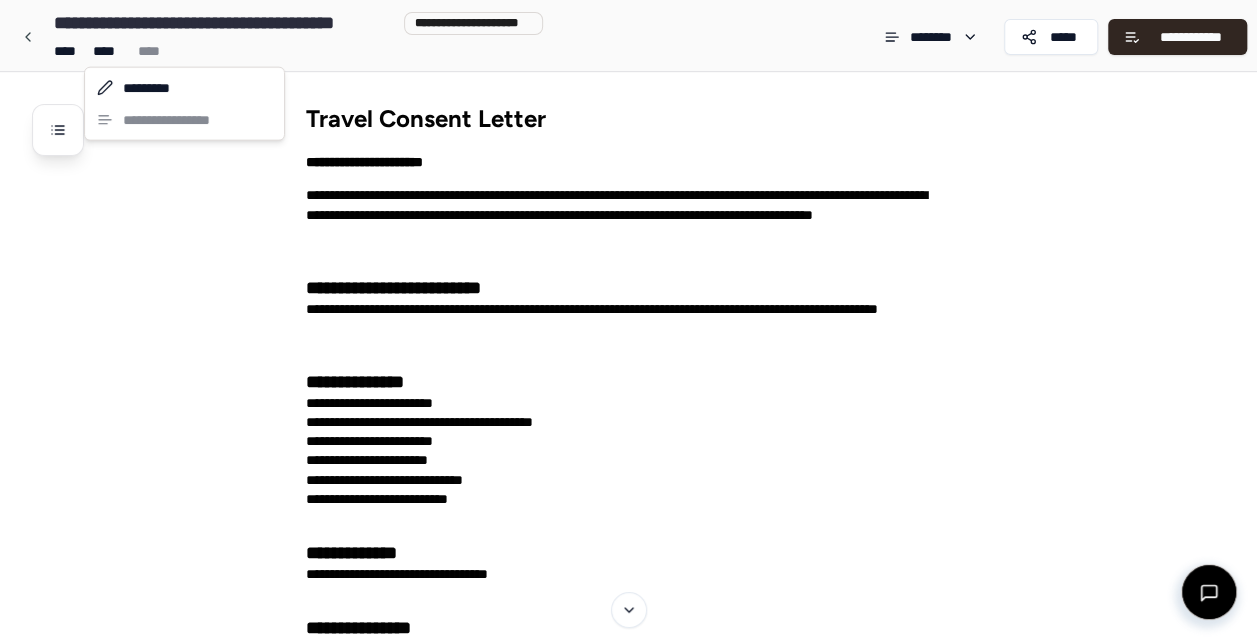 click on "**********" at bounding box center [636, 626] 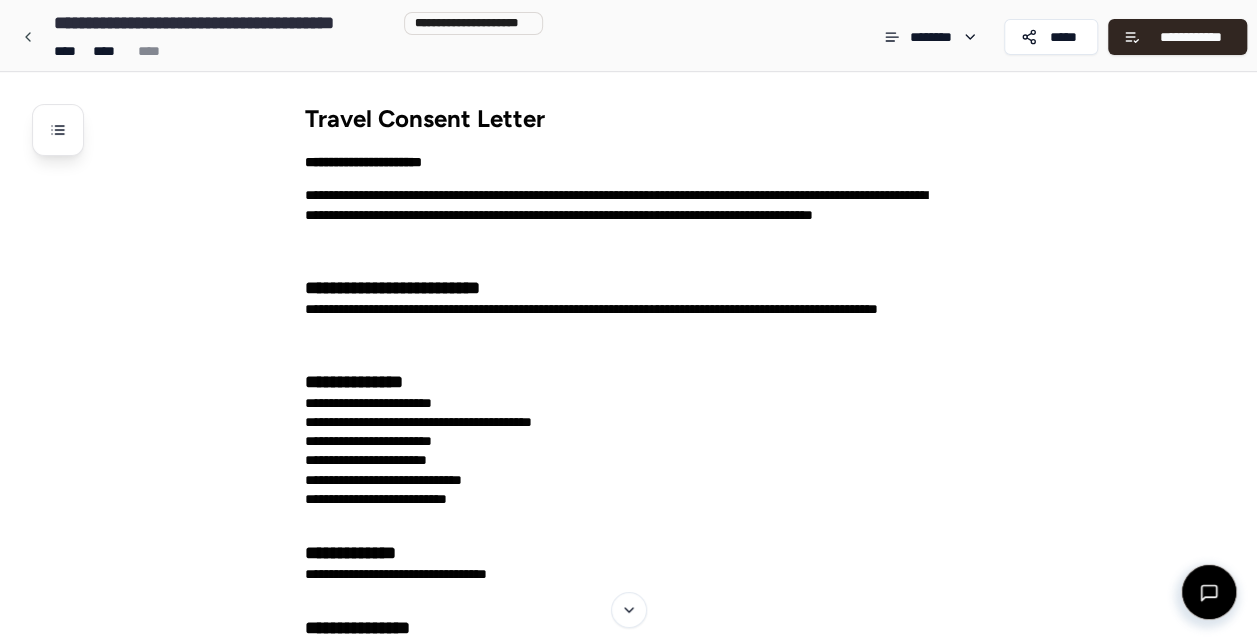 type 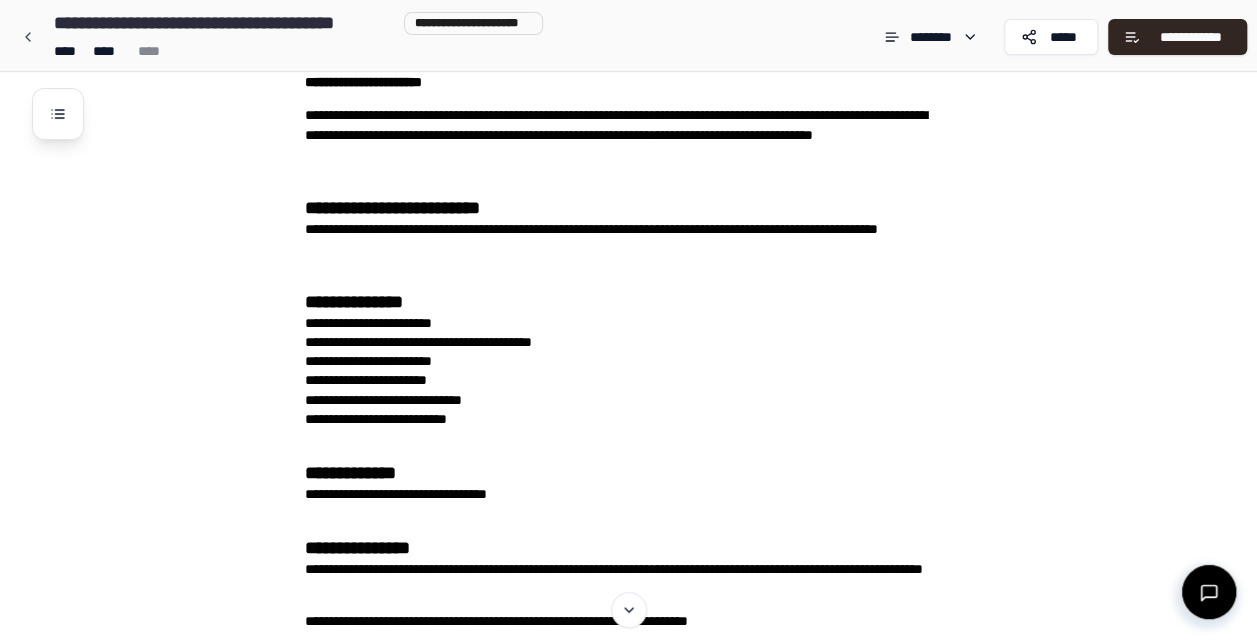 scroll, scrollTop: 0, scrollLeft: 0, axis: both 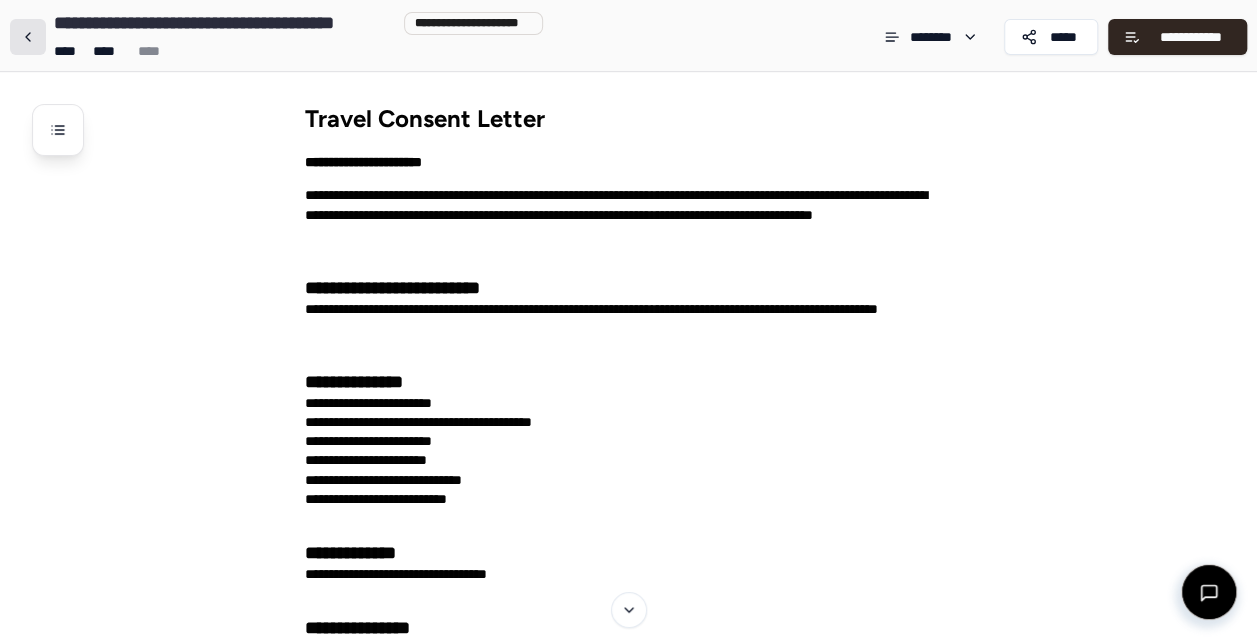 click at bounding box center (28, 37) 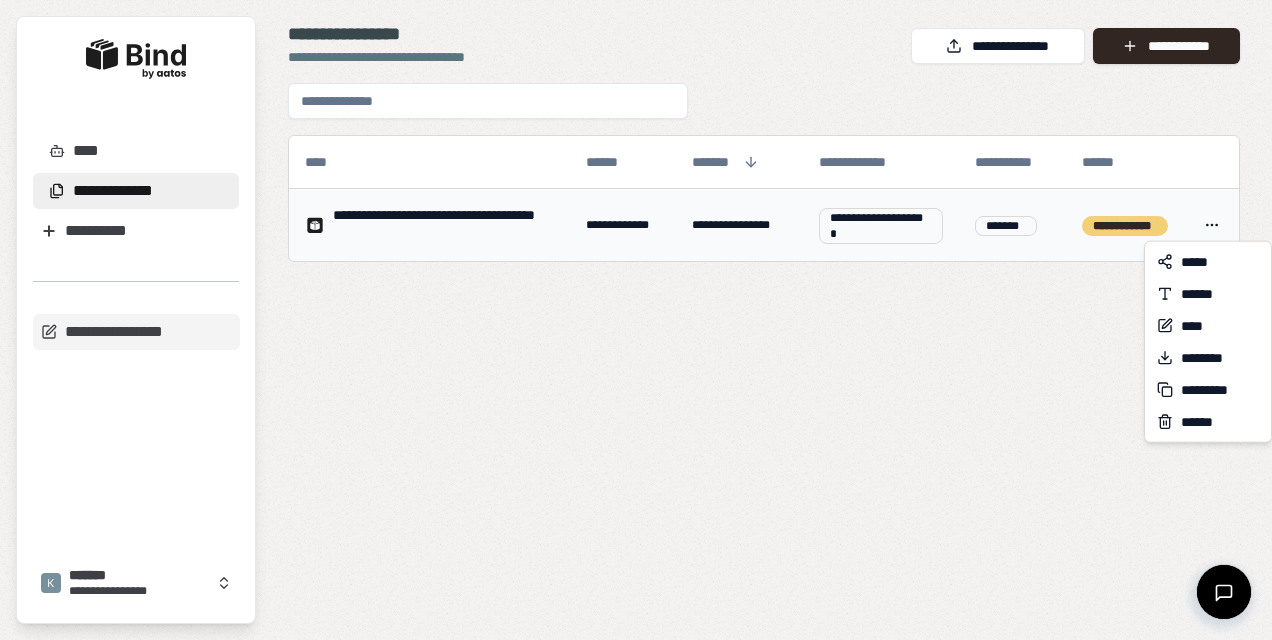 click on "**********" at bounding box center (636, 320) 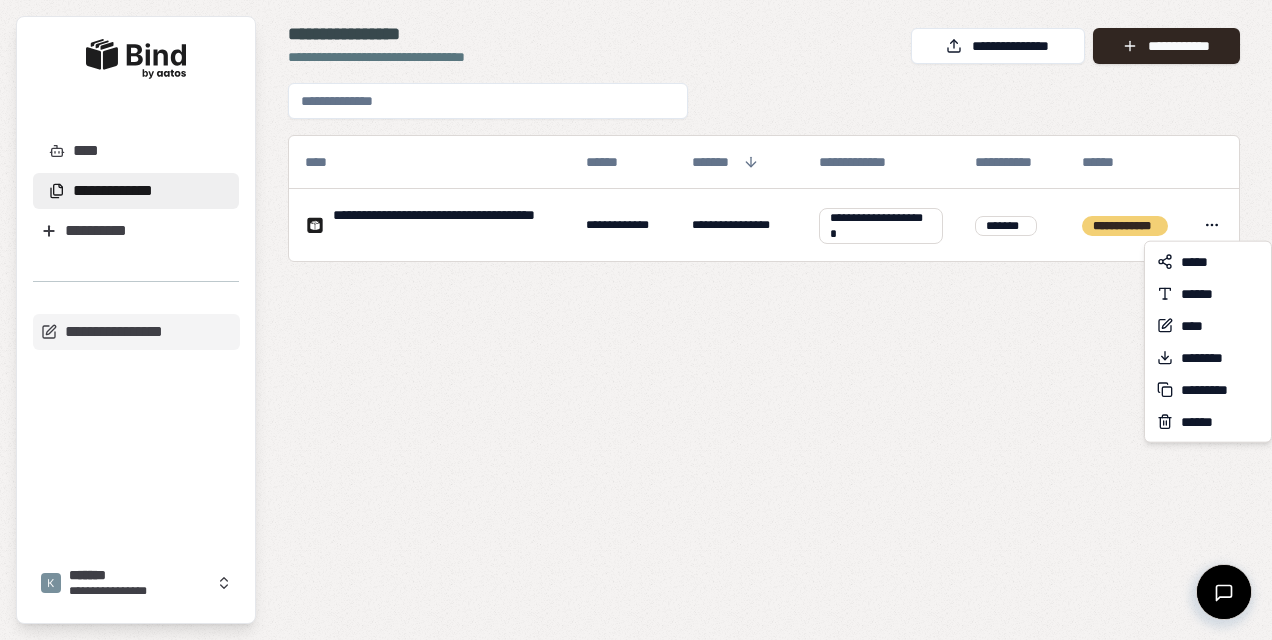 click on "**********" at bounding box center [636, 320] 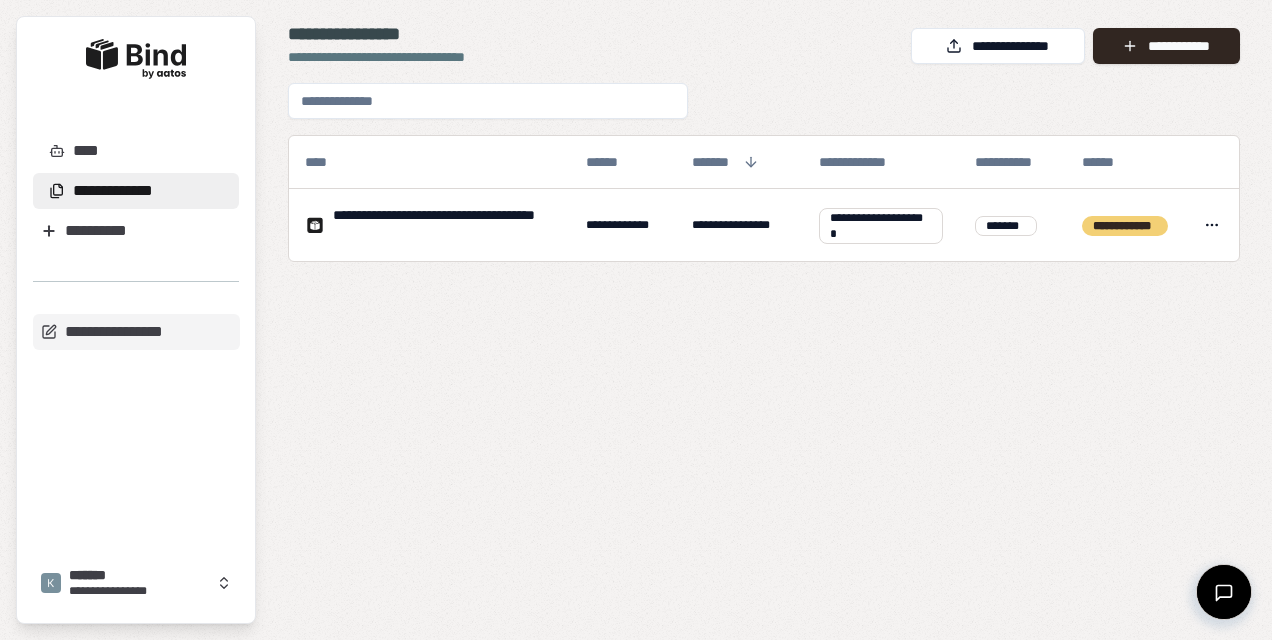 click on "**********" at bounding box center (1125, 225) 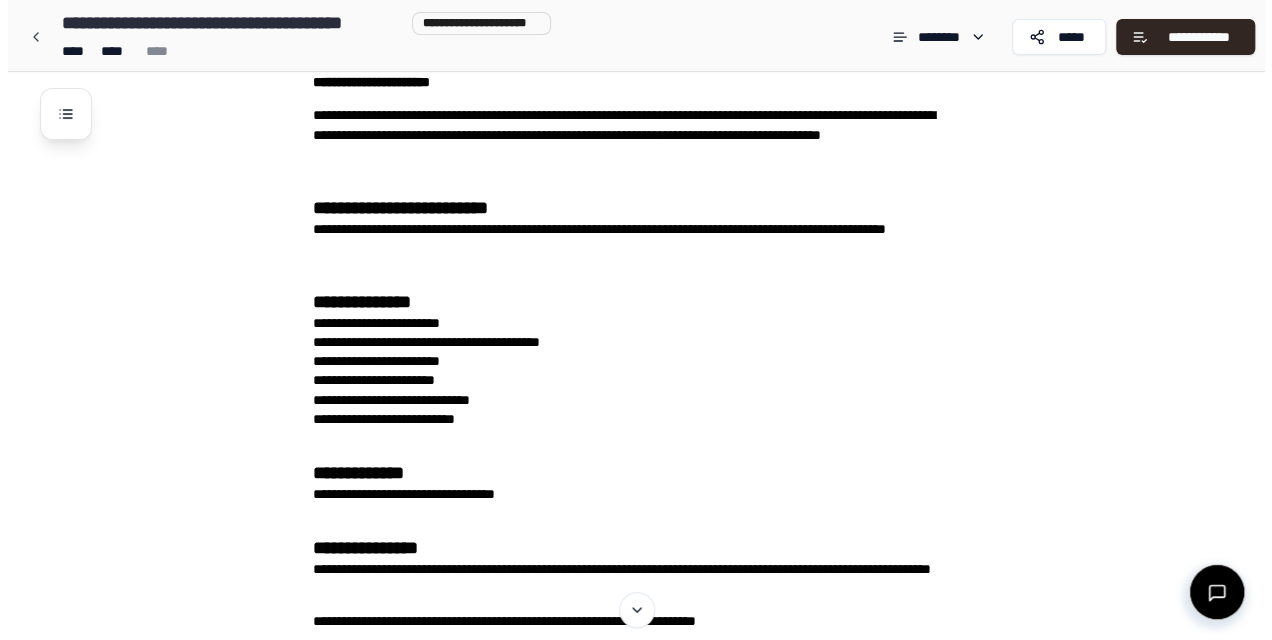 scroll, scrollTop: 78, scrollLeft: 0, axis: vertical 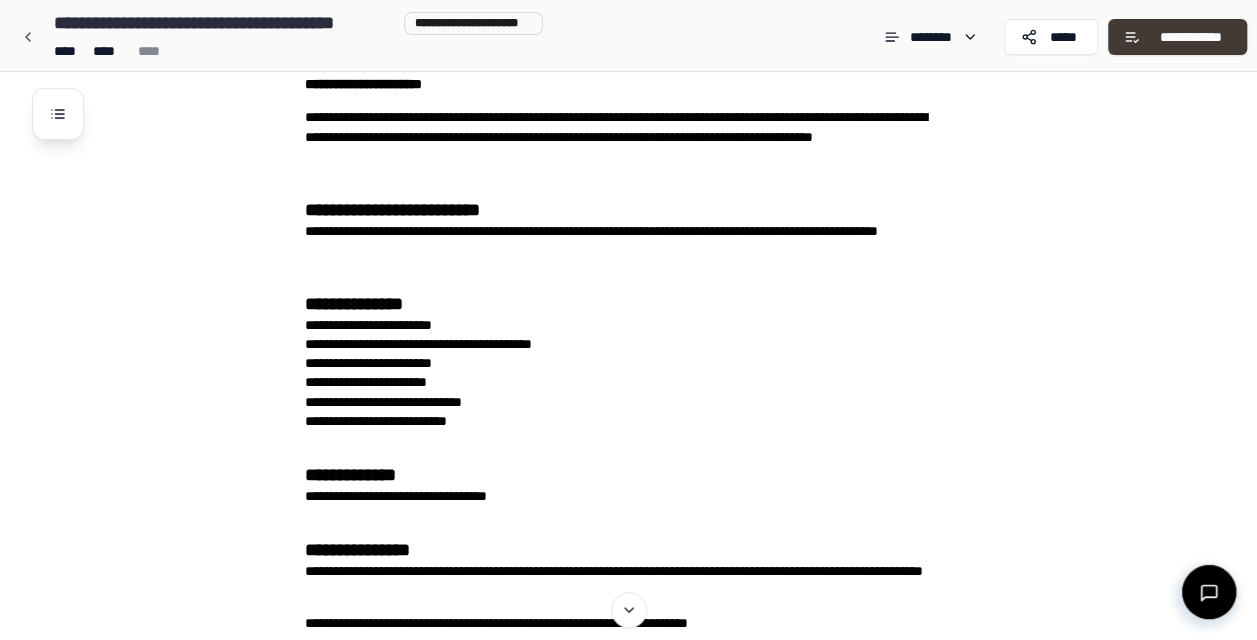 click on "**********" at bounding box center (1177, 37) 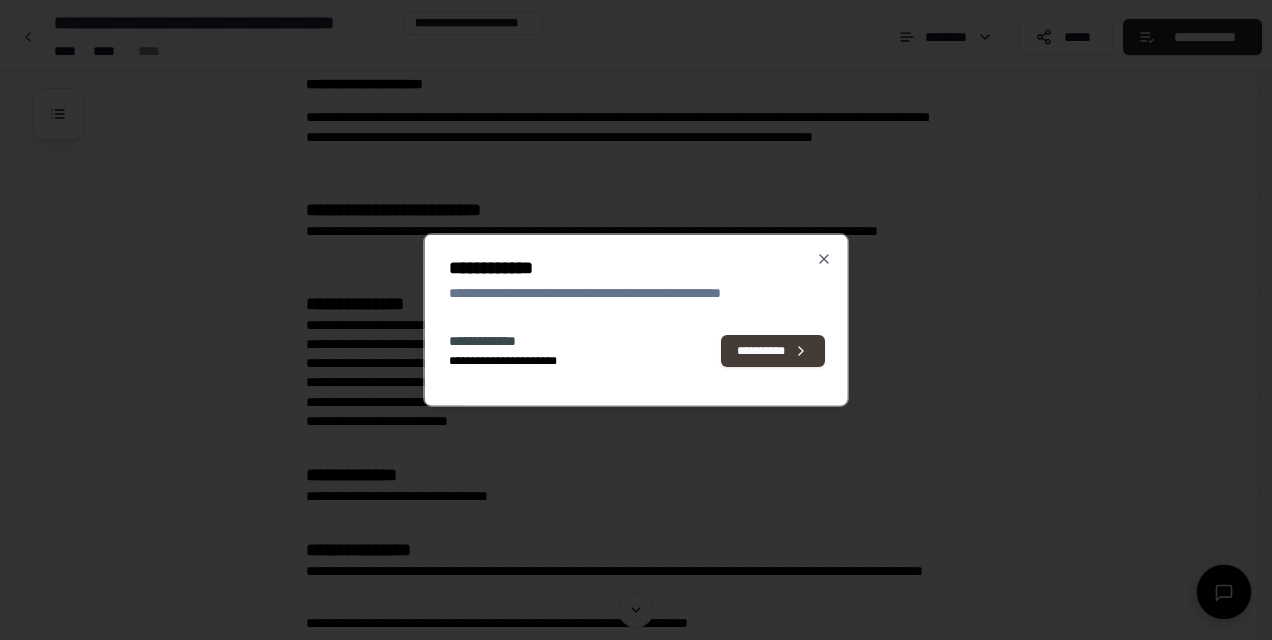 click on "**********" at bounding box center (772, 350) 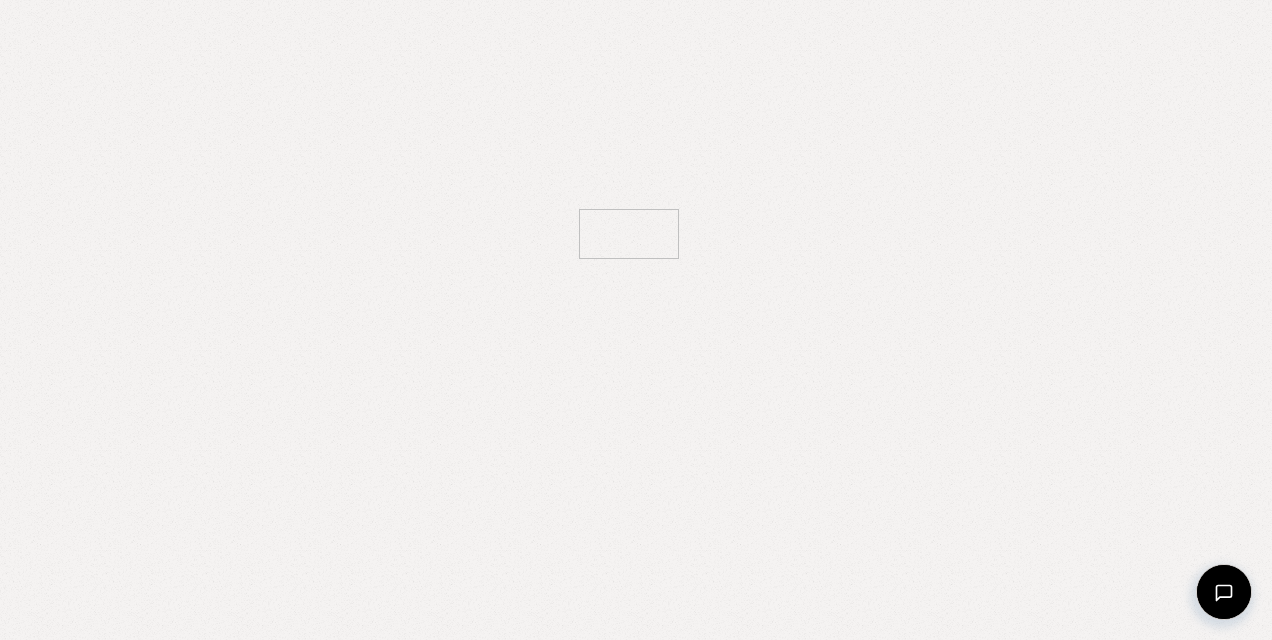 scroll, scrollTop: 0, scrollLeft: 0, axis: both 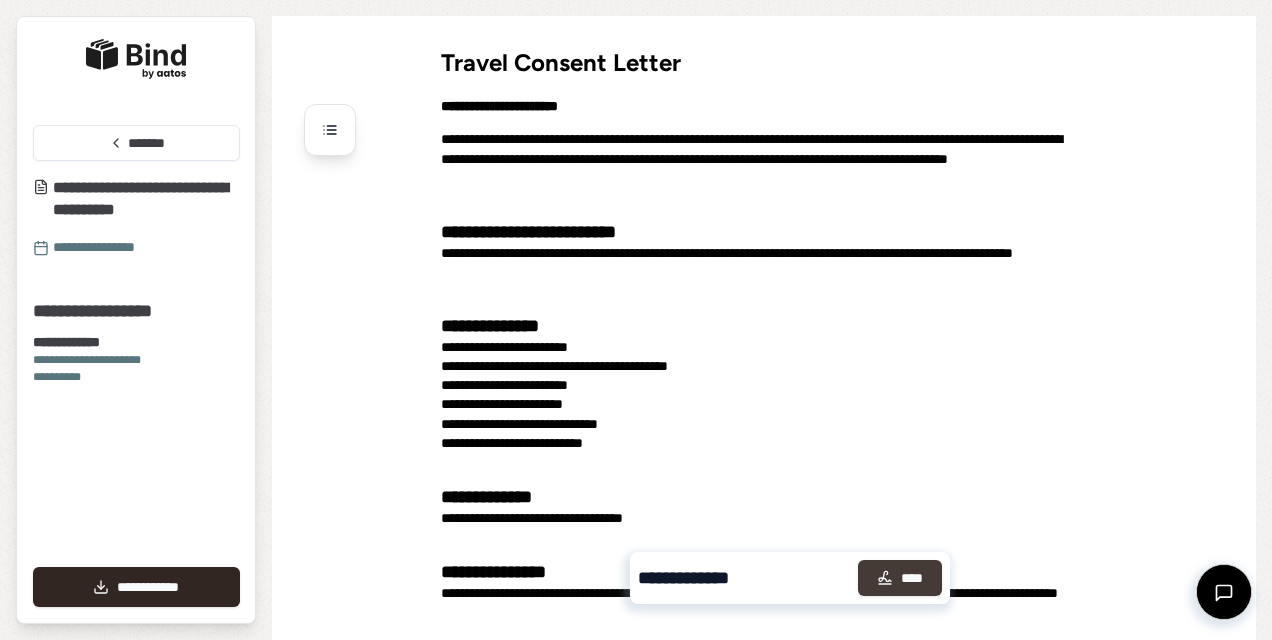 click on "****" at bounding box center [900, 578] 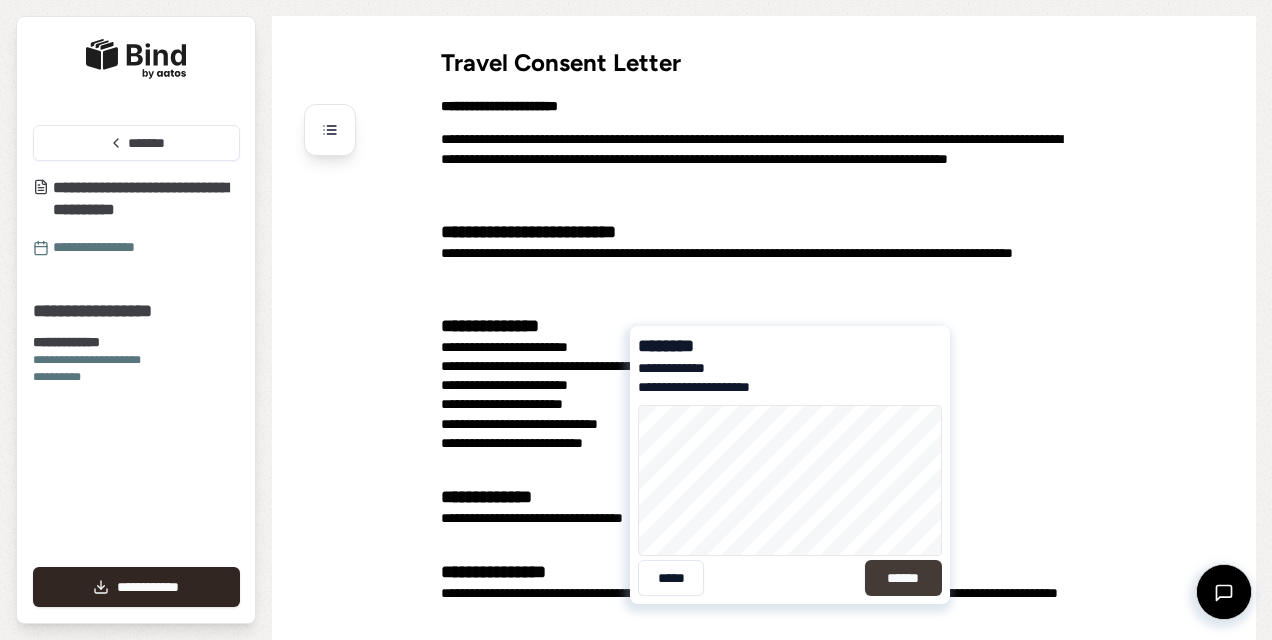 click on "******" at bounding box center [903, 578] 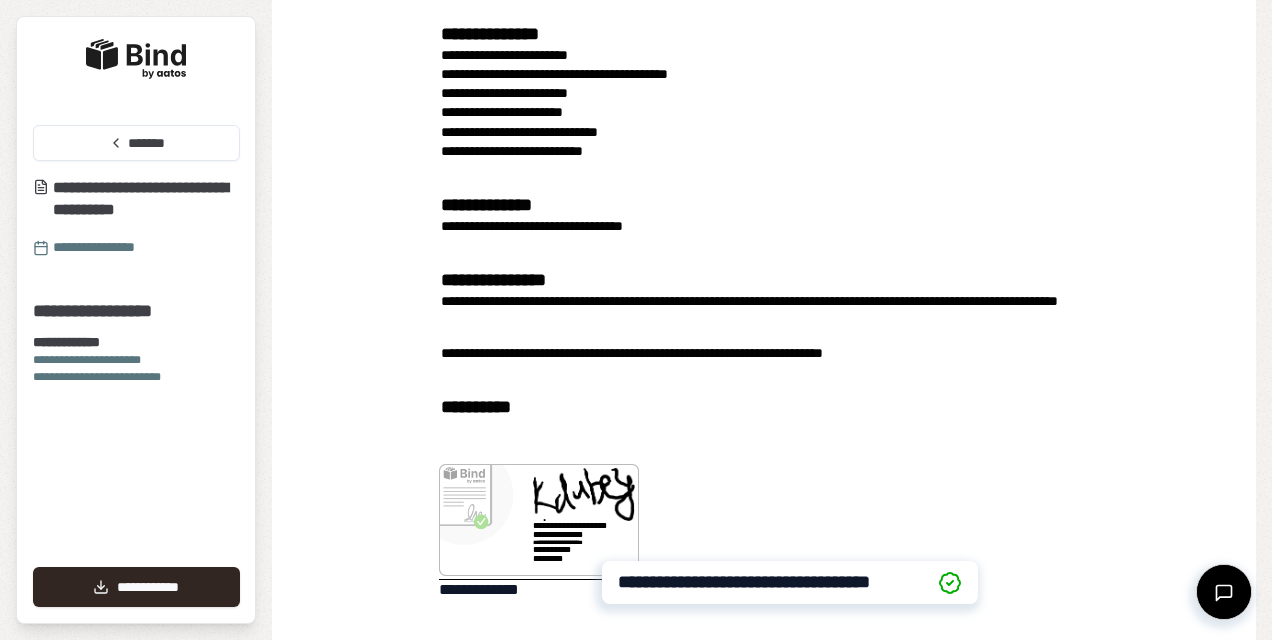 scroll, scrollTop: 320, scrollLeft: 0, axis: vertical 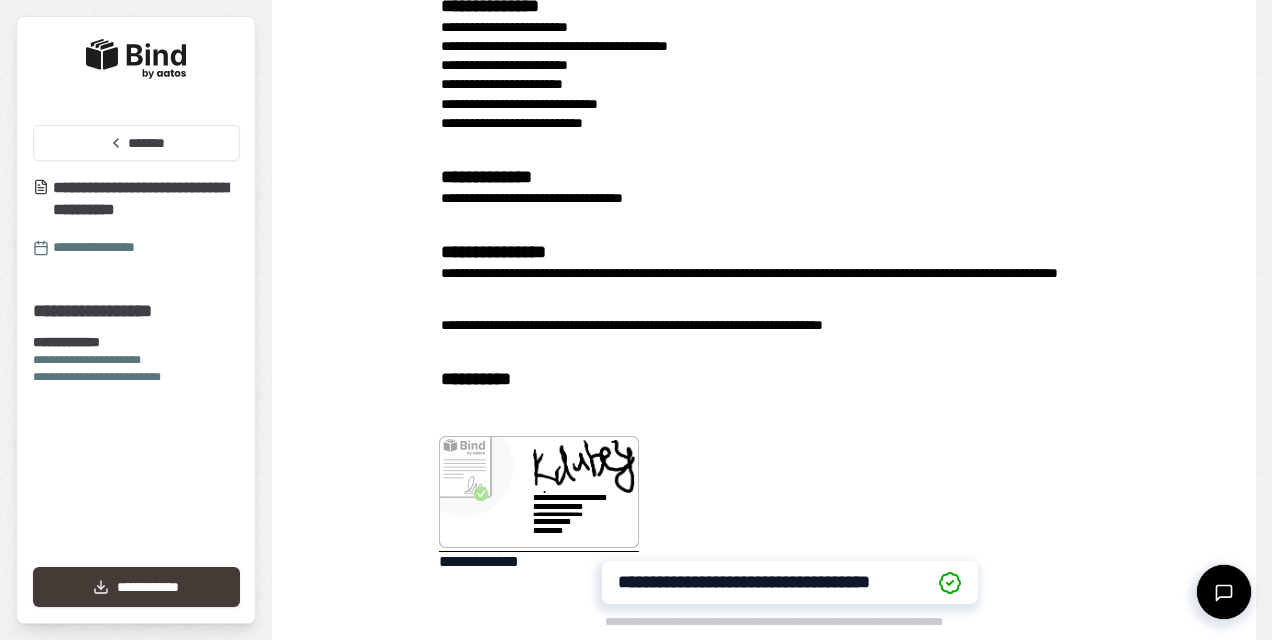 click on "**********" at bounding box center (136, 587) 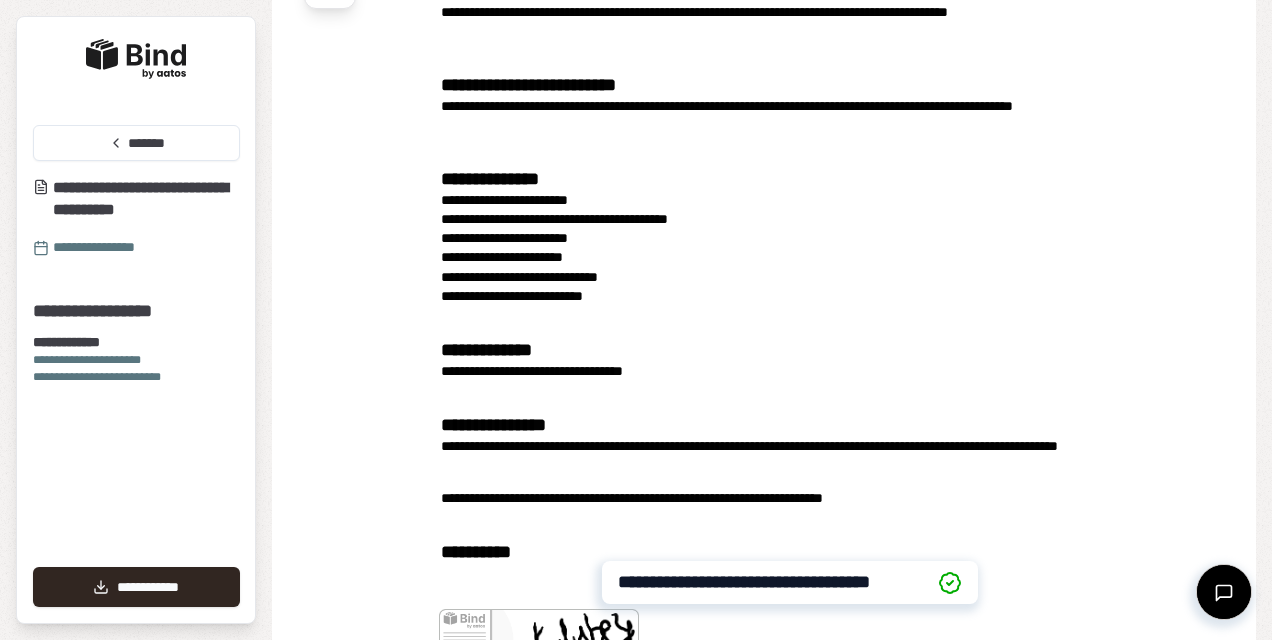 scroll, scrollTop: 0, scrollLeft: 0, axis: both 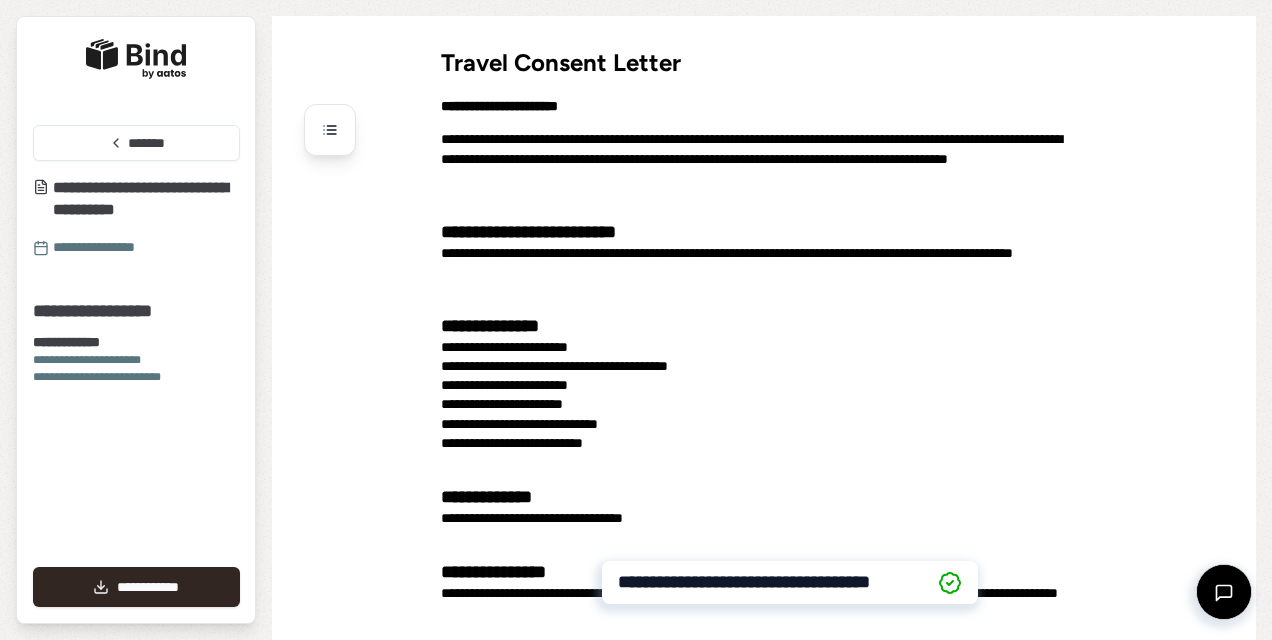 click at bounding box center (136, 59) 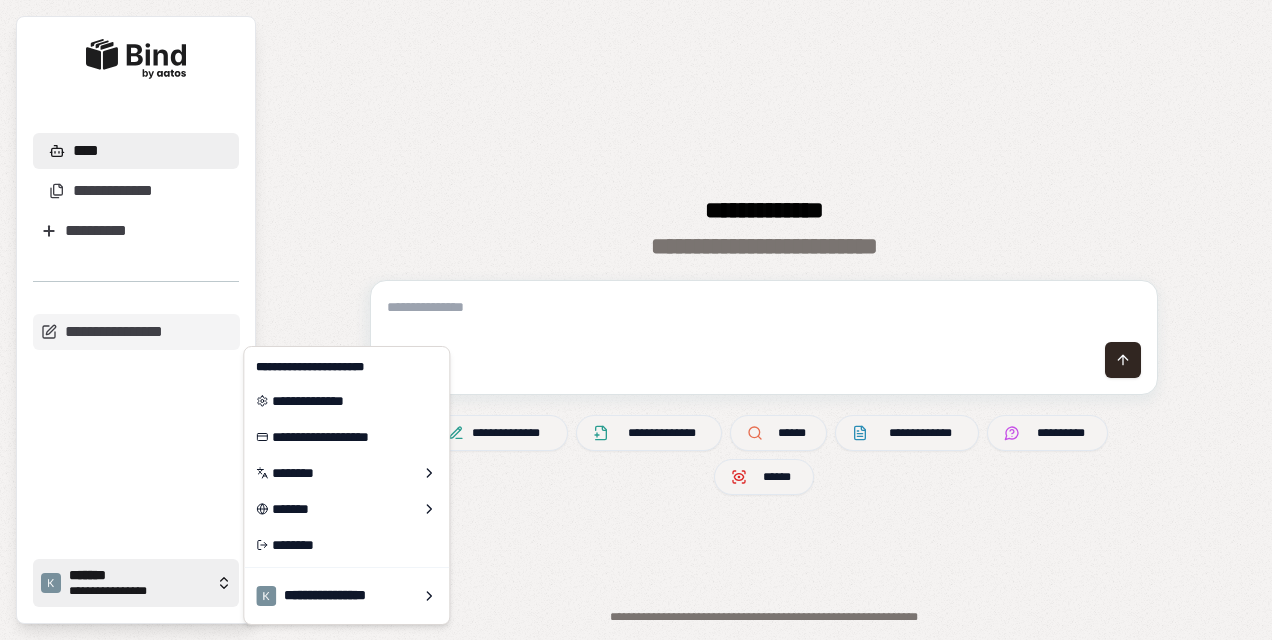 click on "*******" at bounding box center [138, 576] 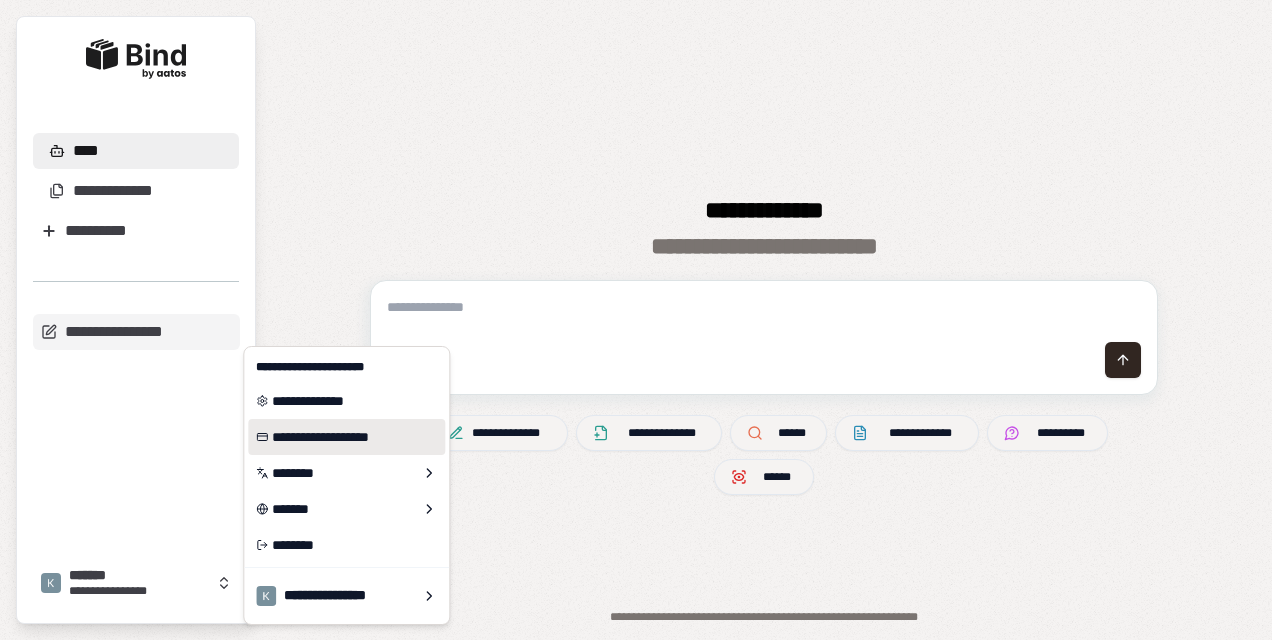 click on "**********" at bounding box center (346, 437) 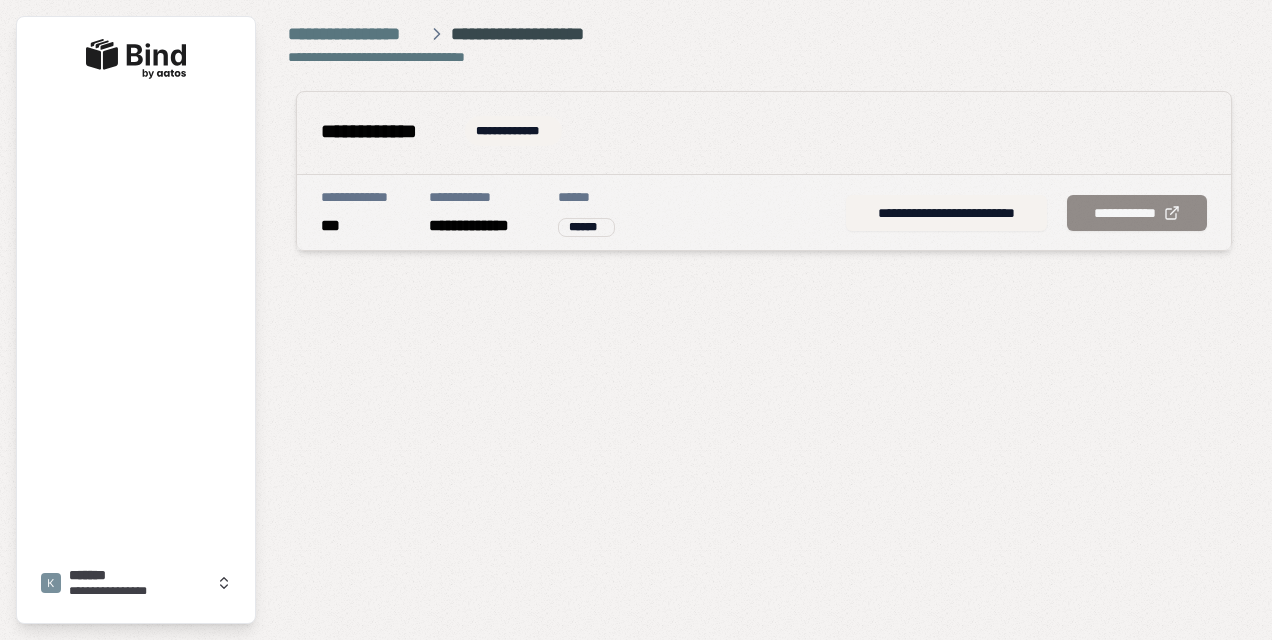 click on "**********" at bounding box center [764, 212] 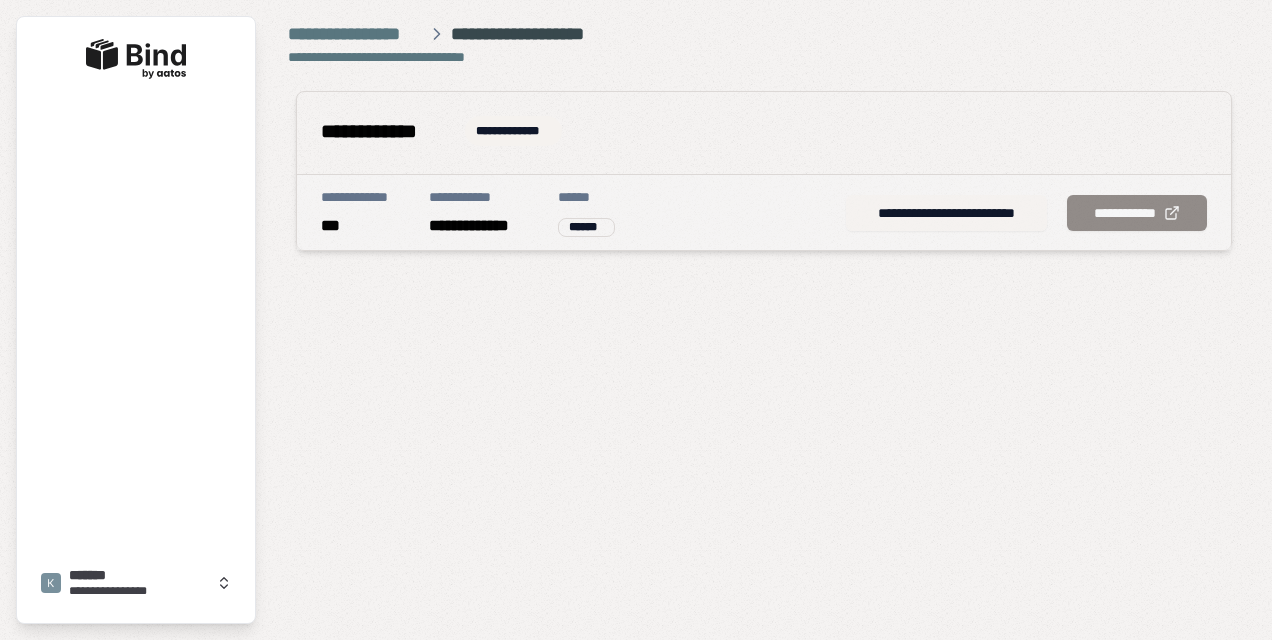 click on "**********" at bounding box center (946, 213) 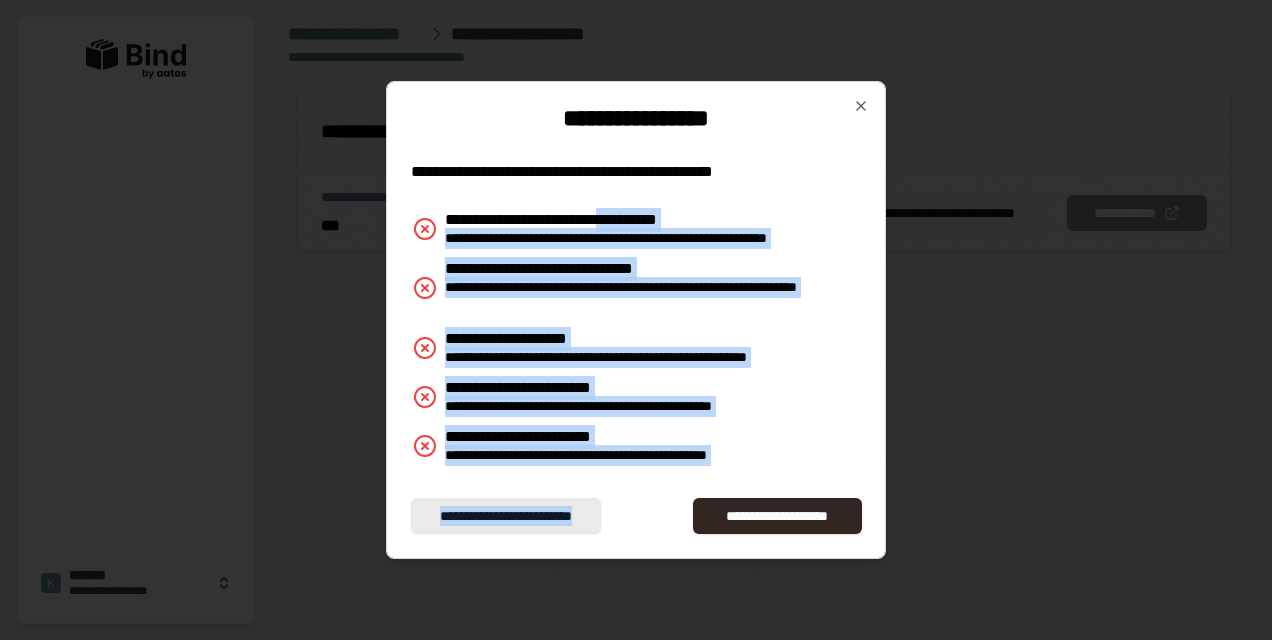 drag, startPoint x: 633, startPoint y: 219, endPoint x: 582, endPoint y: 532, distance: 317.12775 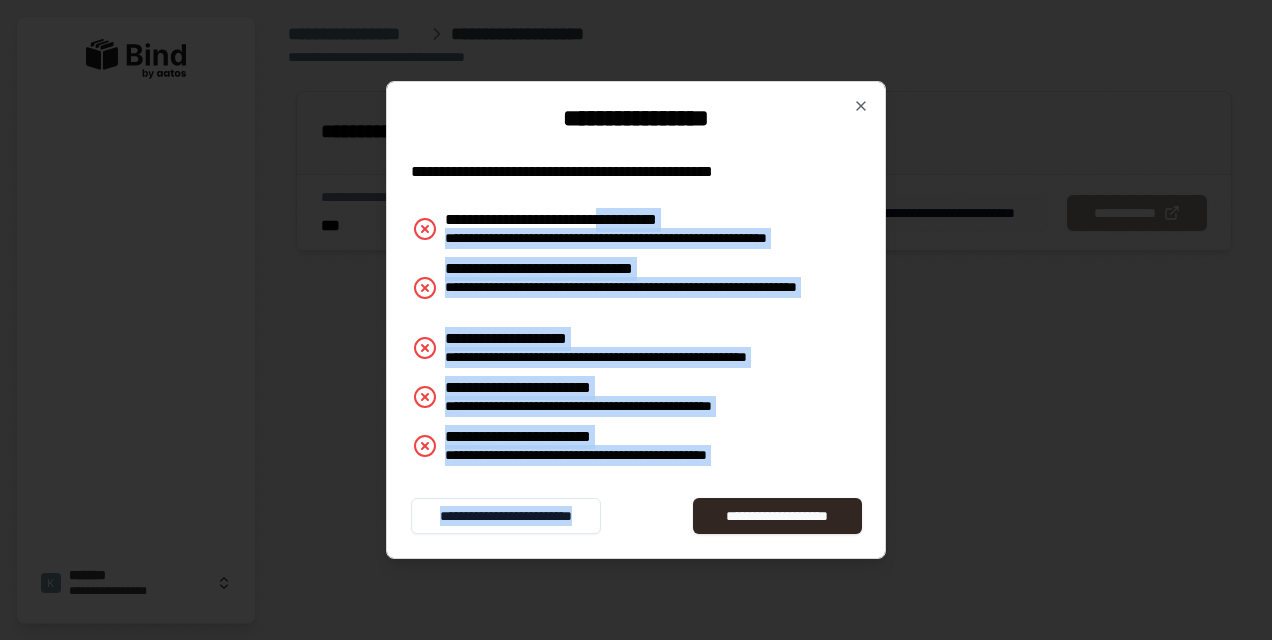 drag, startPoint x: 582, startPoint y: 532, endPoint x: 516, endPoint y: 448, distance: 106.826965 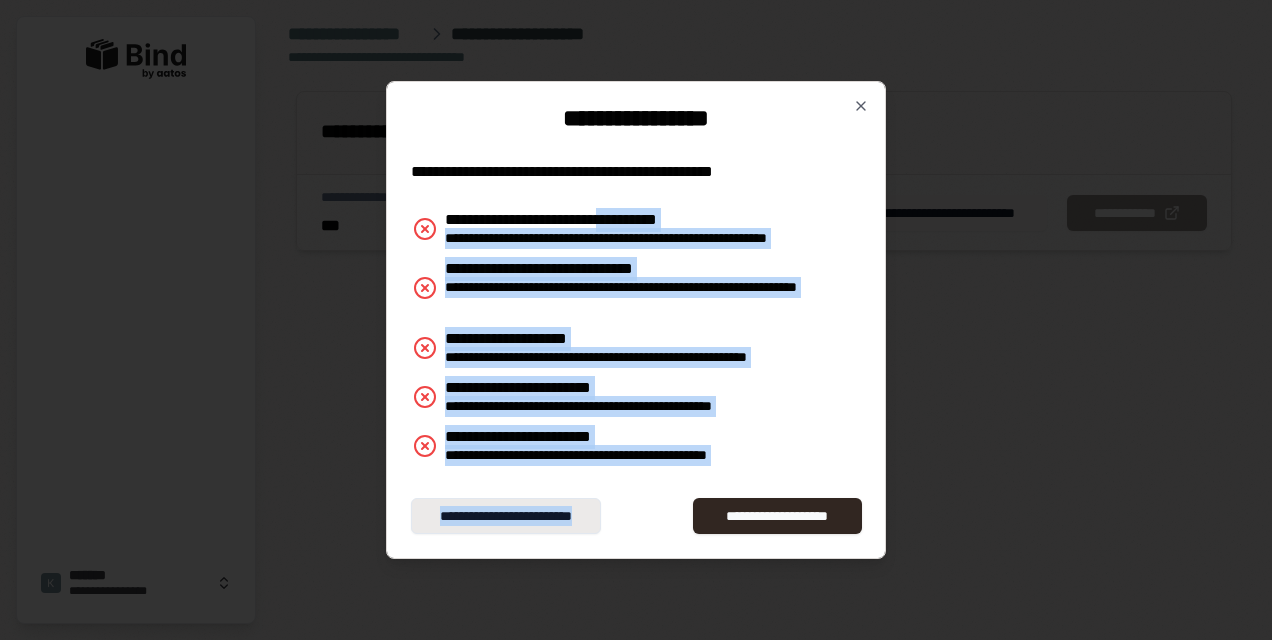 click on "**********" at bounding box center [506, 516] 